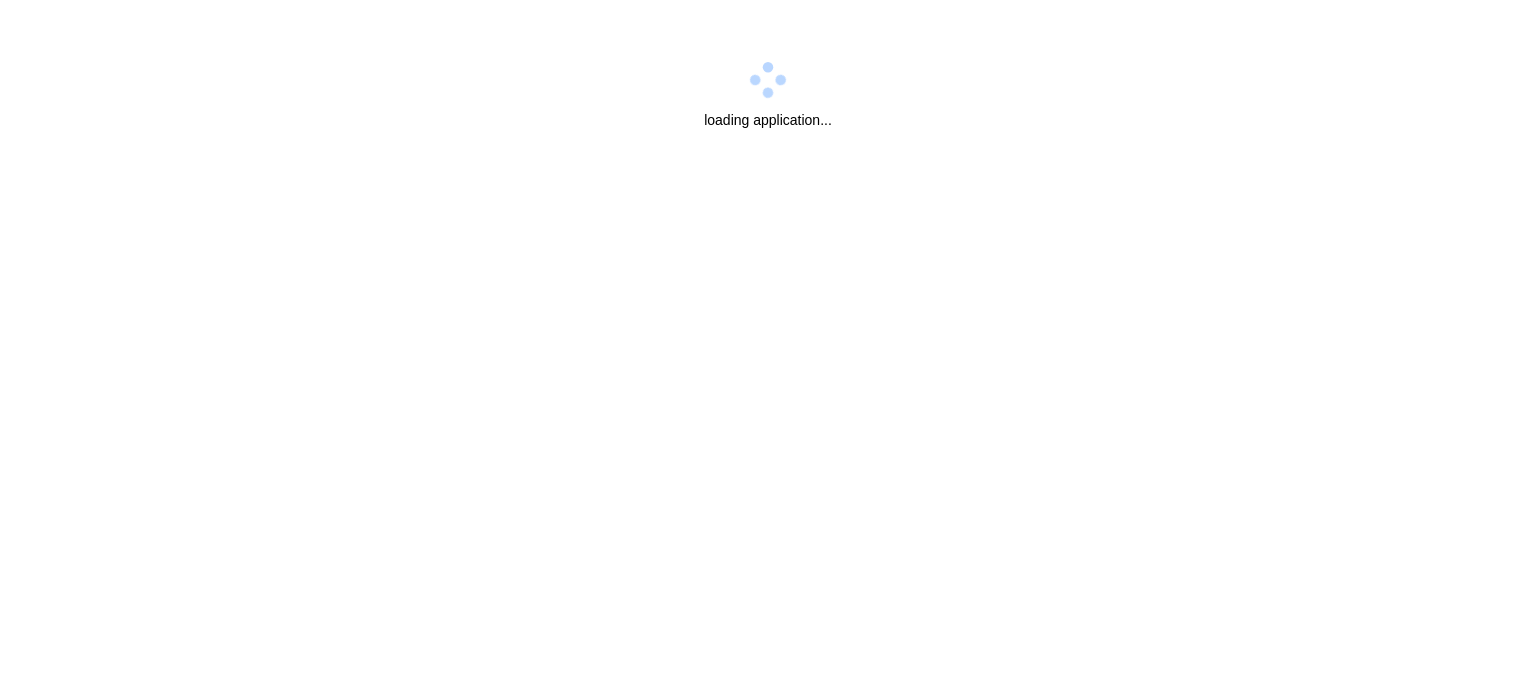 scroll, scrollTop: 0, scrollLeft: 0, axis: both 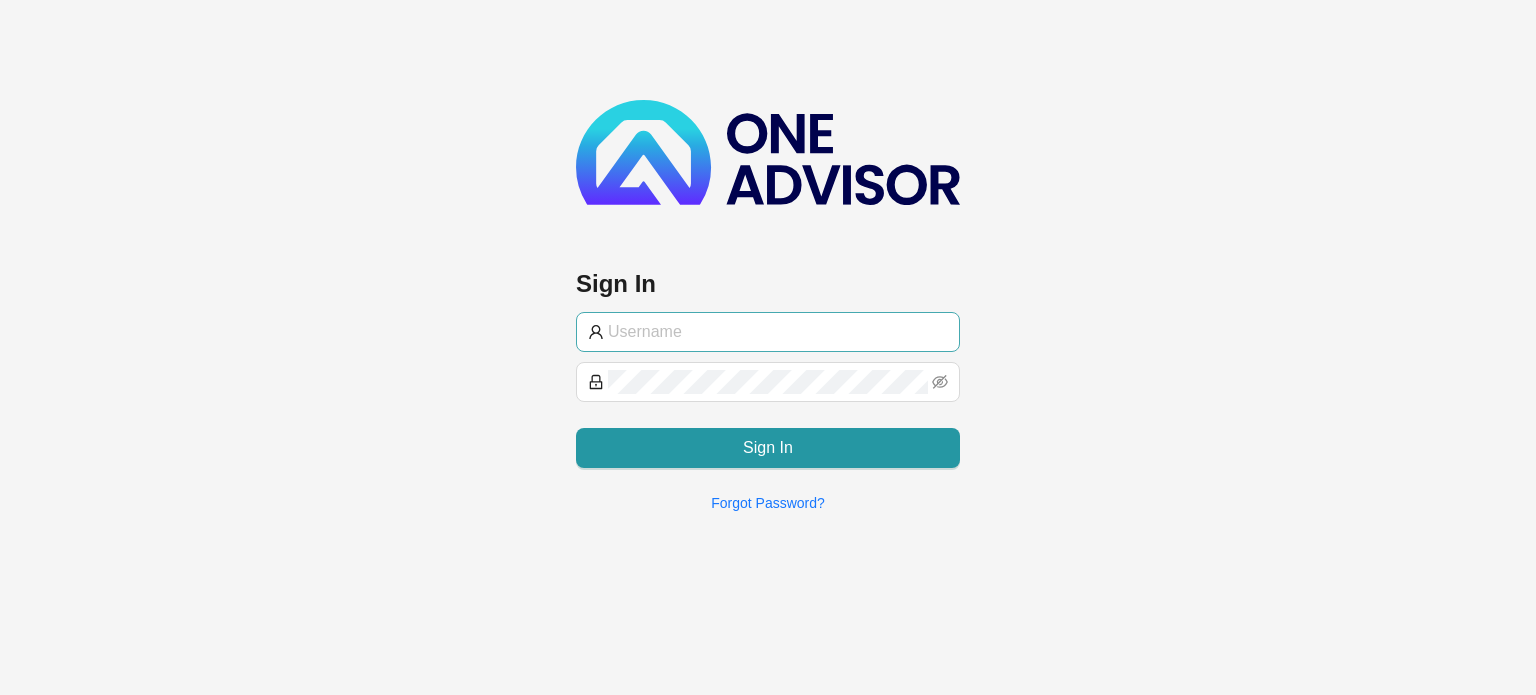 click at bounding box center [778, 332] 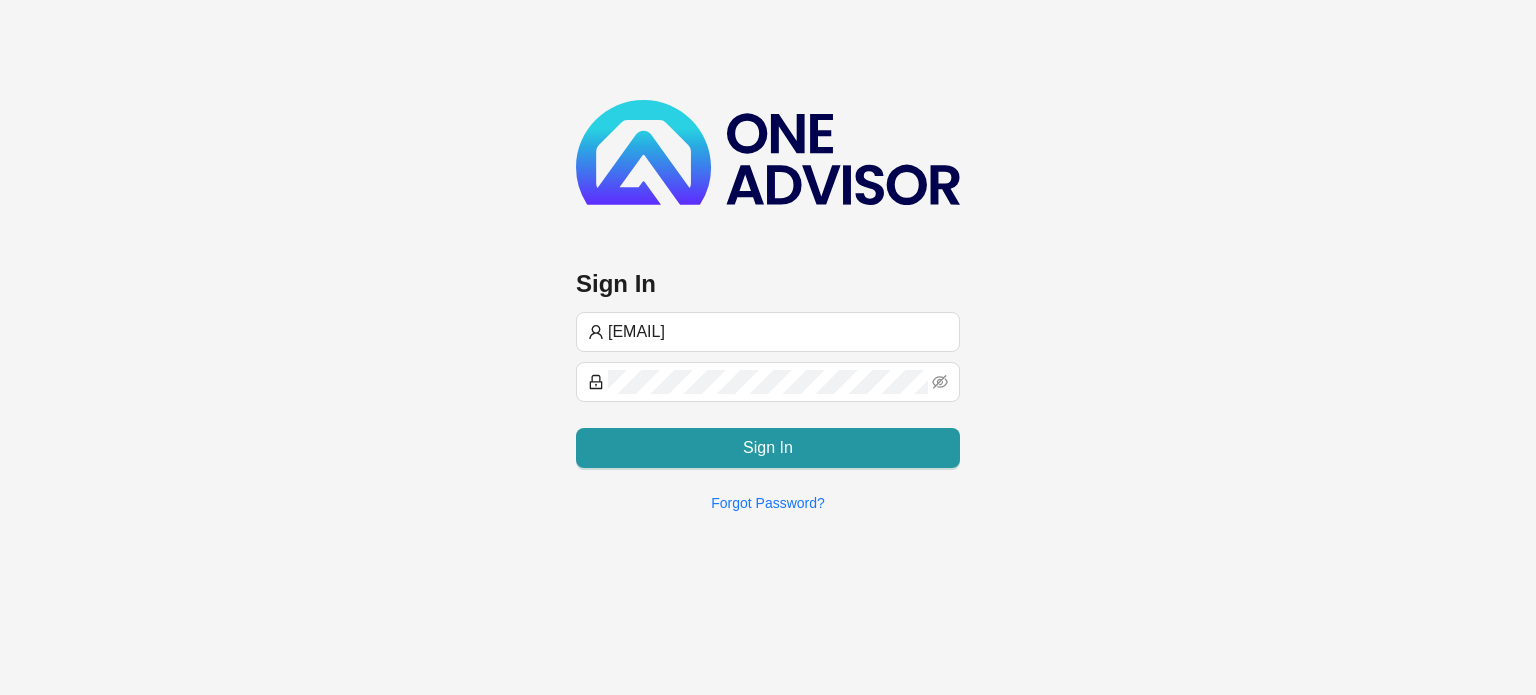 type on "[EMAIL]" 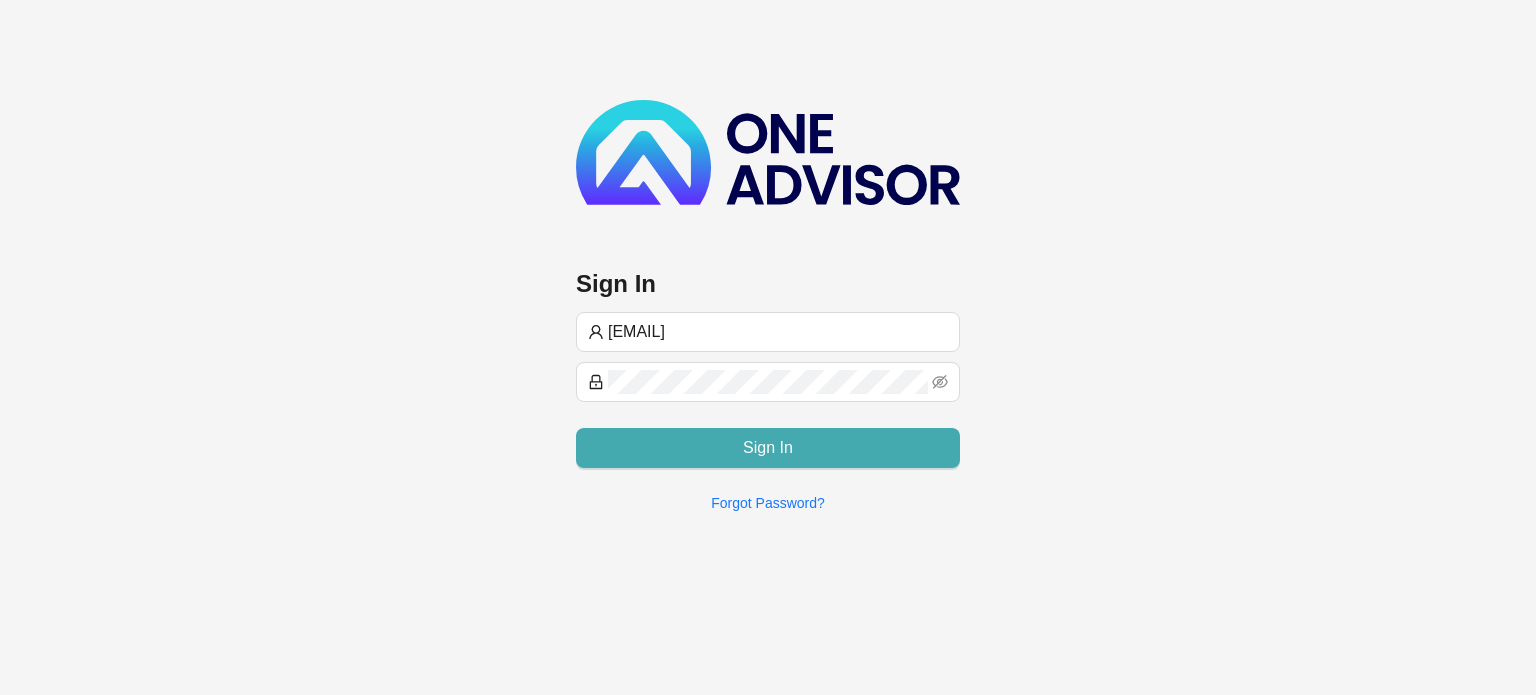 click on "Sign In" at bounding box center [768, 448] 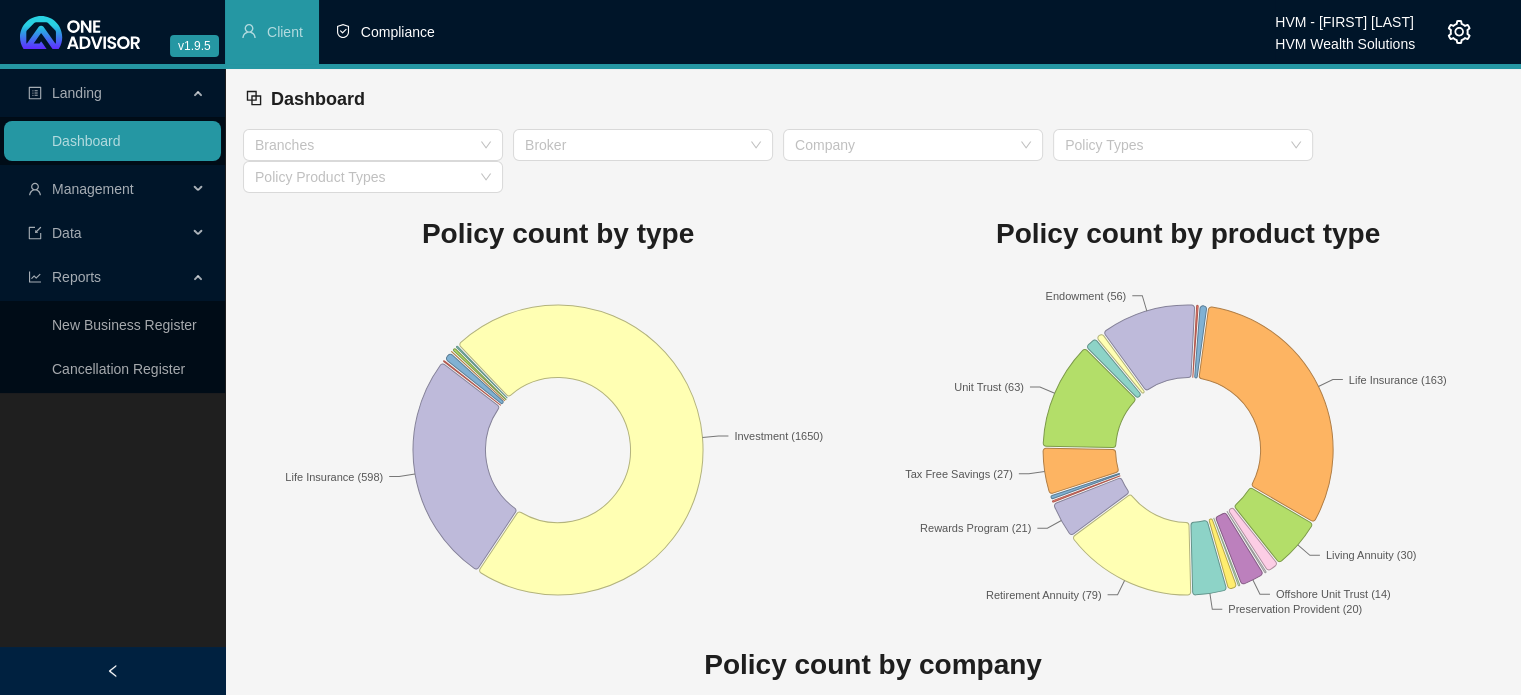 click on "Compliance" at bounding box center [398, 32] 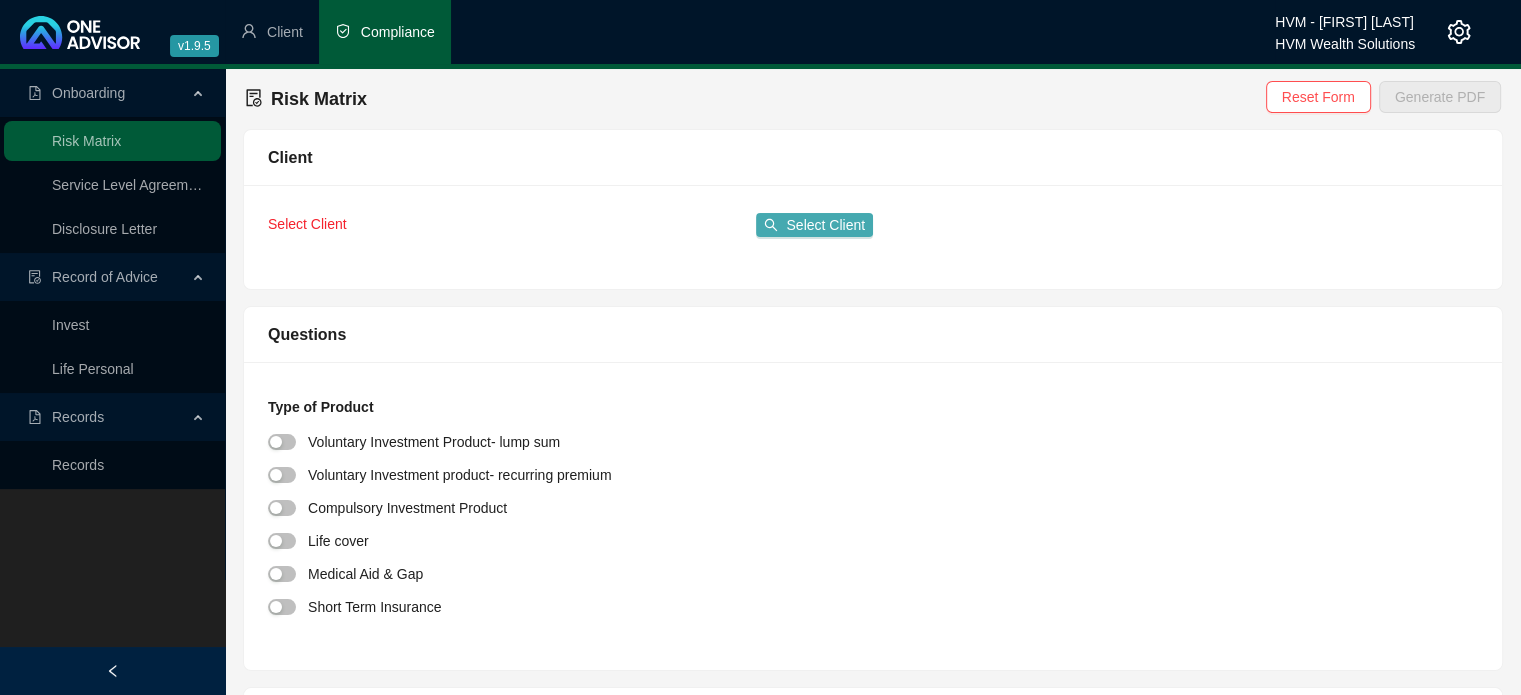 click on "Select Client" at bounding box center [825, 225] 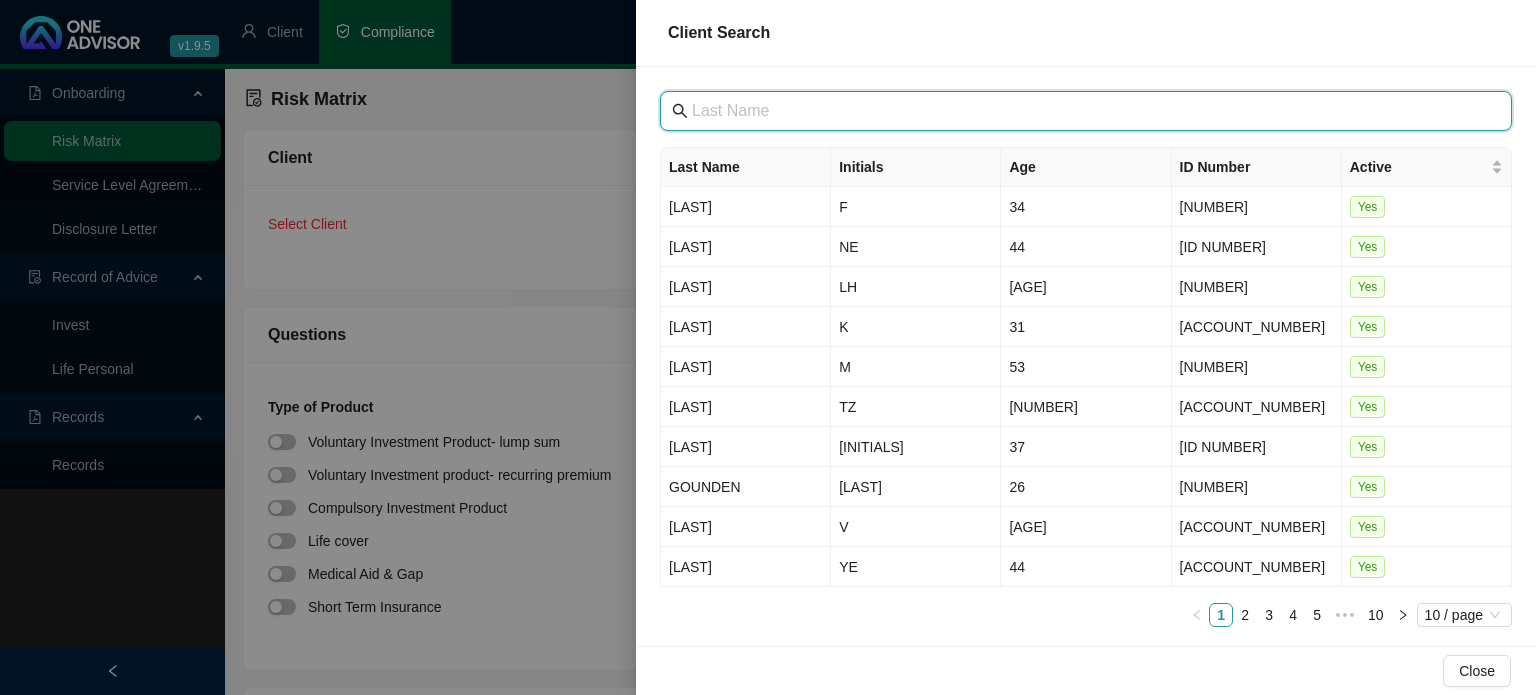 click at bounding box center [1088, 111] 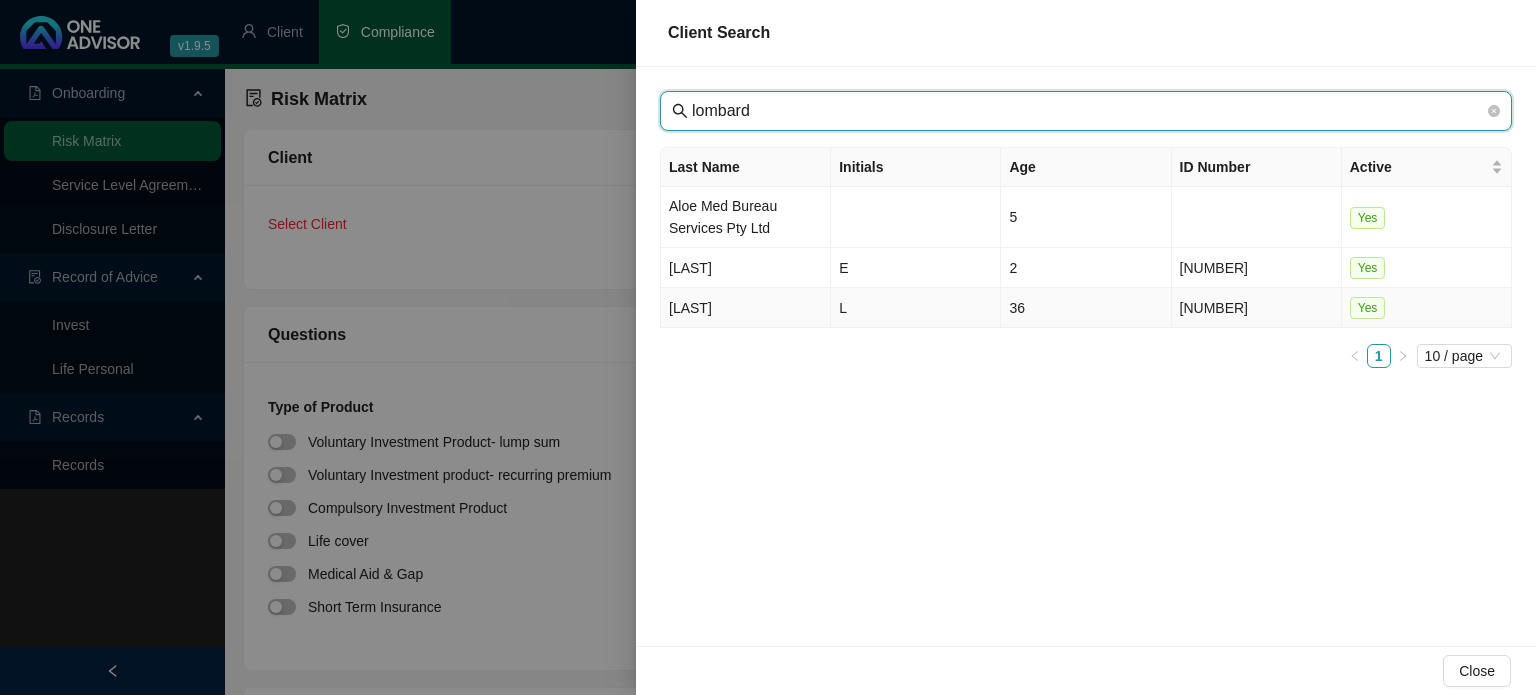 type on "lombard" 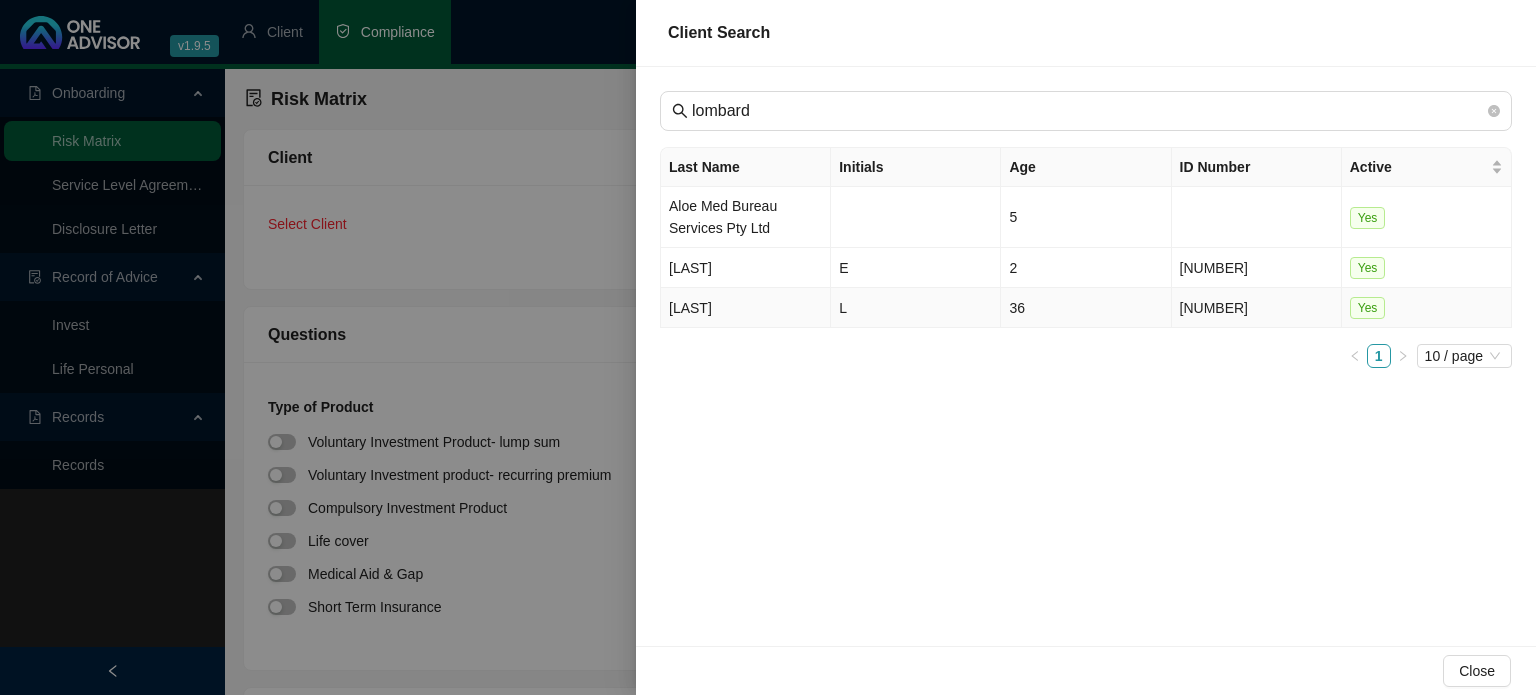 click on "[LAST]" at bounding box center [746, 308] 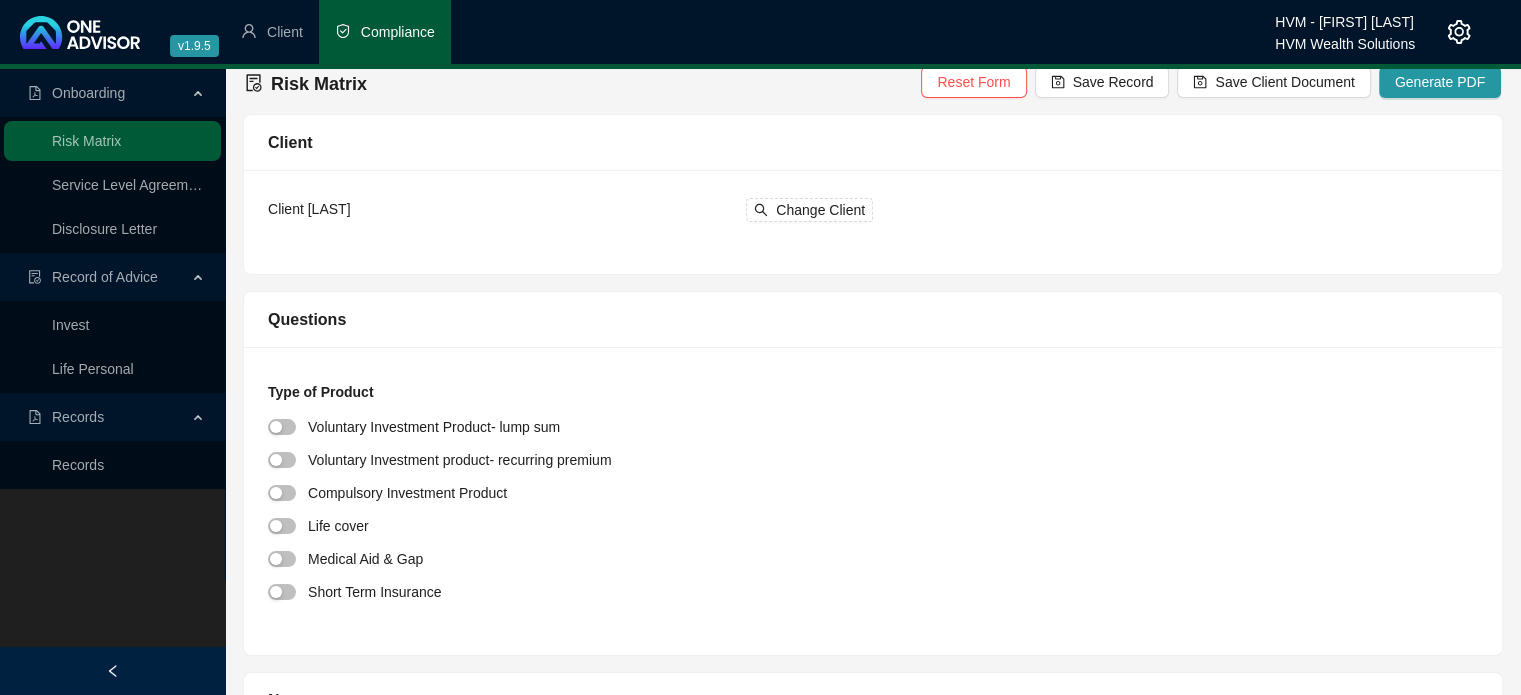 scroll, scrollTop: 0, scrollLeft: 0, axis: both 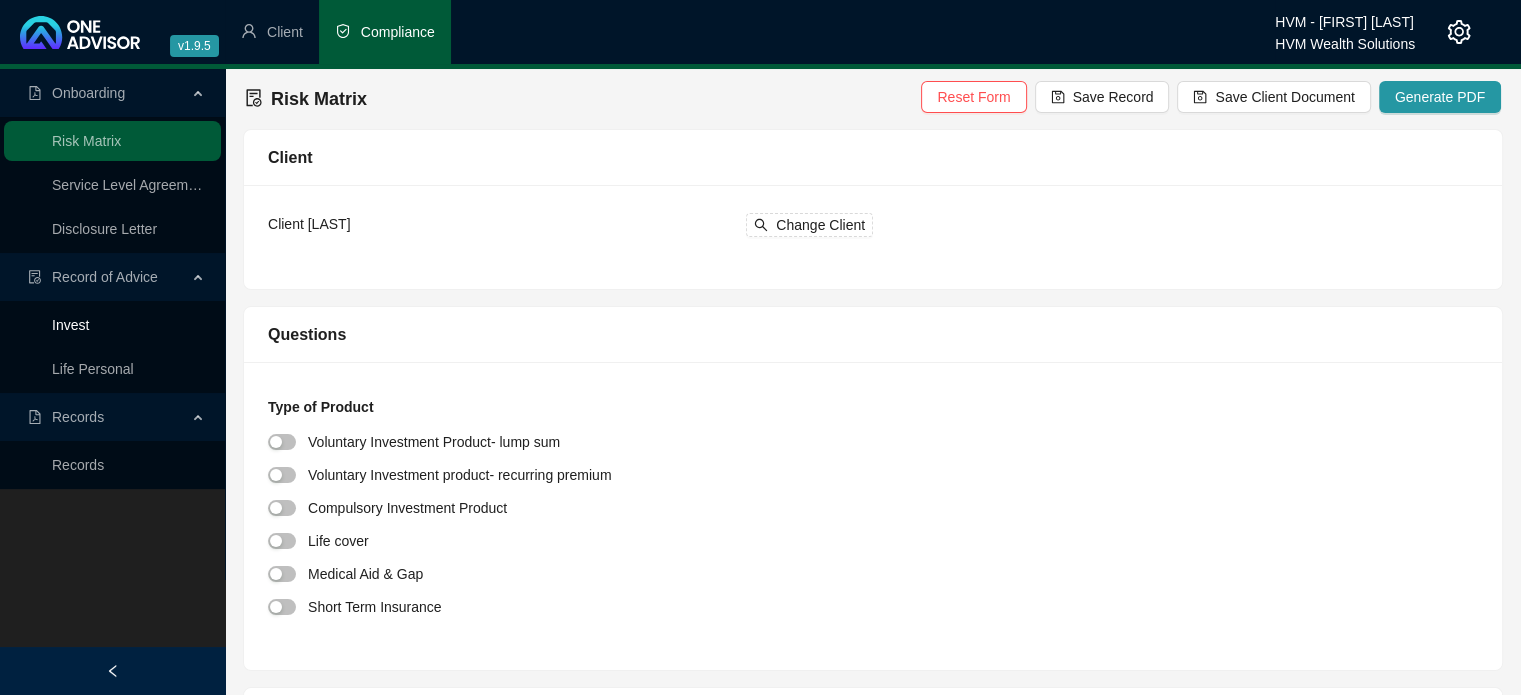 click on "Invest" at bounding box center (70, 325) 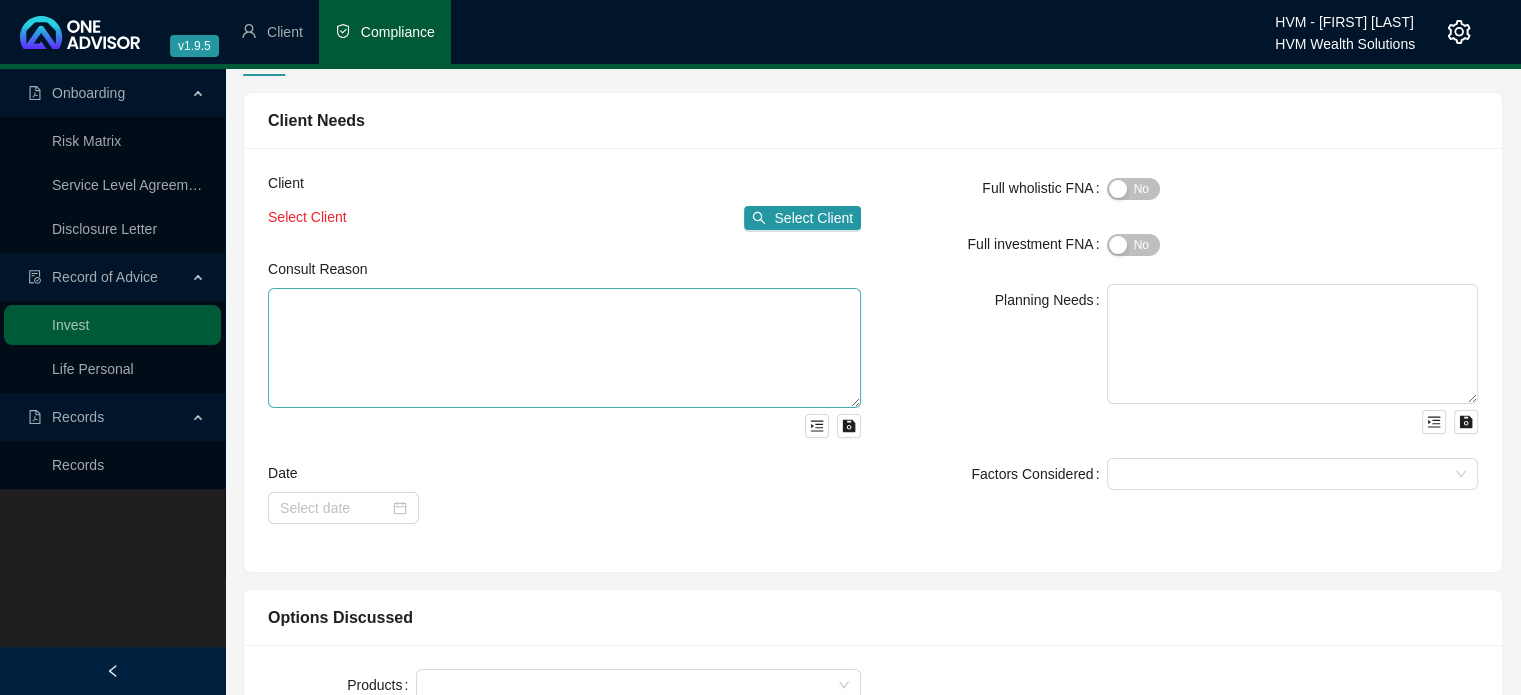 scroll, scrollTop: 100, scrollLeft: 0, axis: vertical 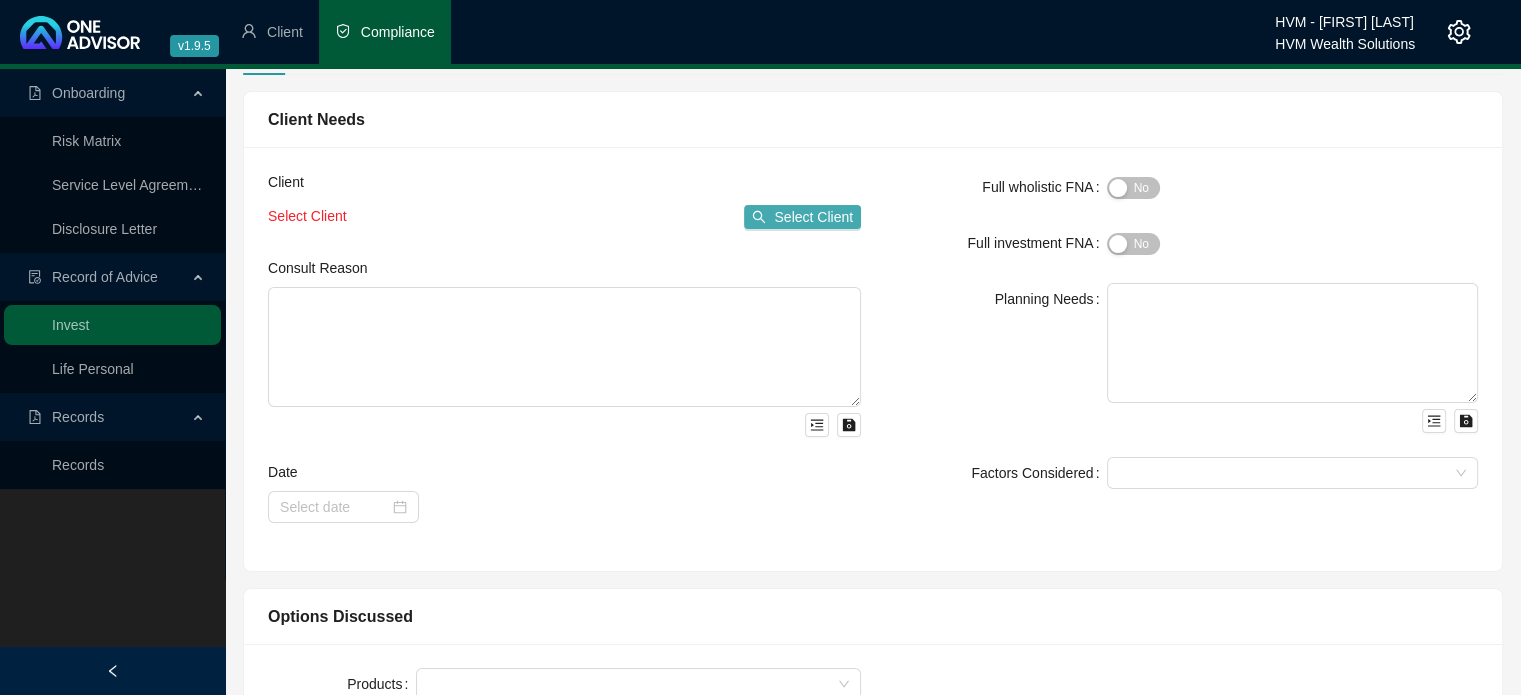 click 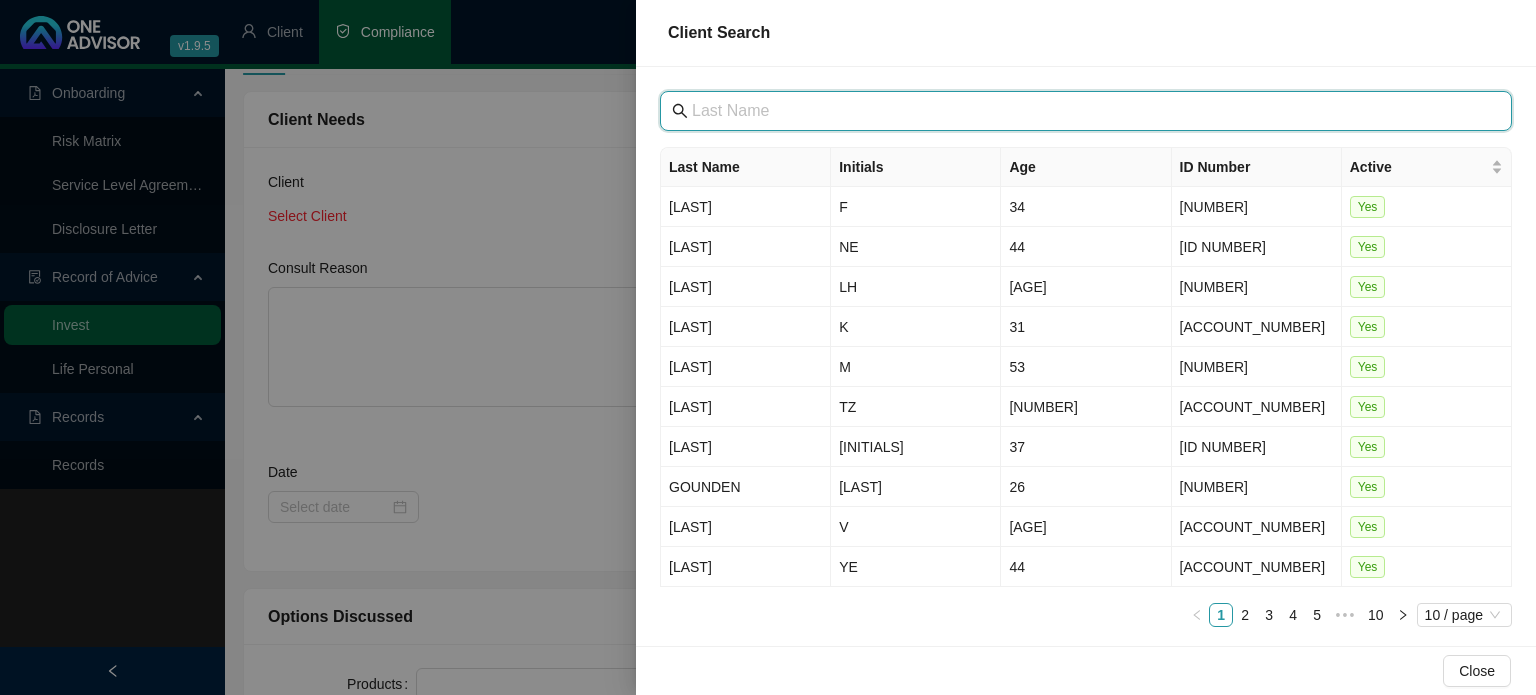 click at bounding box center [1088, 111] 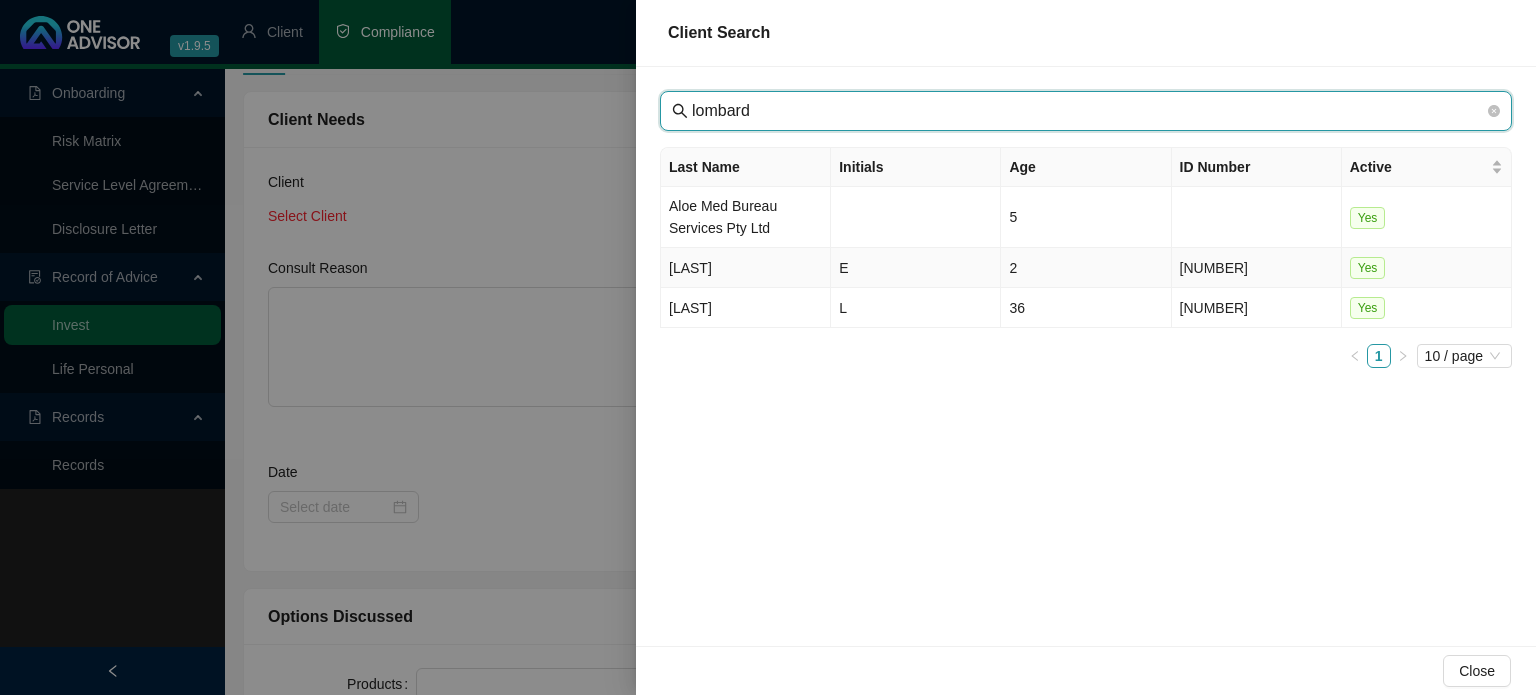 type on "lombard" 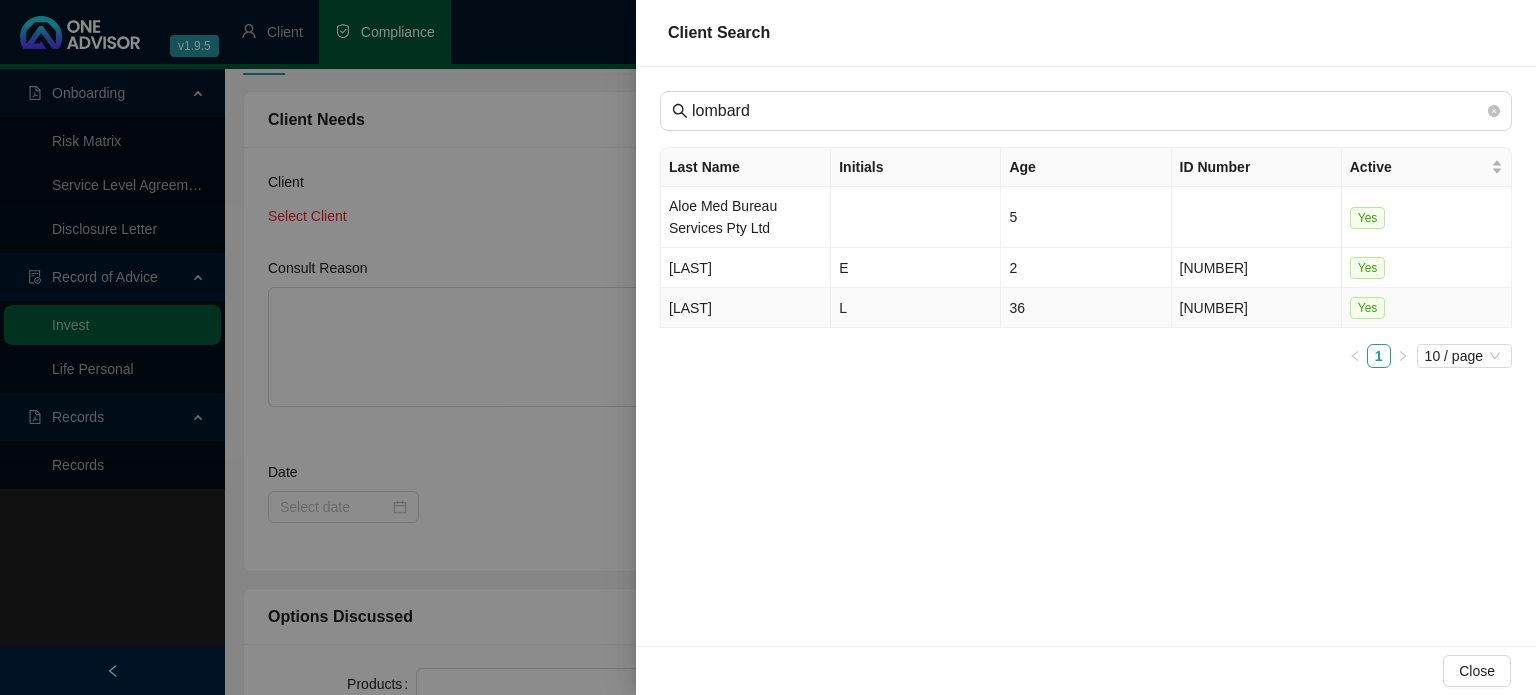 click on "[LAST]" at bounding box center (746, 308) 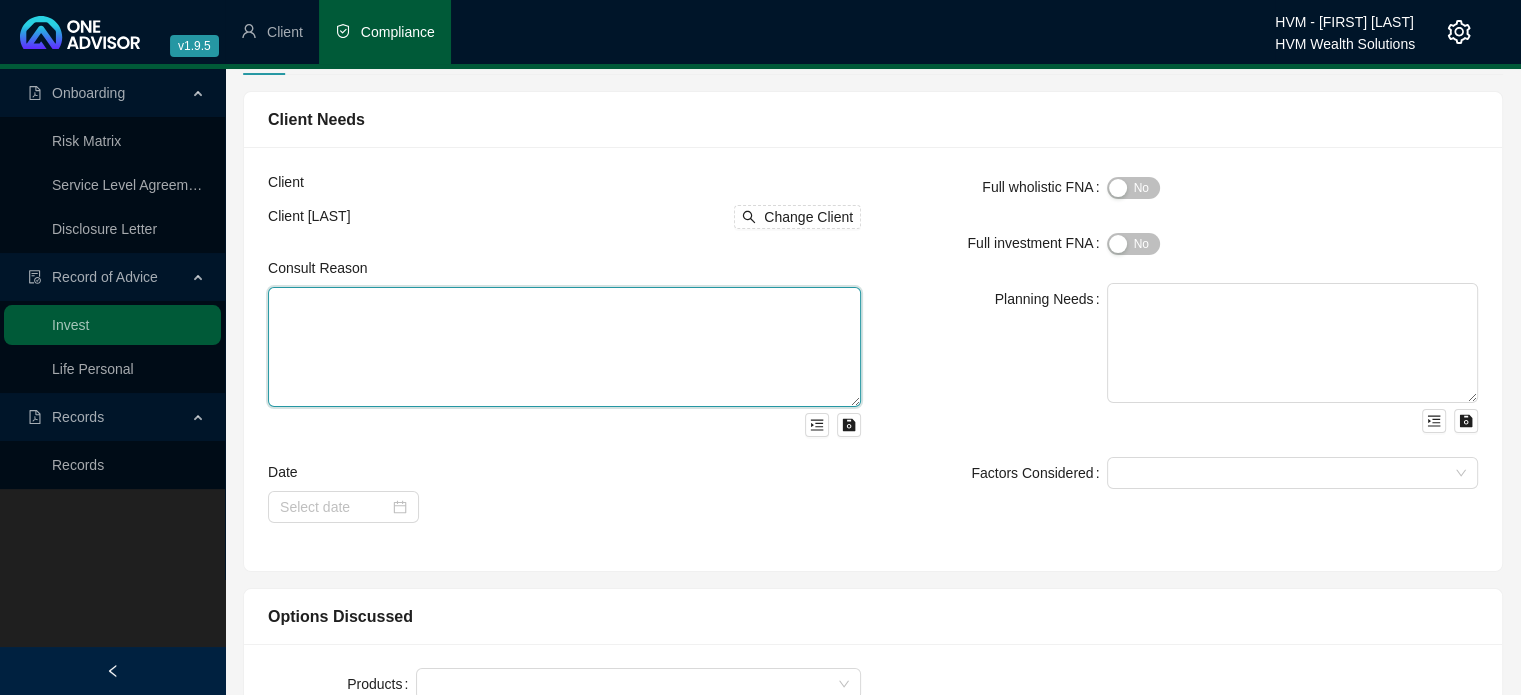 click at bounding box center [564, 347] 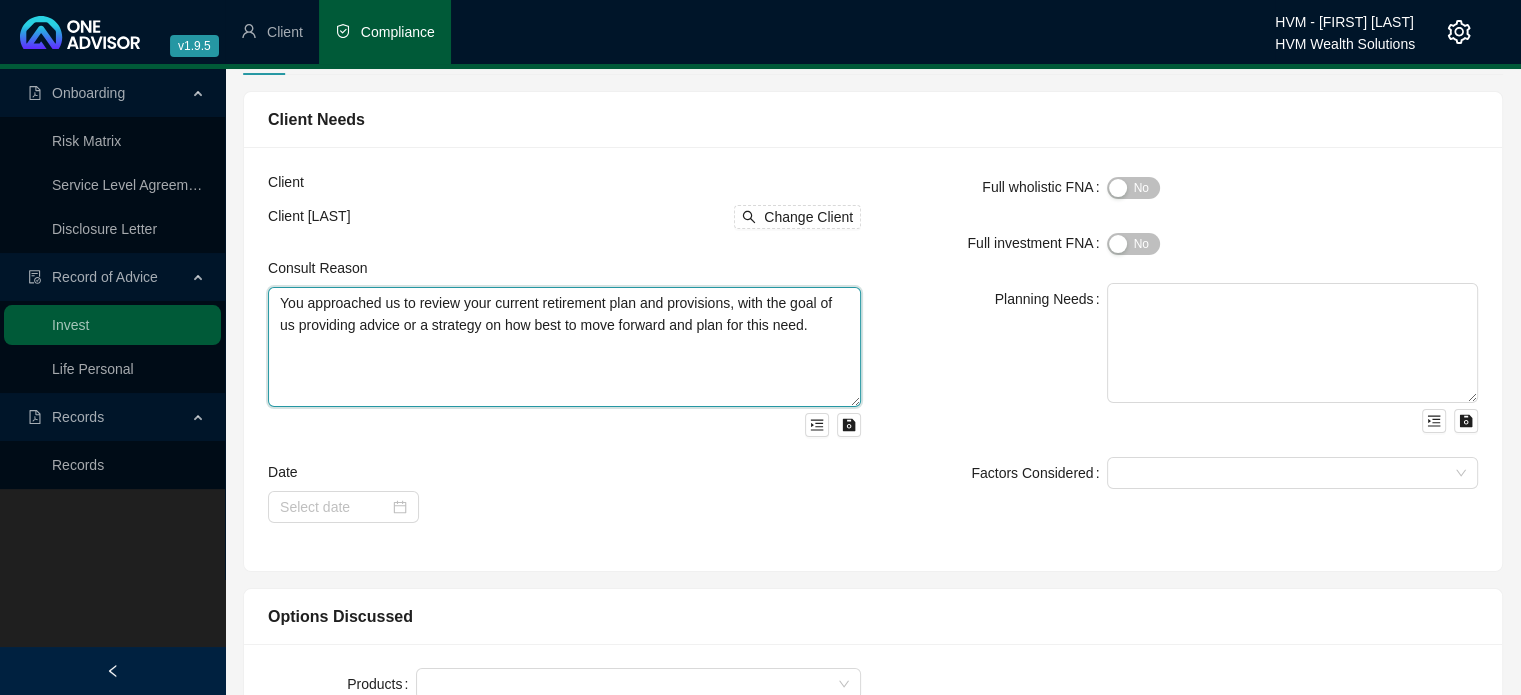 click on "You approached us to review your current retirement plan and provisions, with the goal of us providing advice or a strategy on how best to move forward and plan for this need." at bounding box center (564, 347) 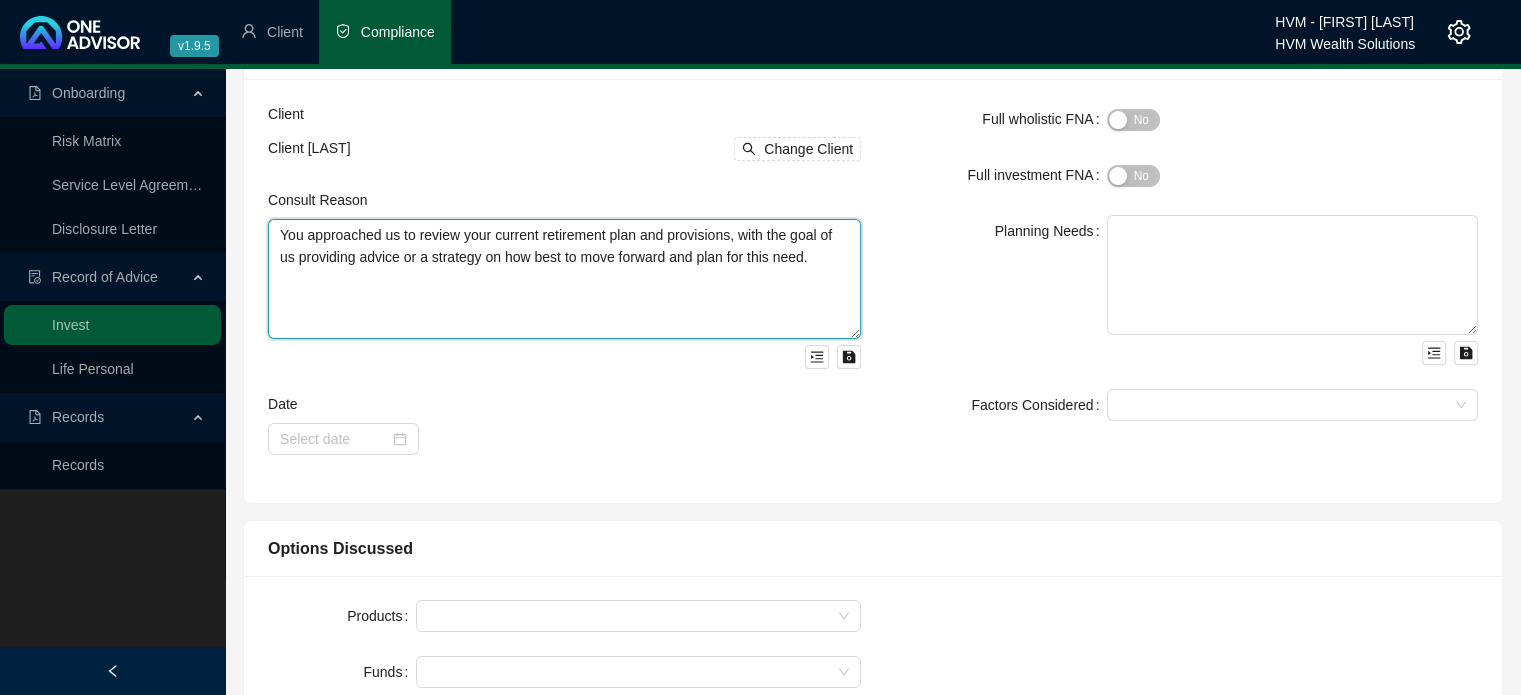 scroll, scrollTop: 200, scrollLeft: 0, axis: vertical 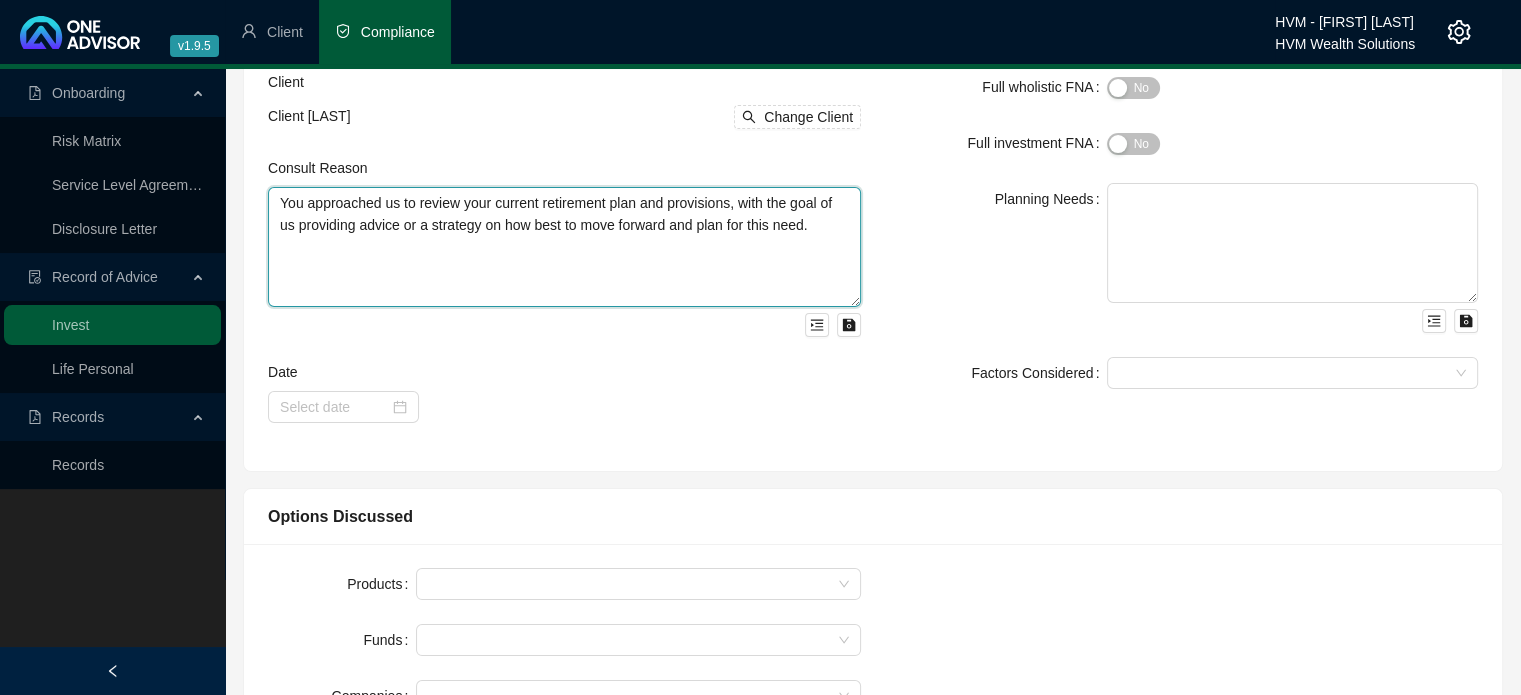 type on "You approached us to review your current retirement plan and provisions, with the goal of us providing advice or a strategy on how best to move forward and plan for this need." 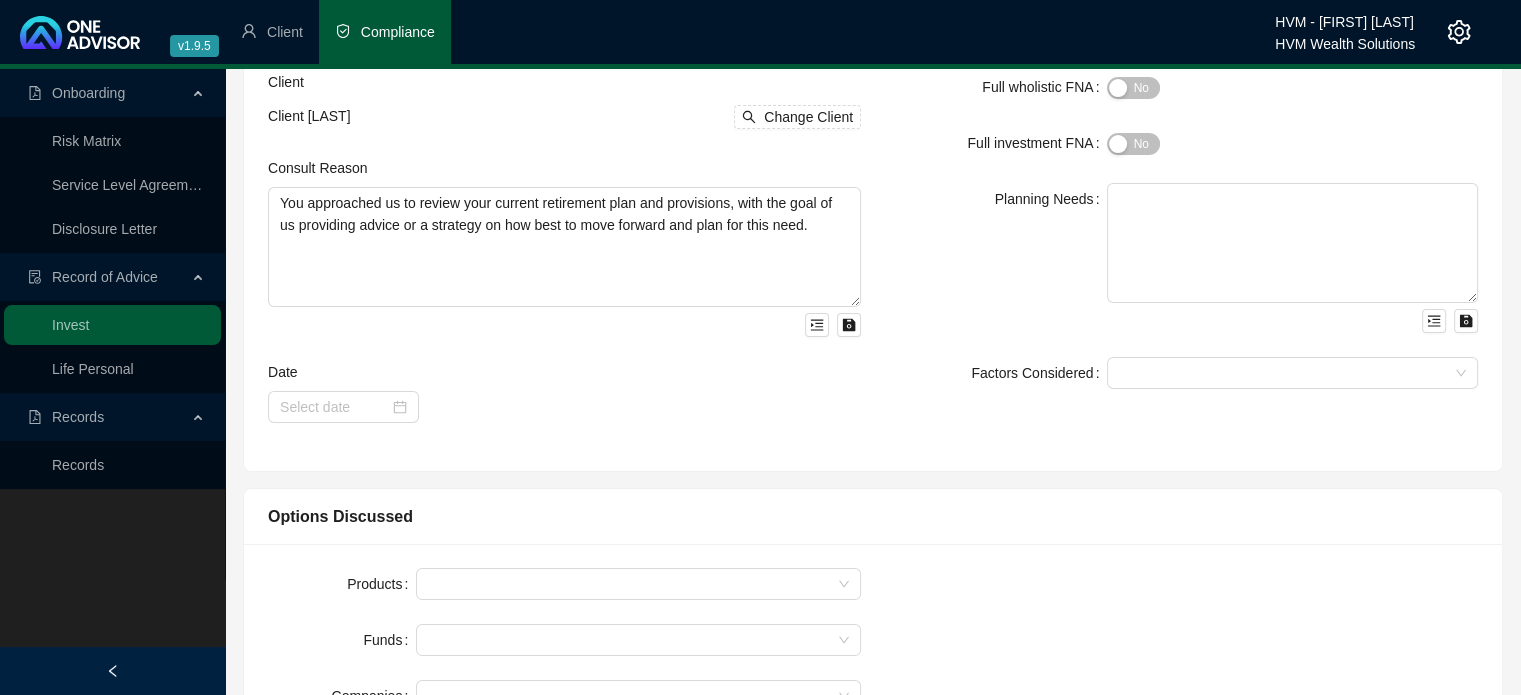 click on "Planning Needs" at bounding box center (996, 258) 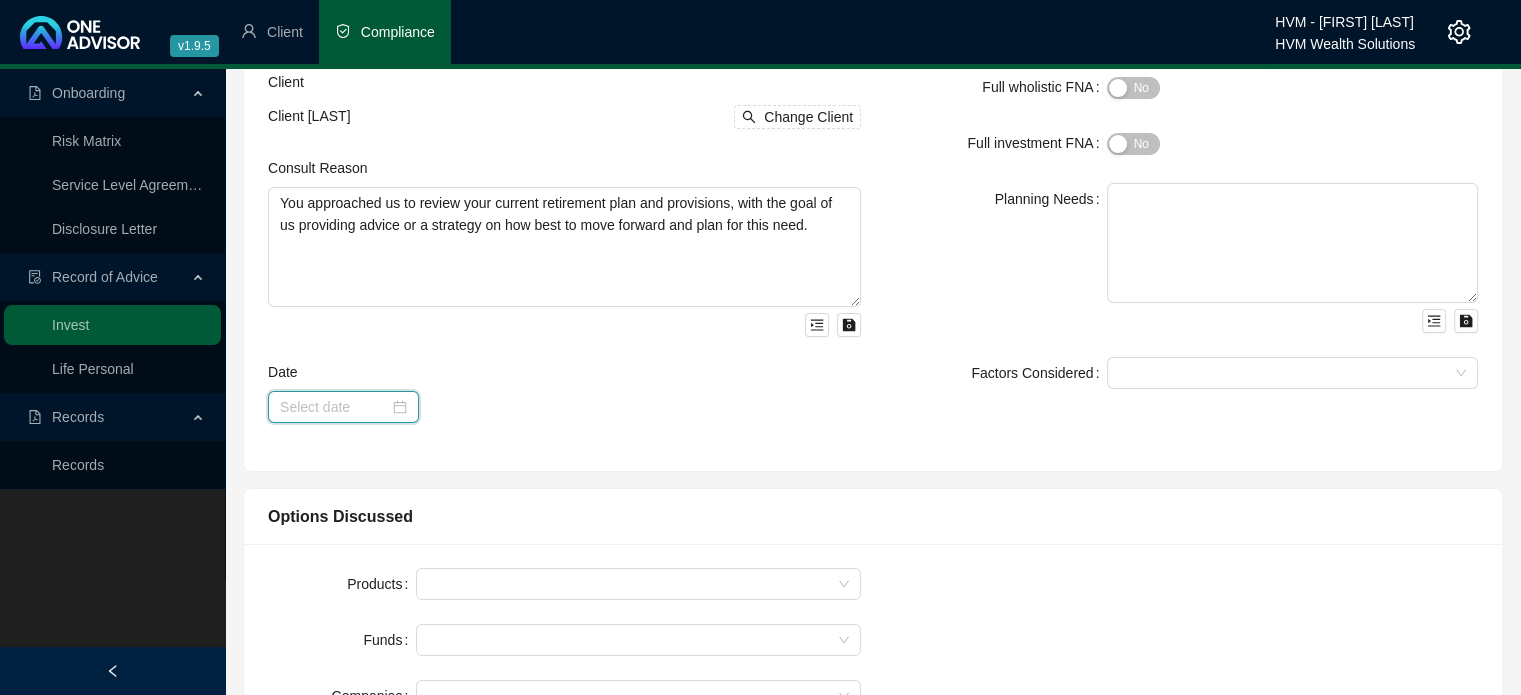 click at bounding box center [334, 407] 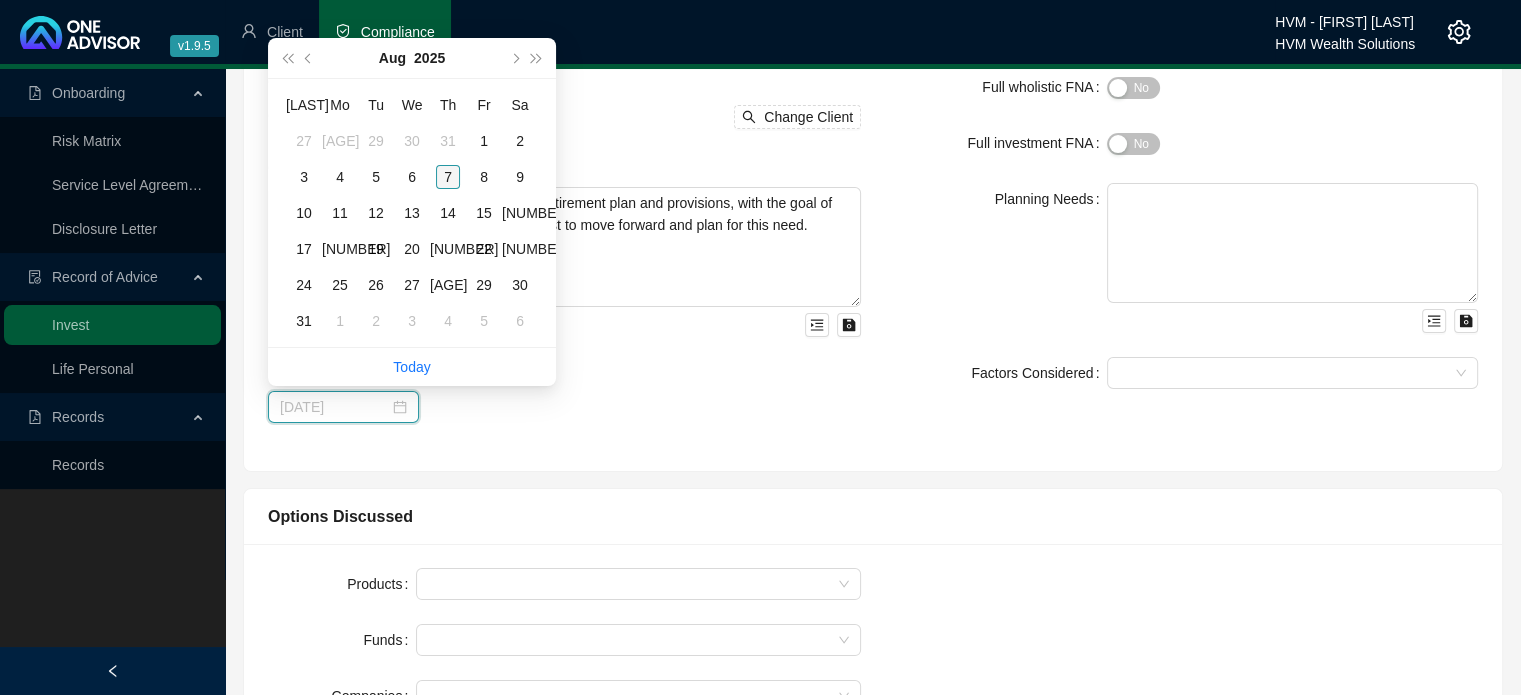 type on "[DATE]" 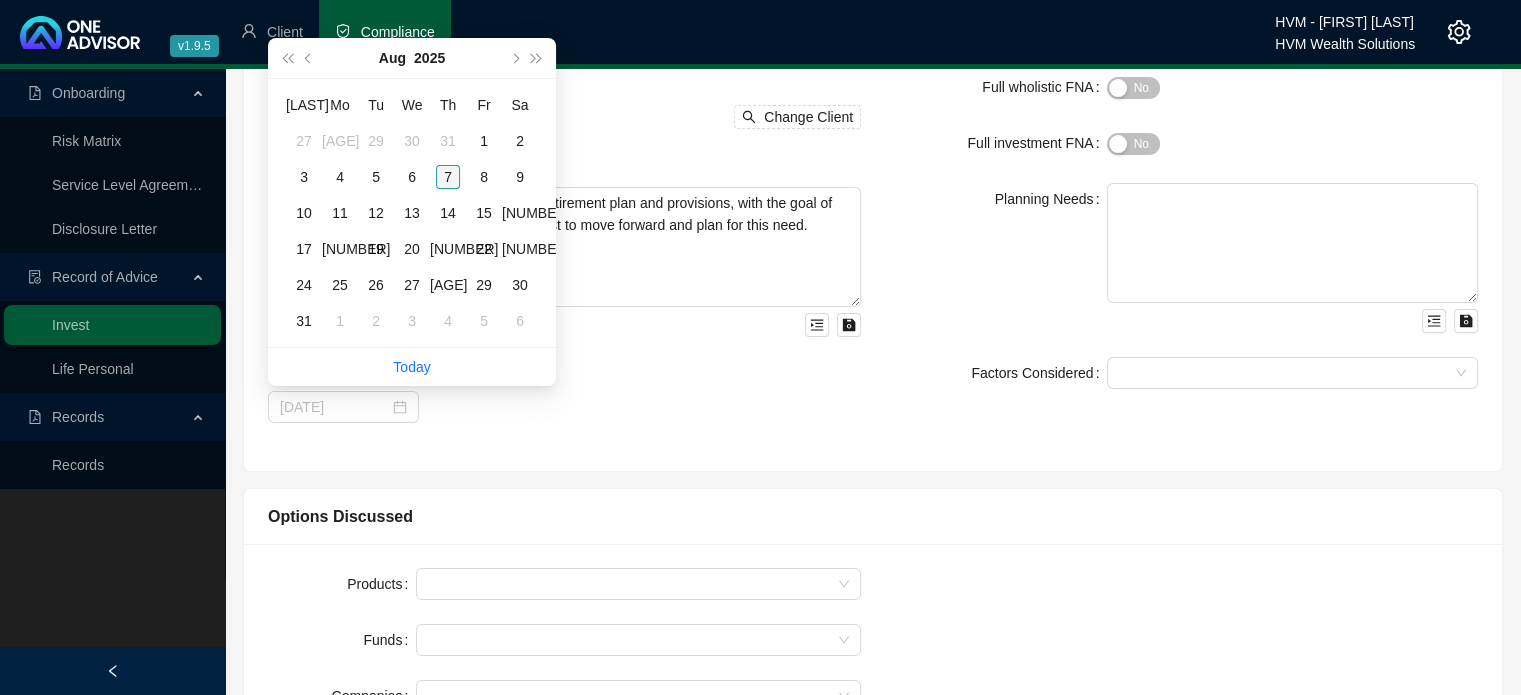 click on "7" at bounding box center (448, 177) 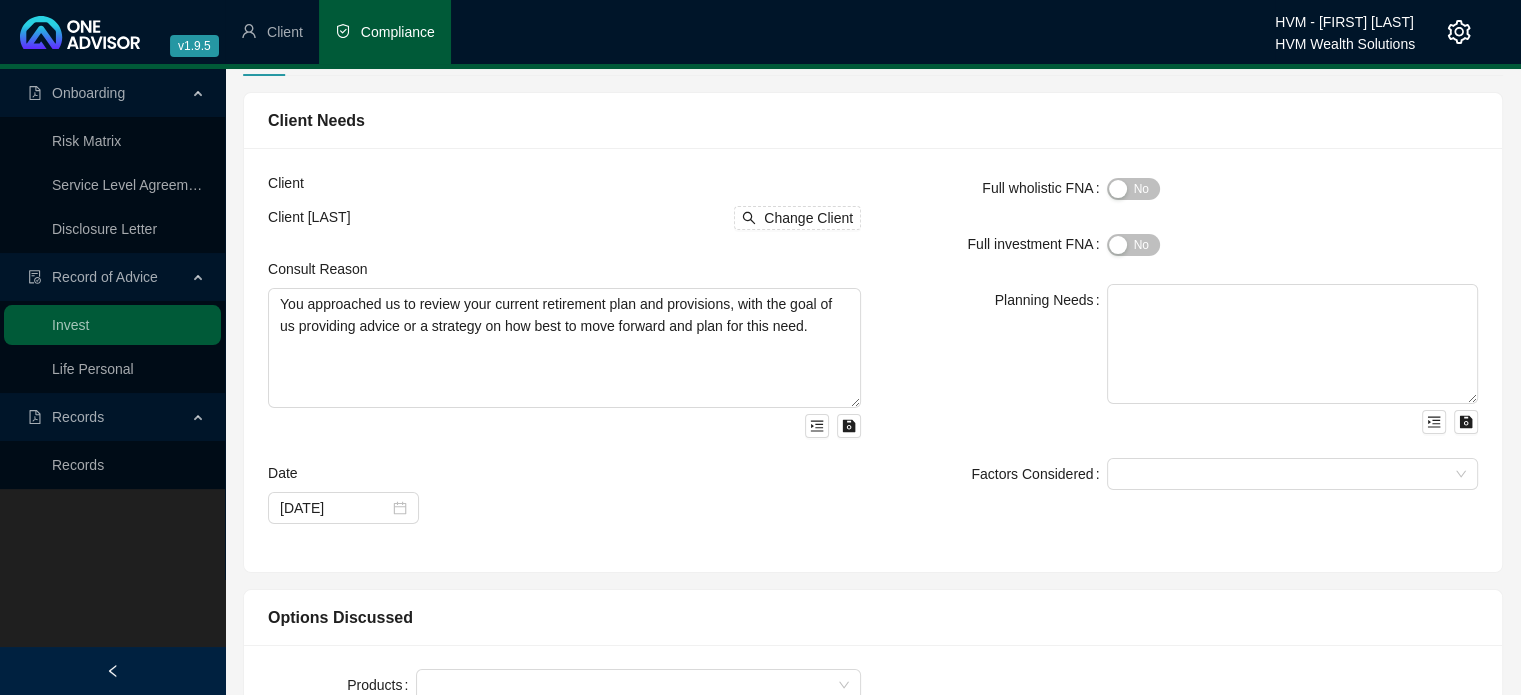 scroll, scrollTop: 100, scrollLeft: 0, axis: vertical 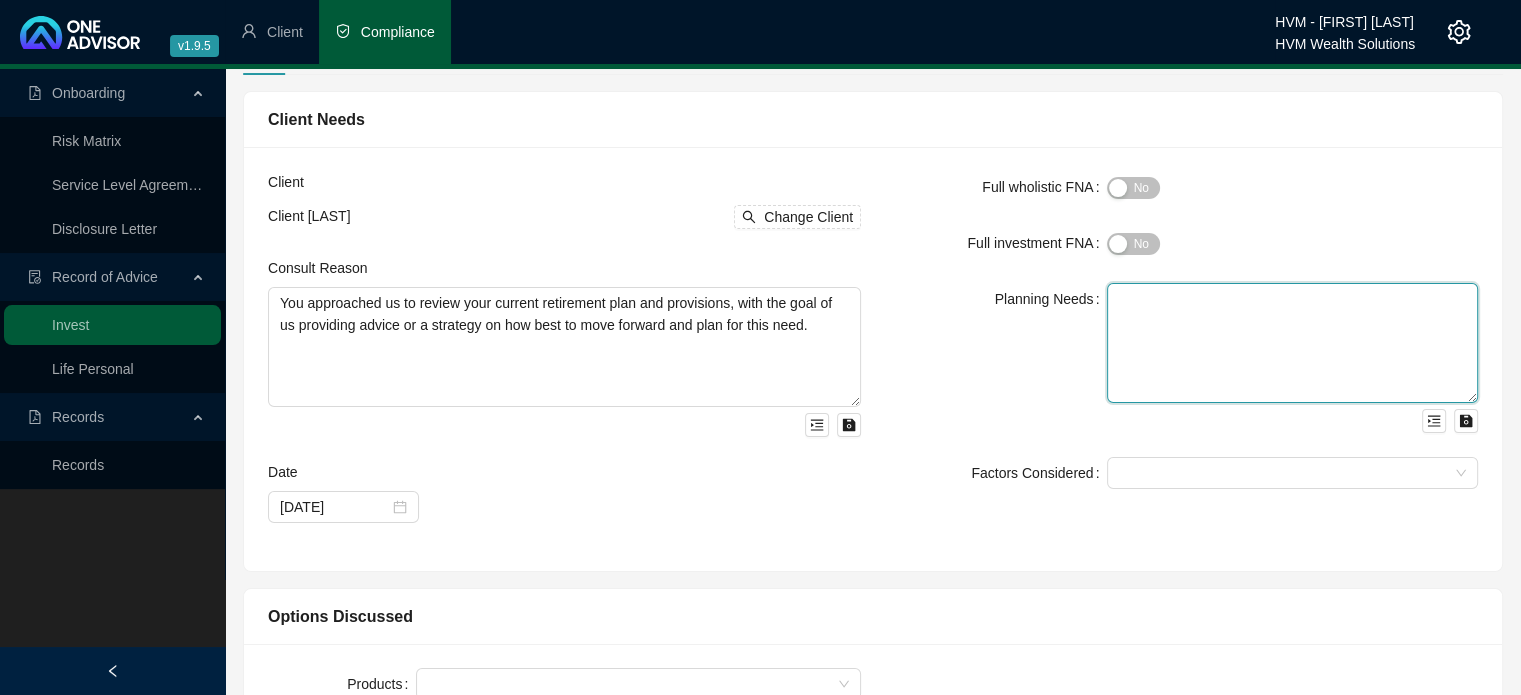 click at bounding box center (1292, 343) 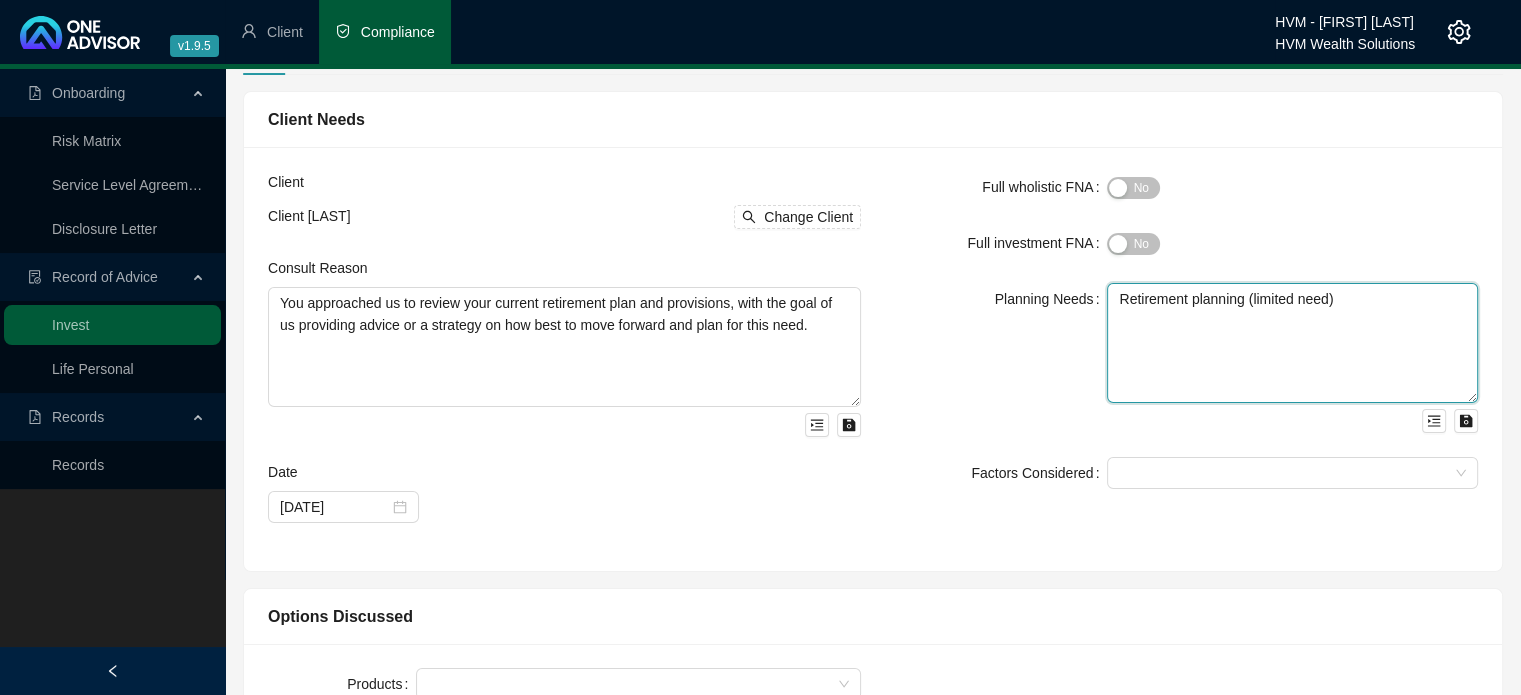 type on "Retirement planning (limited need)" 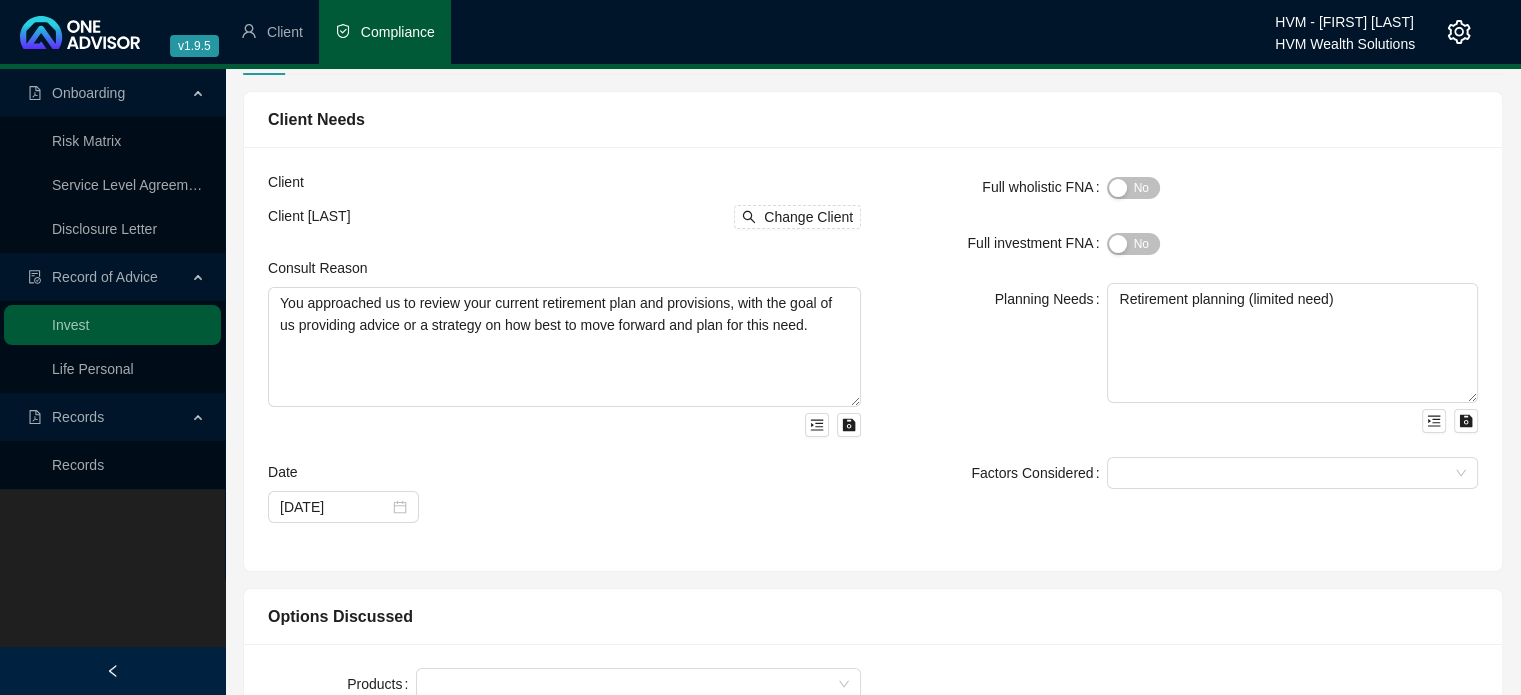 click on "Full wholistic FNA Yes No Full investment FNA Yes No Planning Needs Retirement planning (limited need) Factors Considered" at bounding box center (1181, 330) 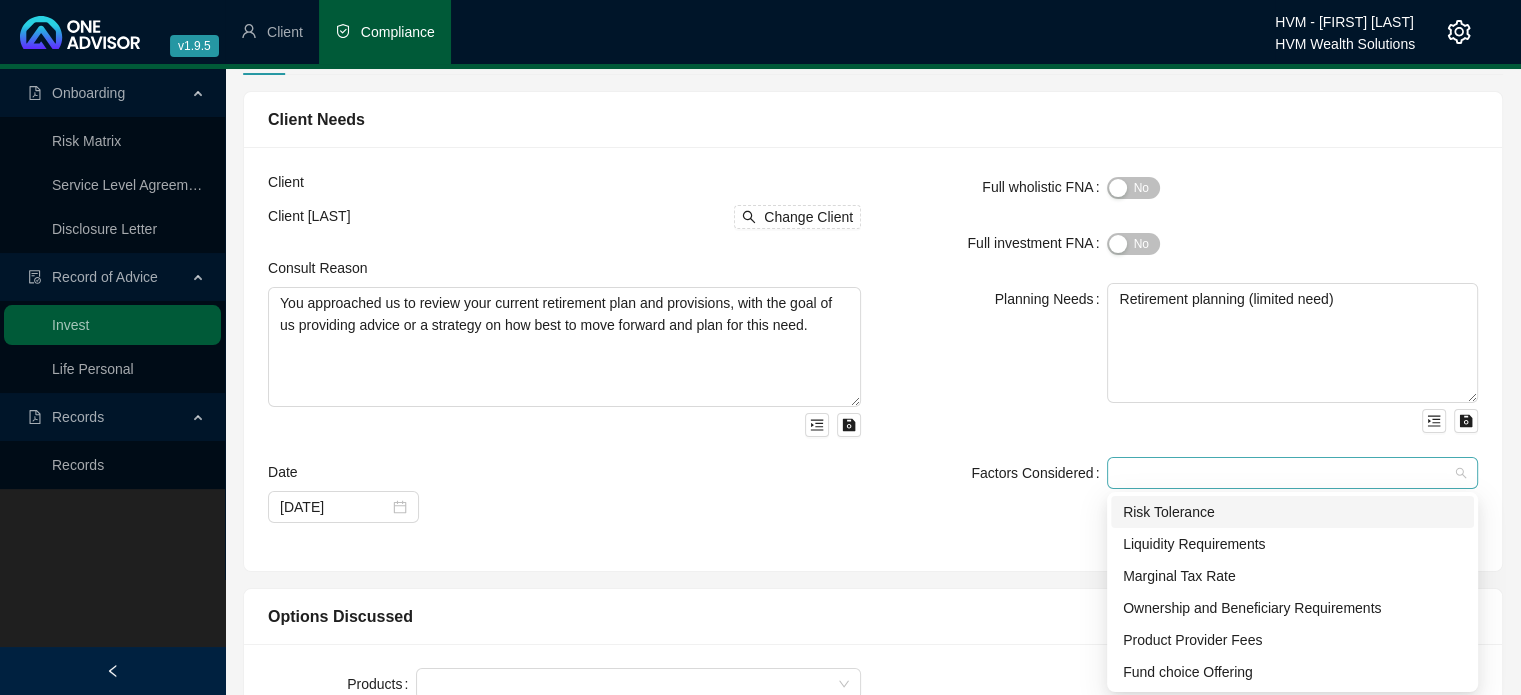 click at bounding box center [1282, 473] 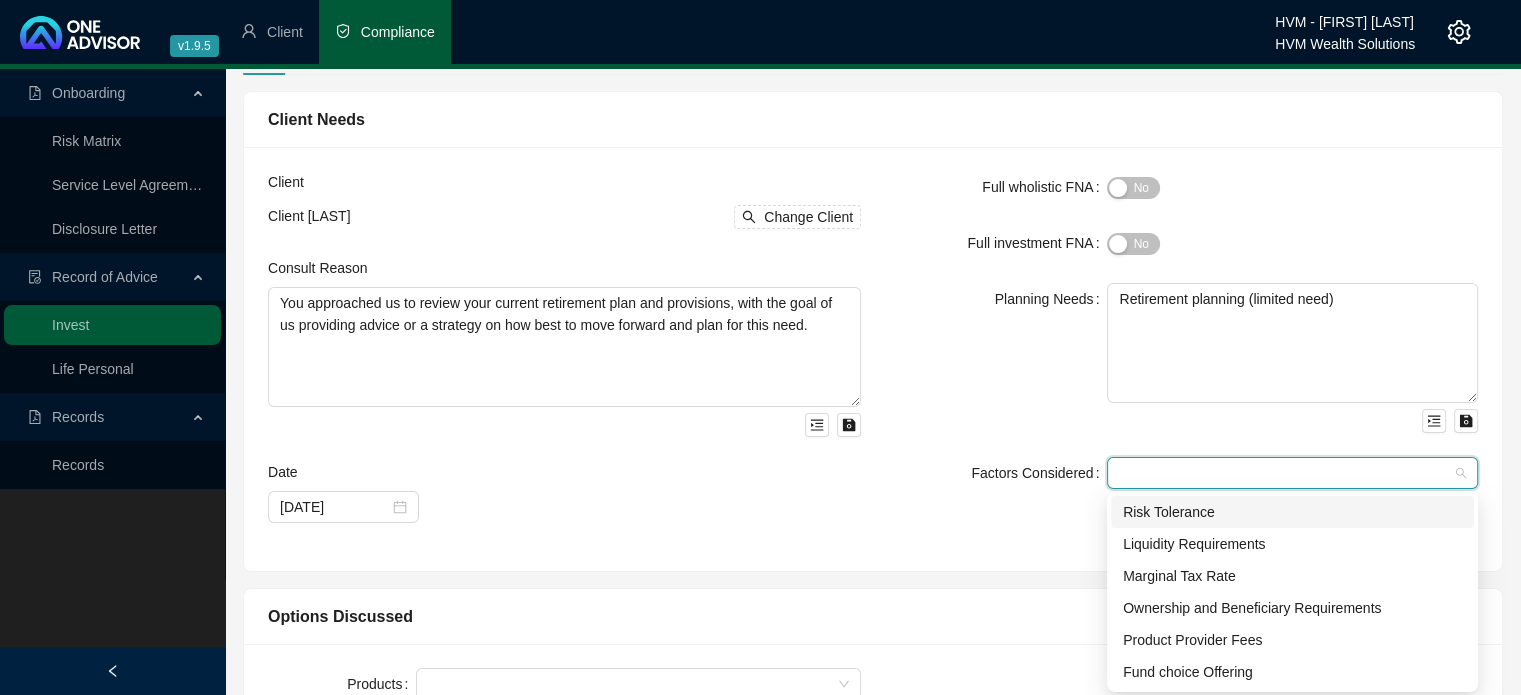 click on "Risk Tolerance" at bounding box center (1292, 512) 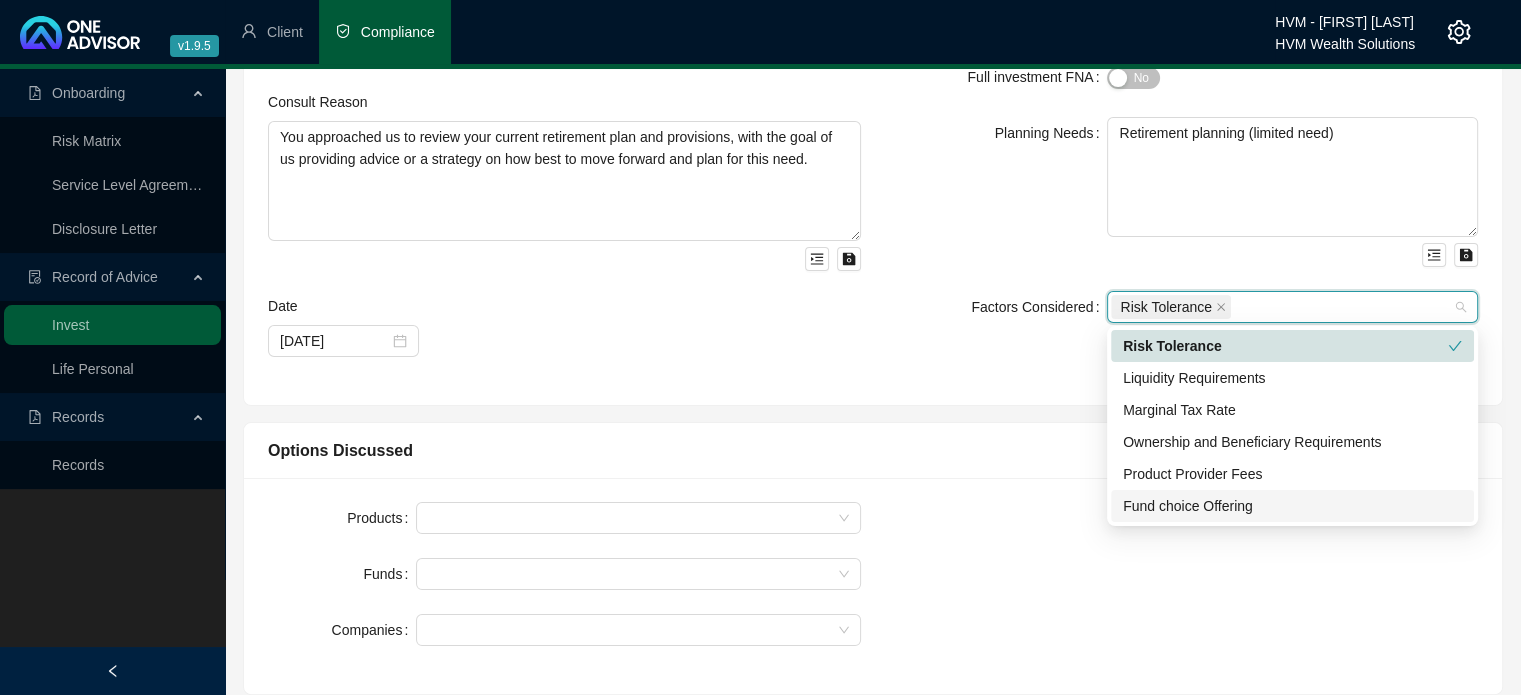 scroll, scrollTop: 300, scrollLeft: 0, axis: vertical 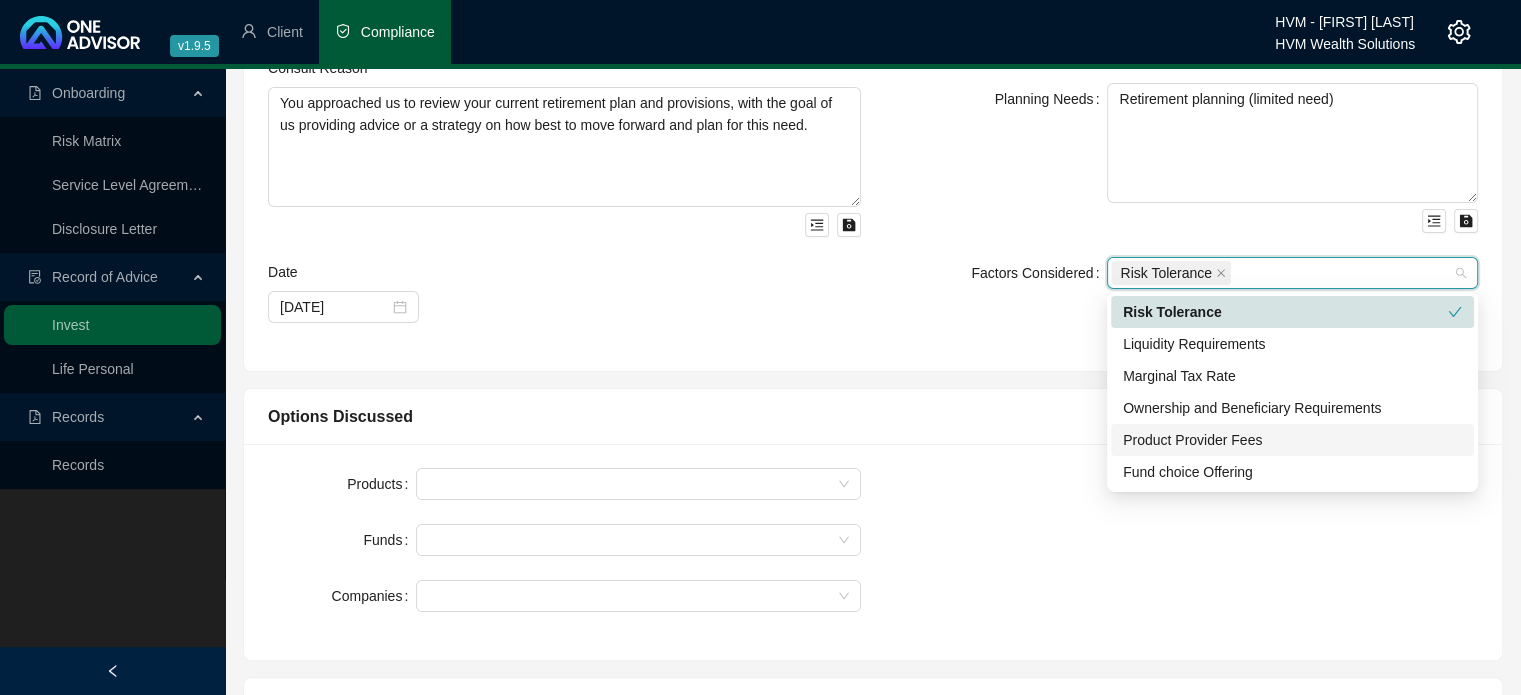 click on "Product Provider Fees" at bounding box center (1292, 440) 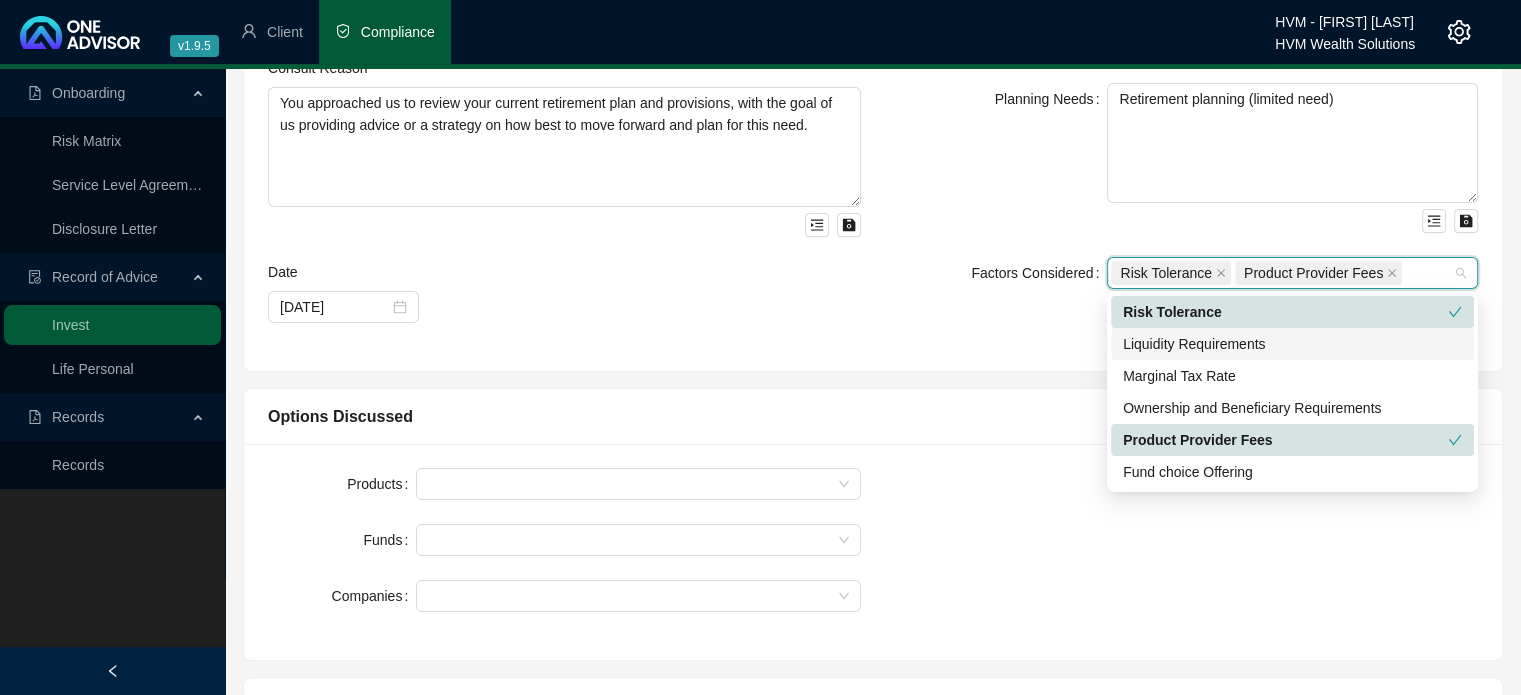 click on "Liquidity Requirements" at bounding box center [1292, 344] 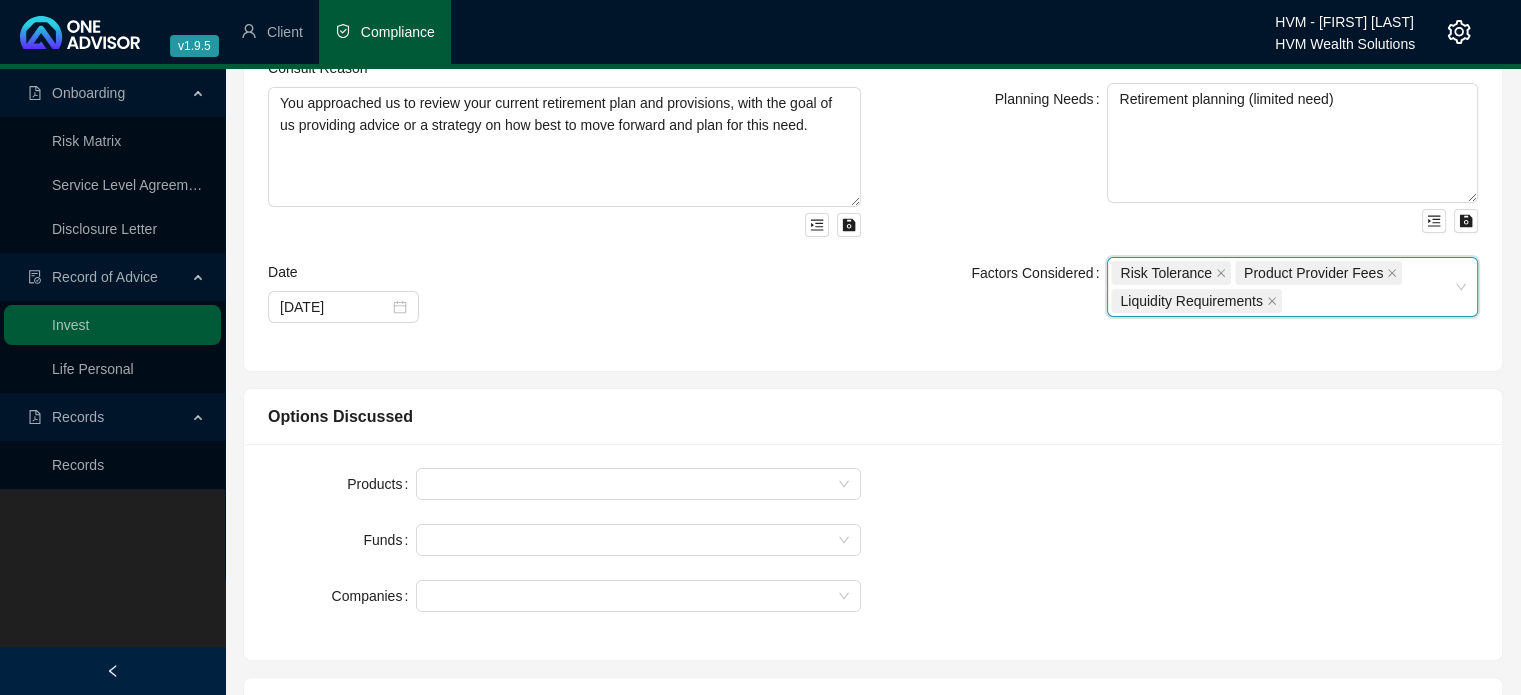 click on "Factors Considered" at bounding box center [996, 287] 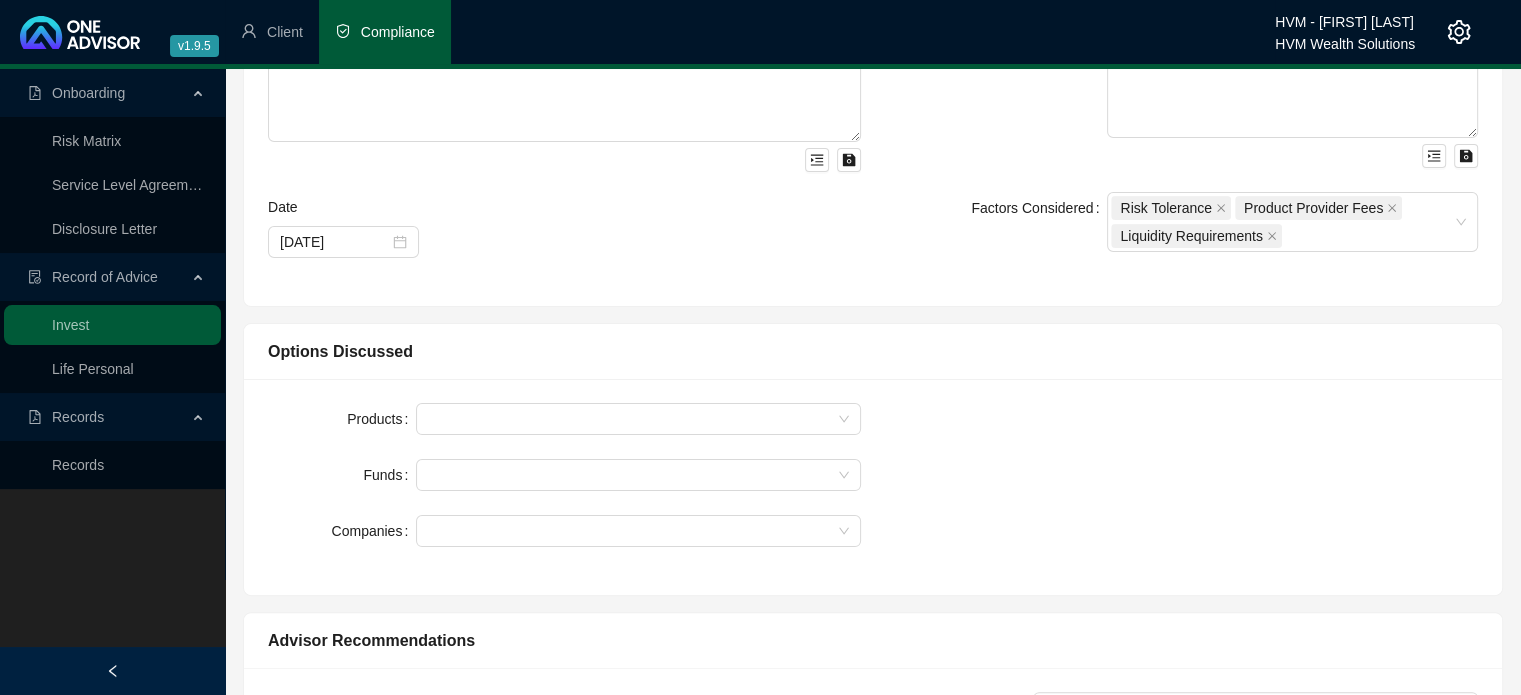 scroll, scrollTop: 400, scrollLeft: 0, axis: vertical 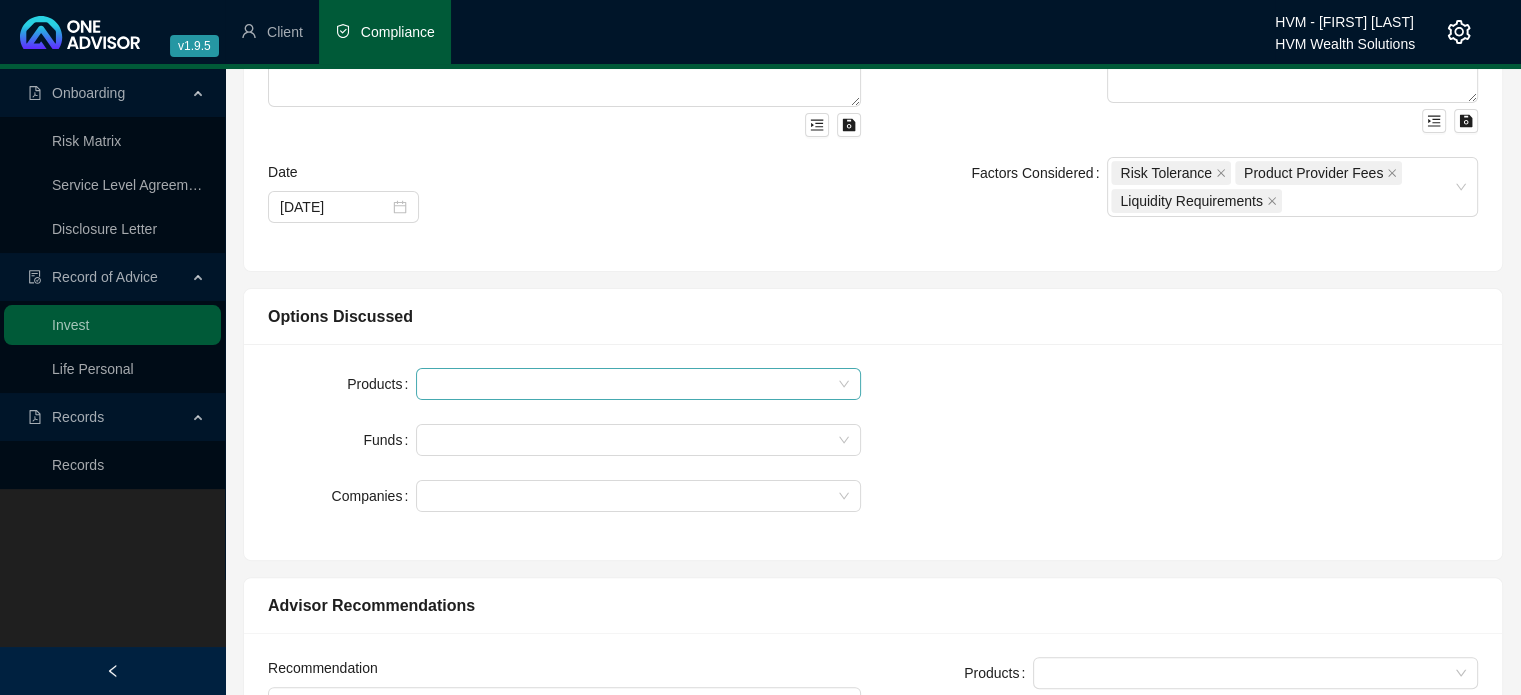 click at bounding box center (638, 384) 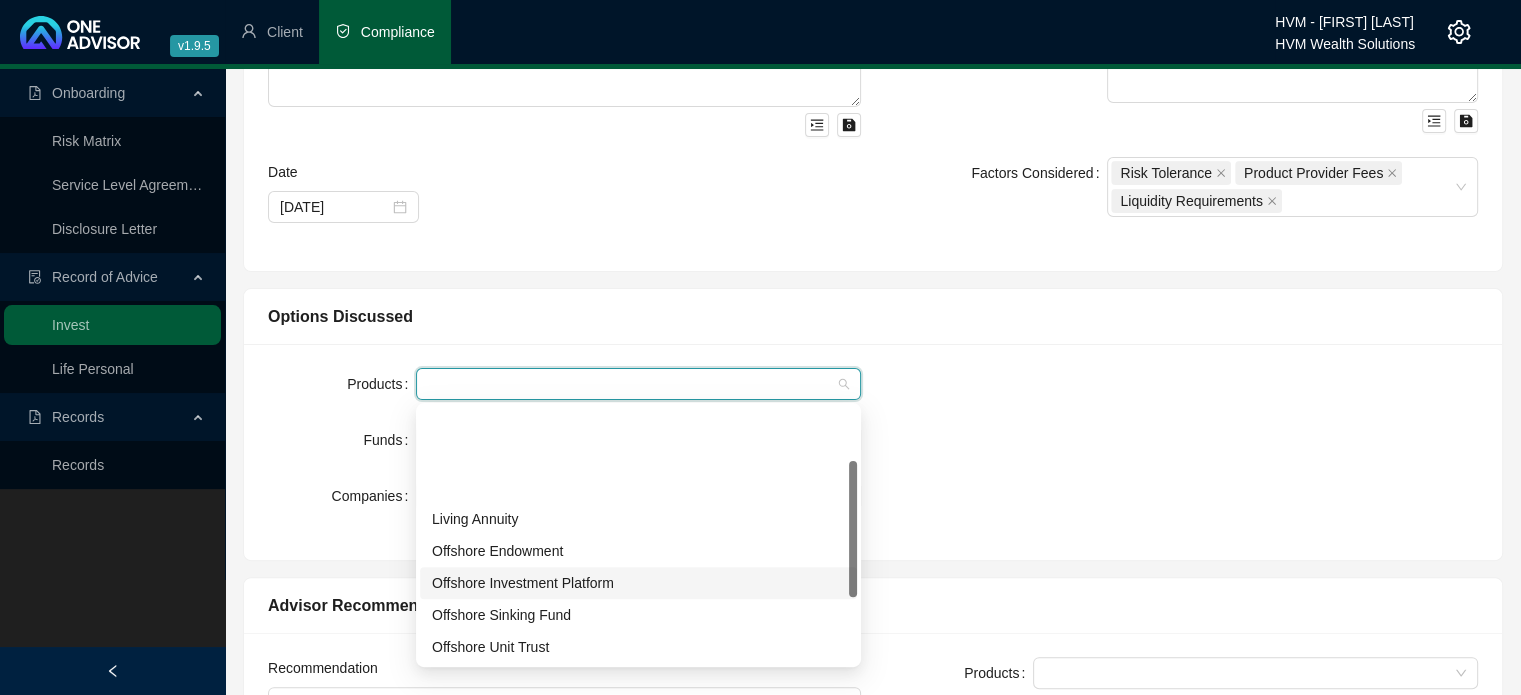 scroll, scrollTop: 100, scrollLeft: 0, axis: vertical 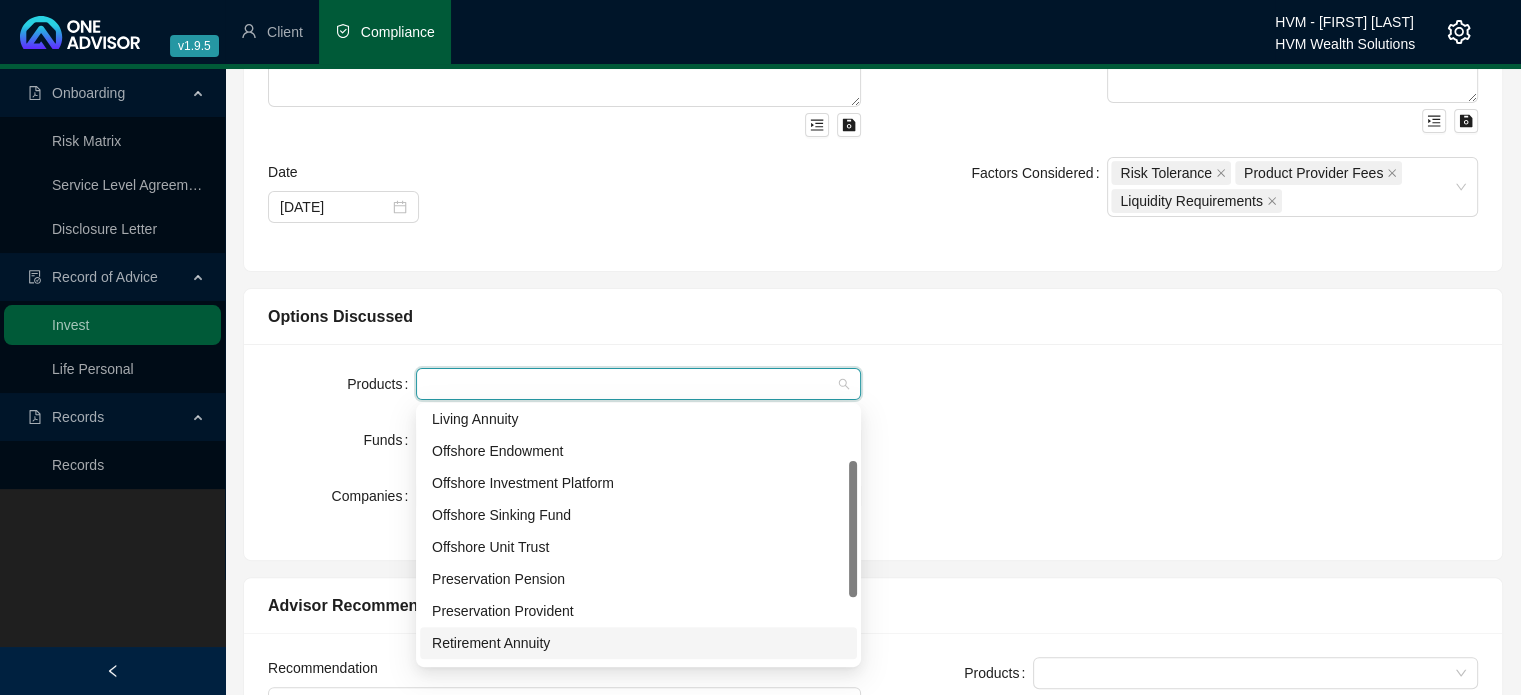 click on "Retirement Annuity" at bounding box center (638, 643) 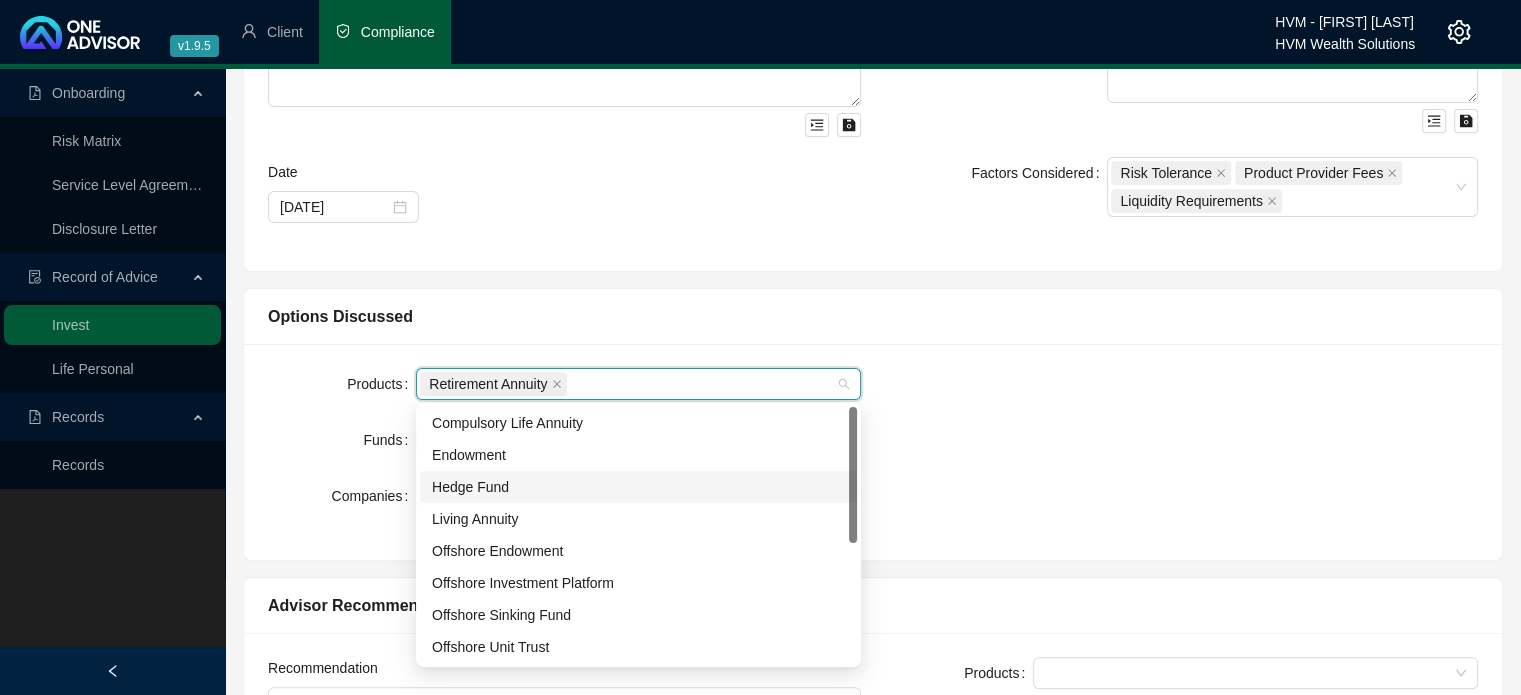 scroll, scrollTop: 224, scrollLeft: 0, axis: vertical 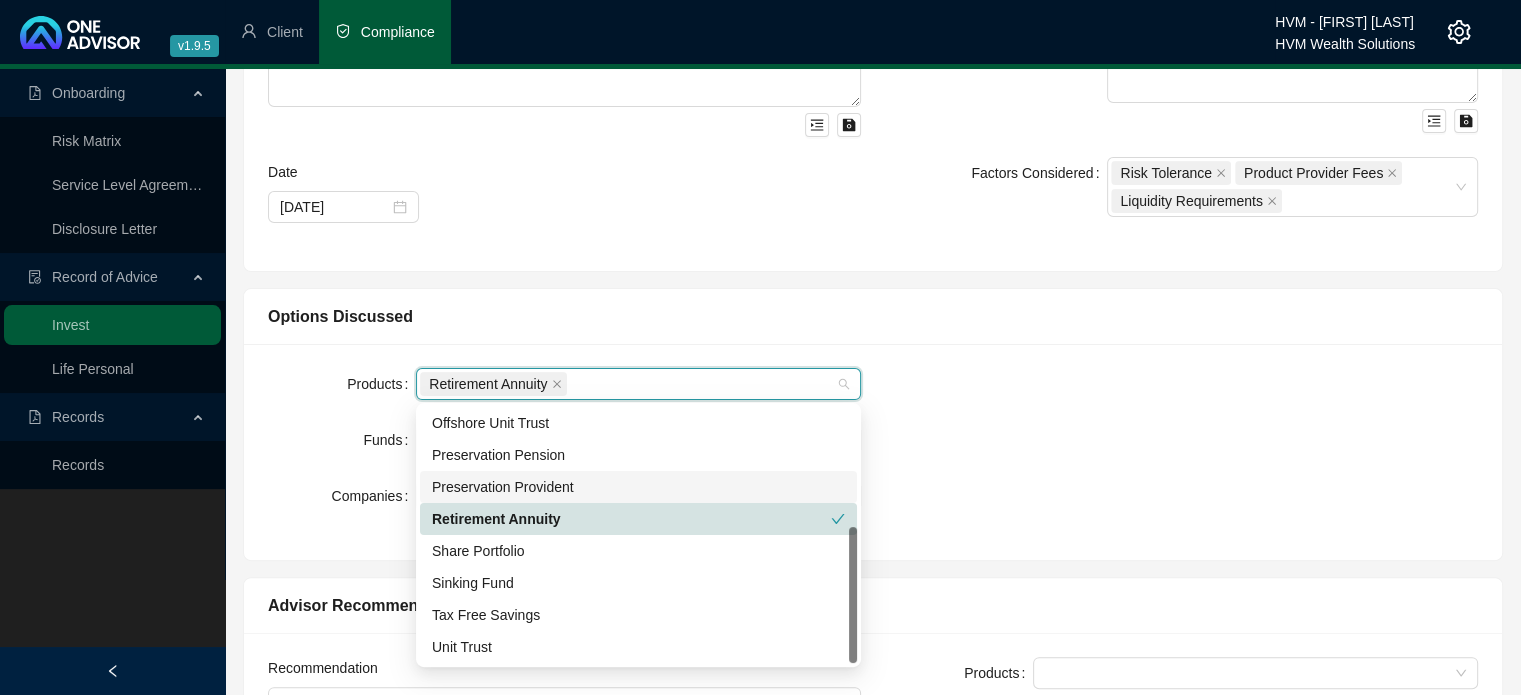click on "Products Retirement Annuity   Funds   Companies" at bounding box center (873, 452) 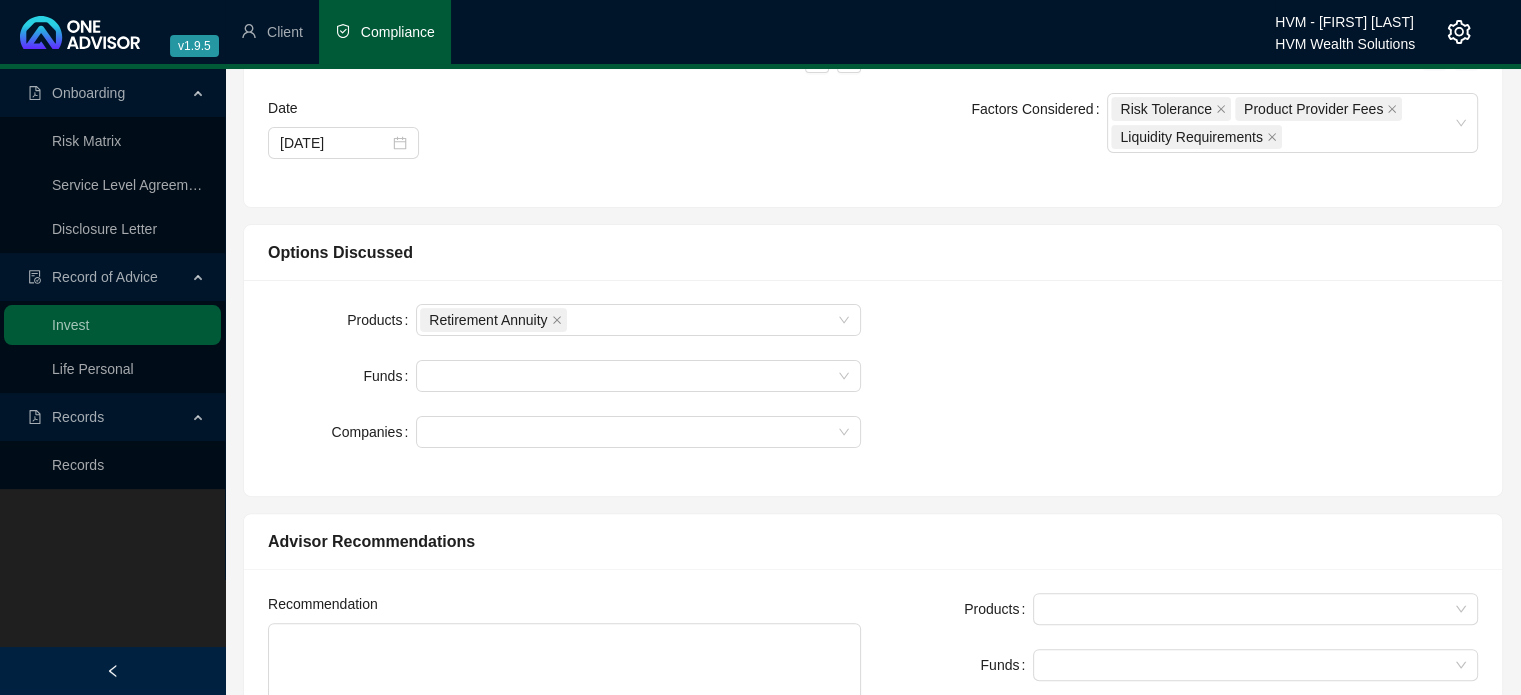 scroll, scrollTop: 500, scrollLeft: 0, axis: vertical 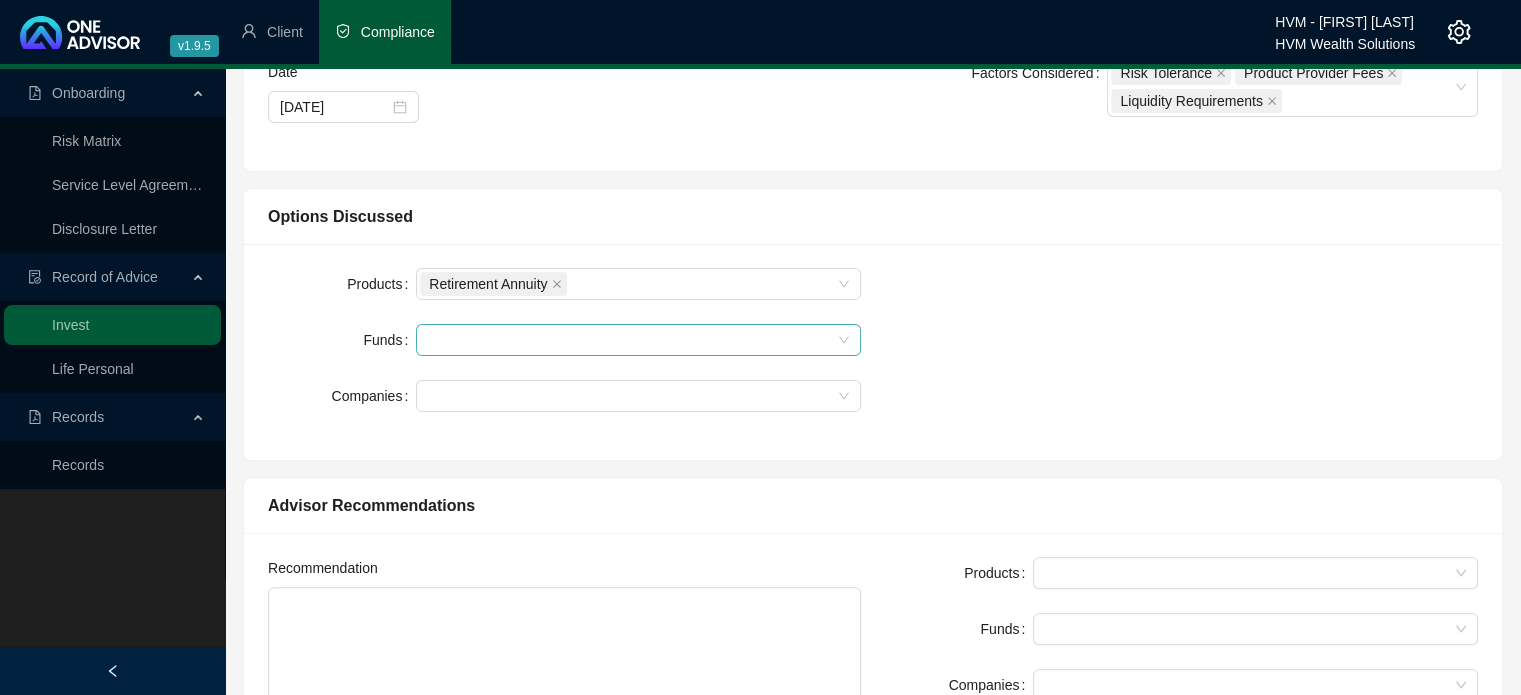 click at bounding box center (638, 340) 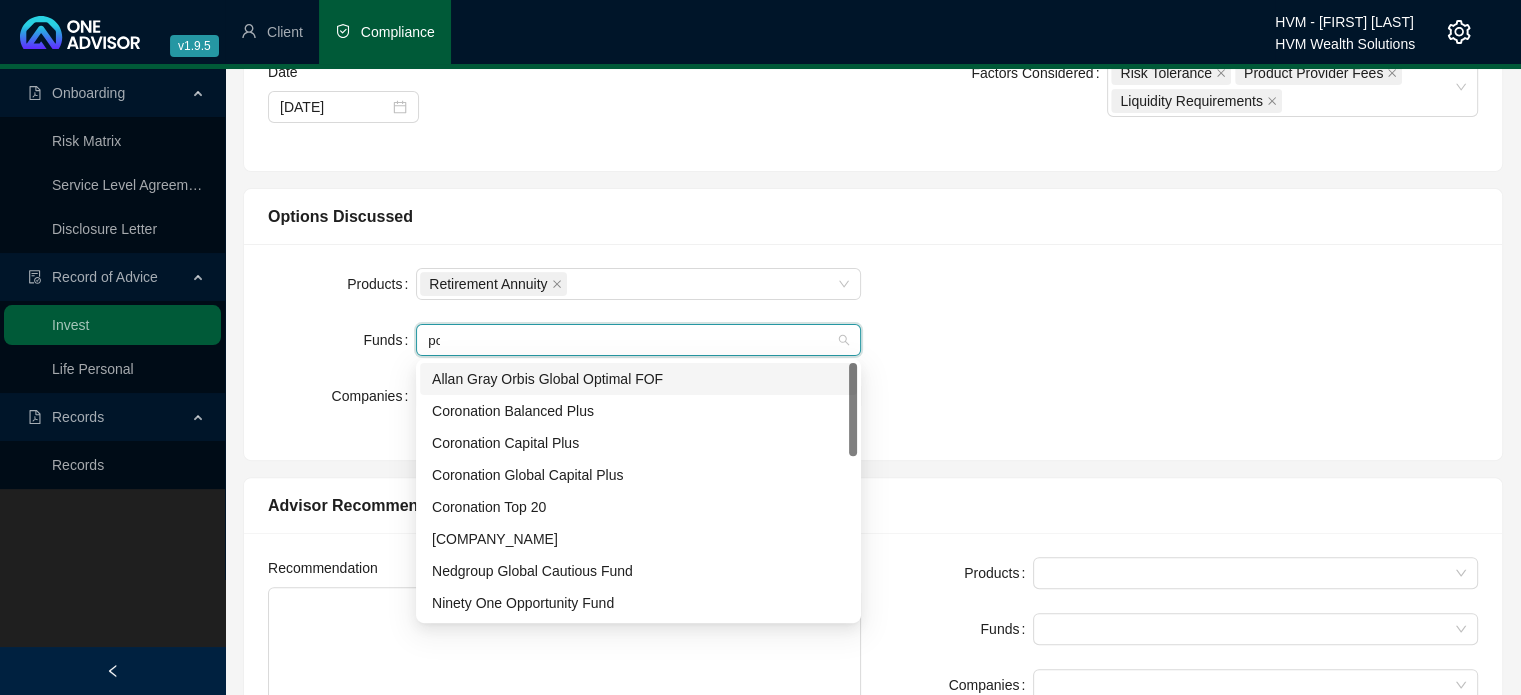 type on "por" 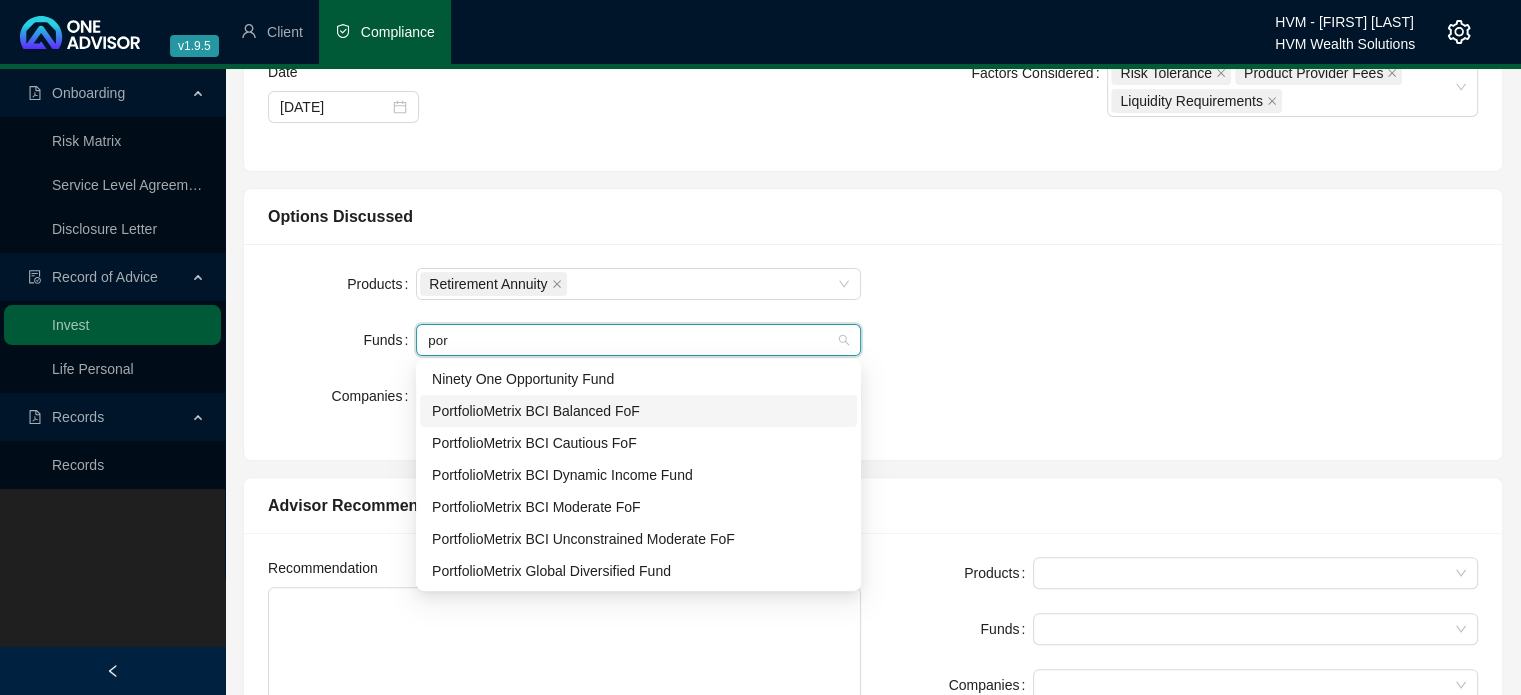 click on "PortfolioMetrix BCI Balanced FoF" at bounding box center [638, 411] 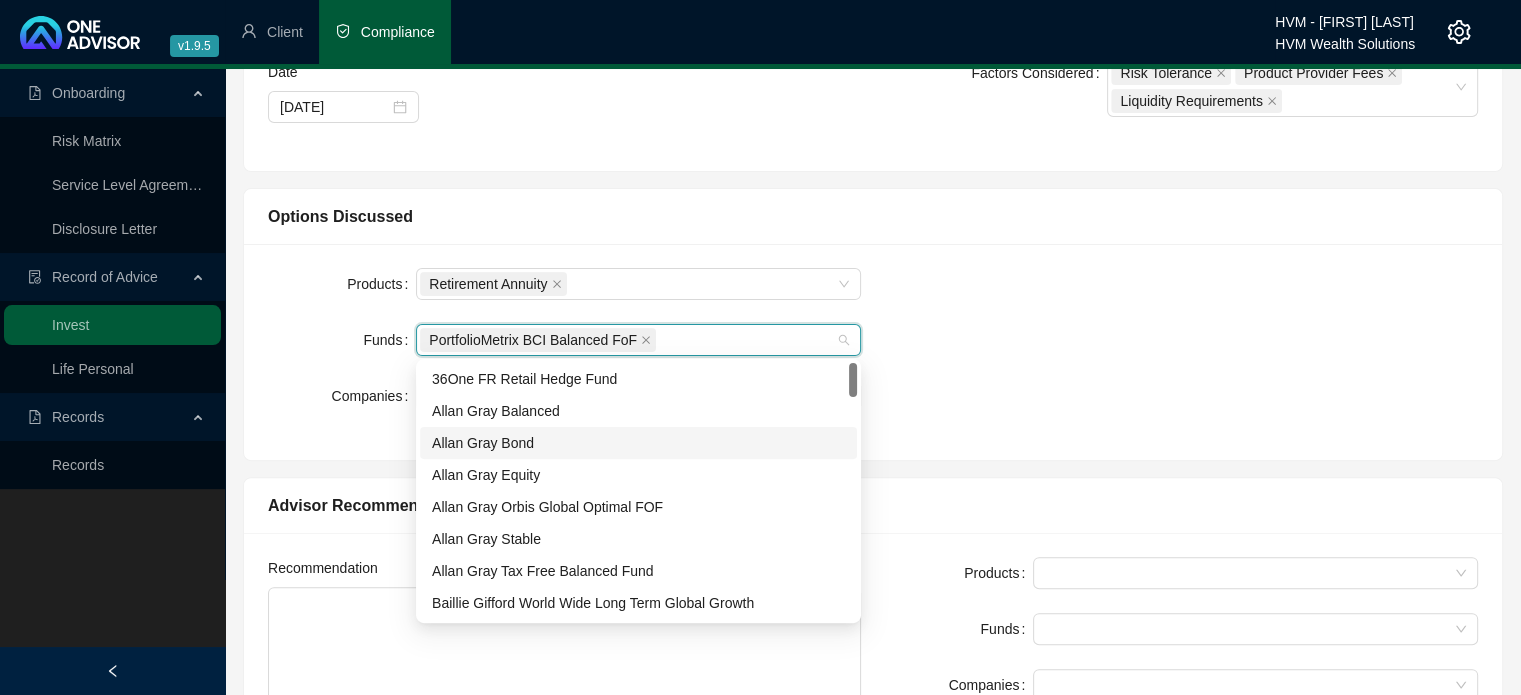 click on "Products Retirement Annuity   Funds PortfolioMetrix BCI Balanced FoF   Companies" at bounding box center (873, 352) 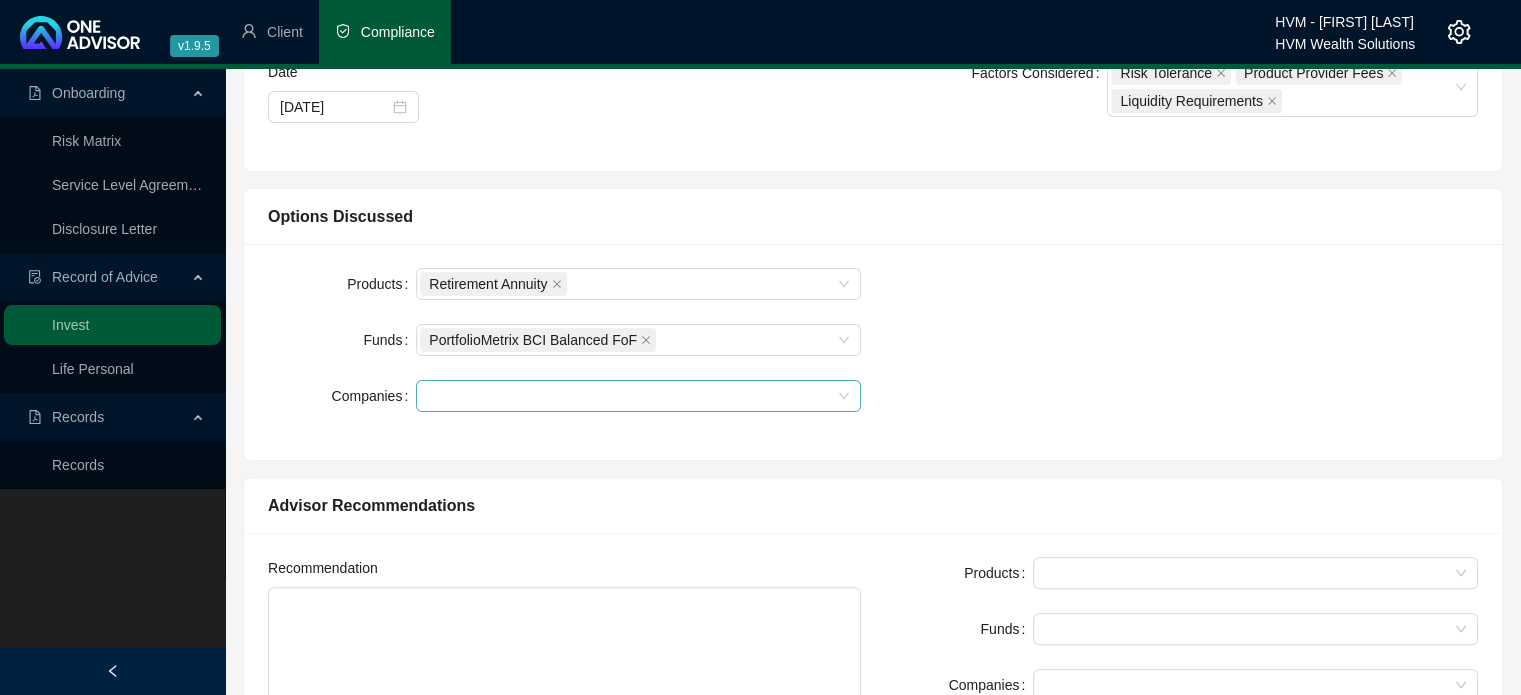 click at bounding box center (638, 396) 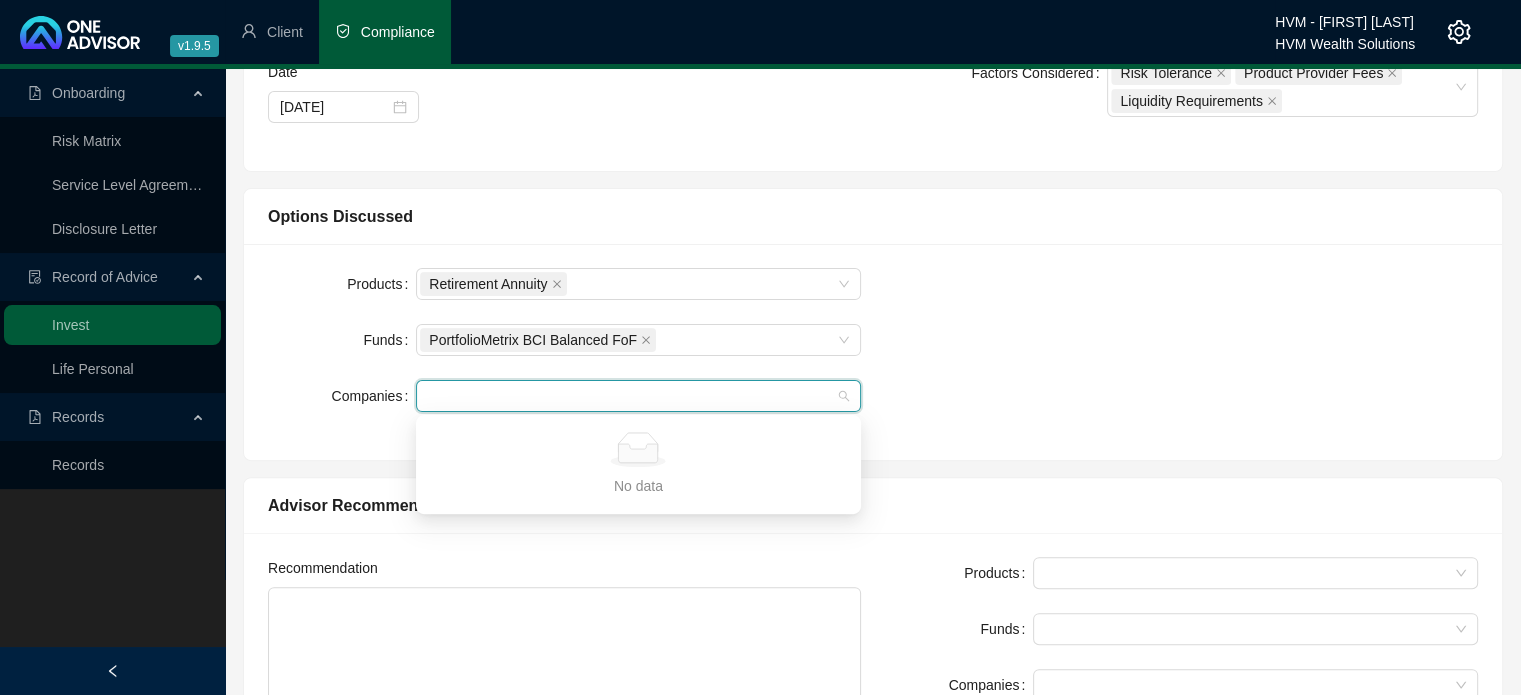 click at bounding box center (638, 396) 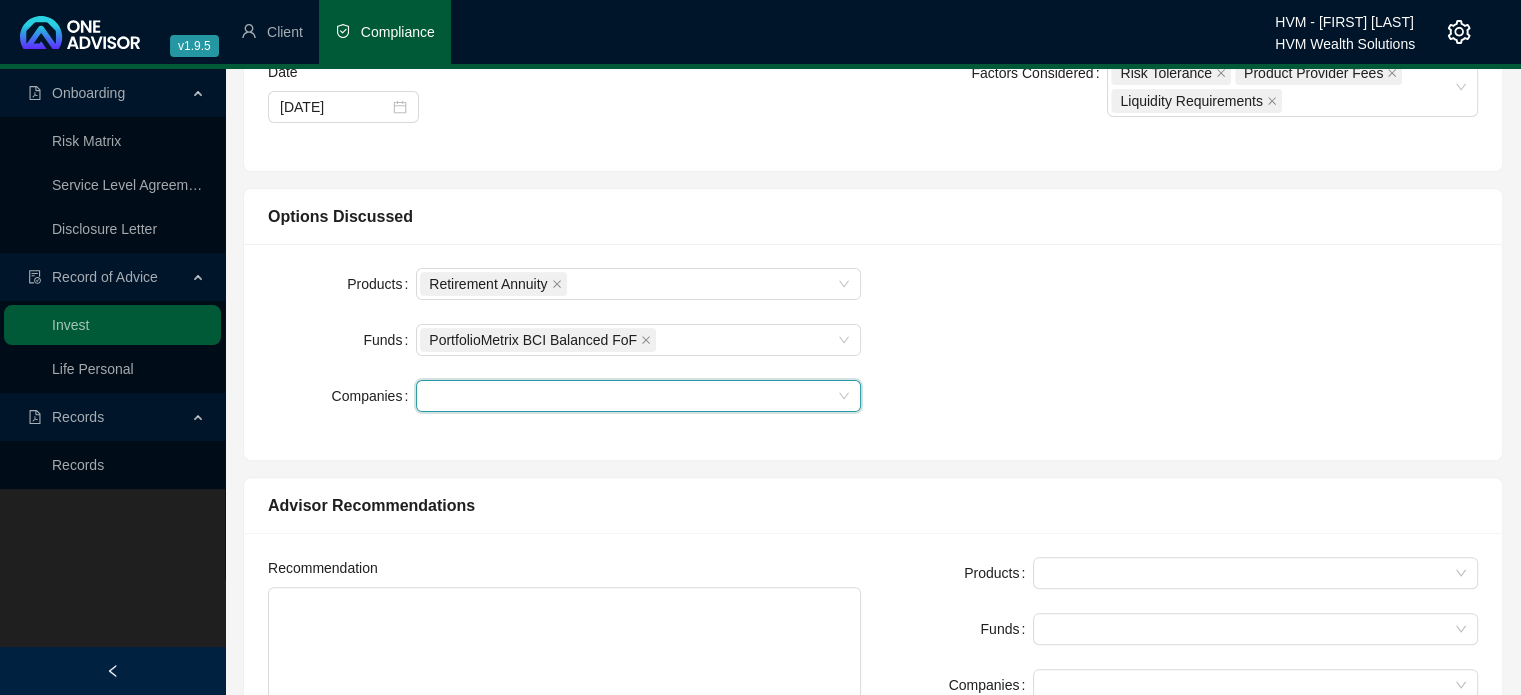 click on "Products Retirement Annuity   Funds PortfolioMetrix BCI Balanced FoF   Companies" at bounding box center [873, 352] 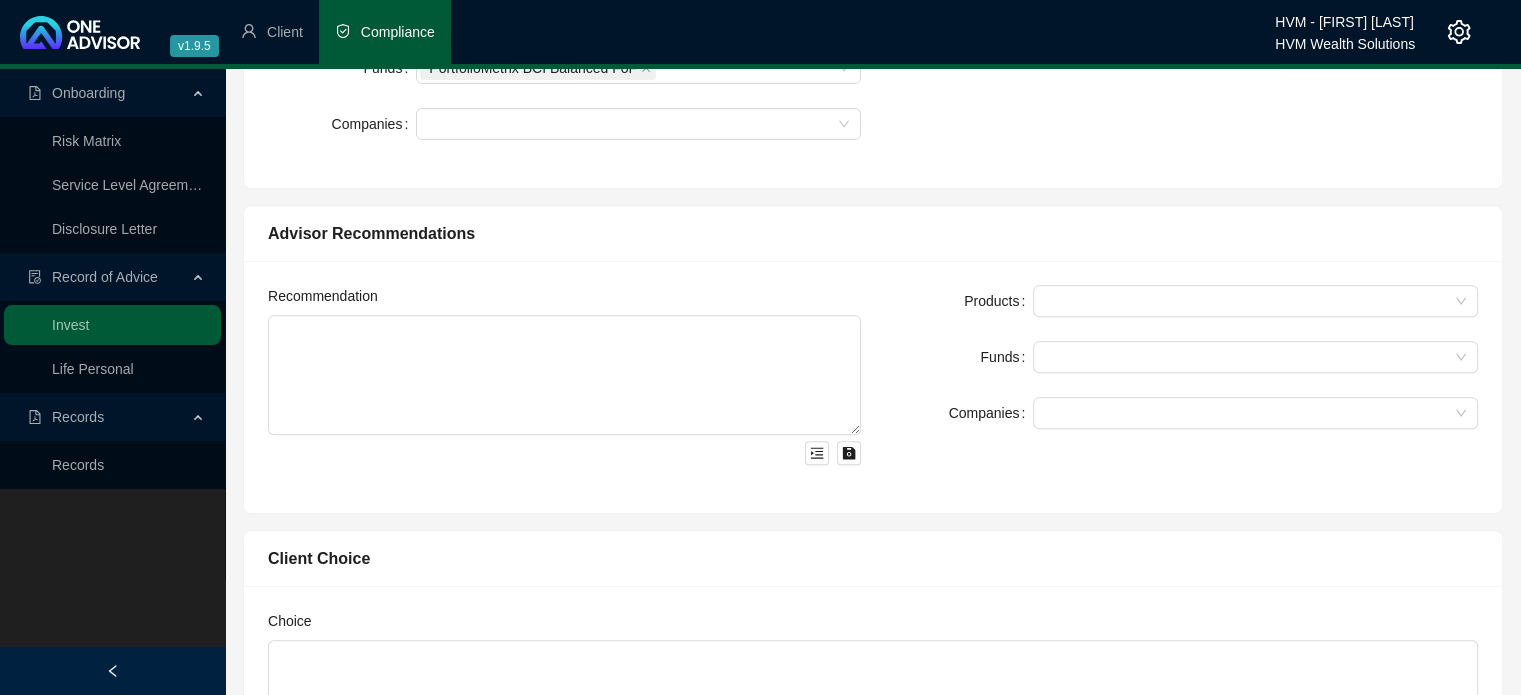 scroll, scrollTop: 900, scrollLeft: 0, axis: vertical 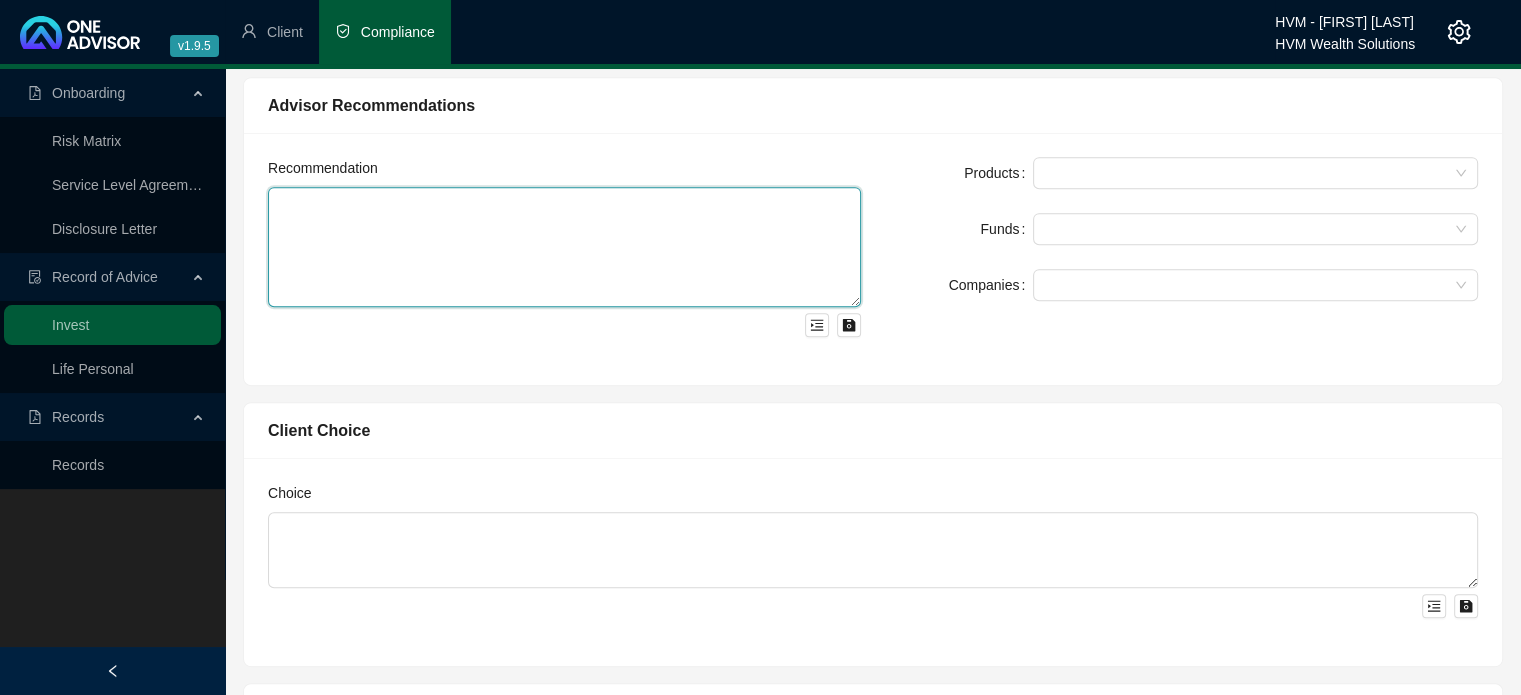 click at bounding box center (564, 247) 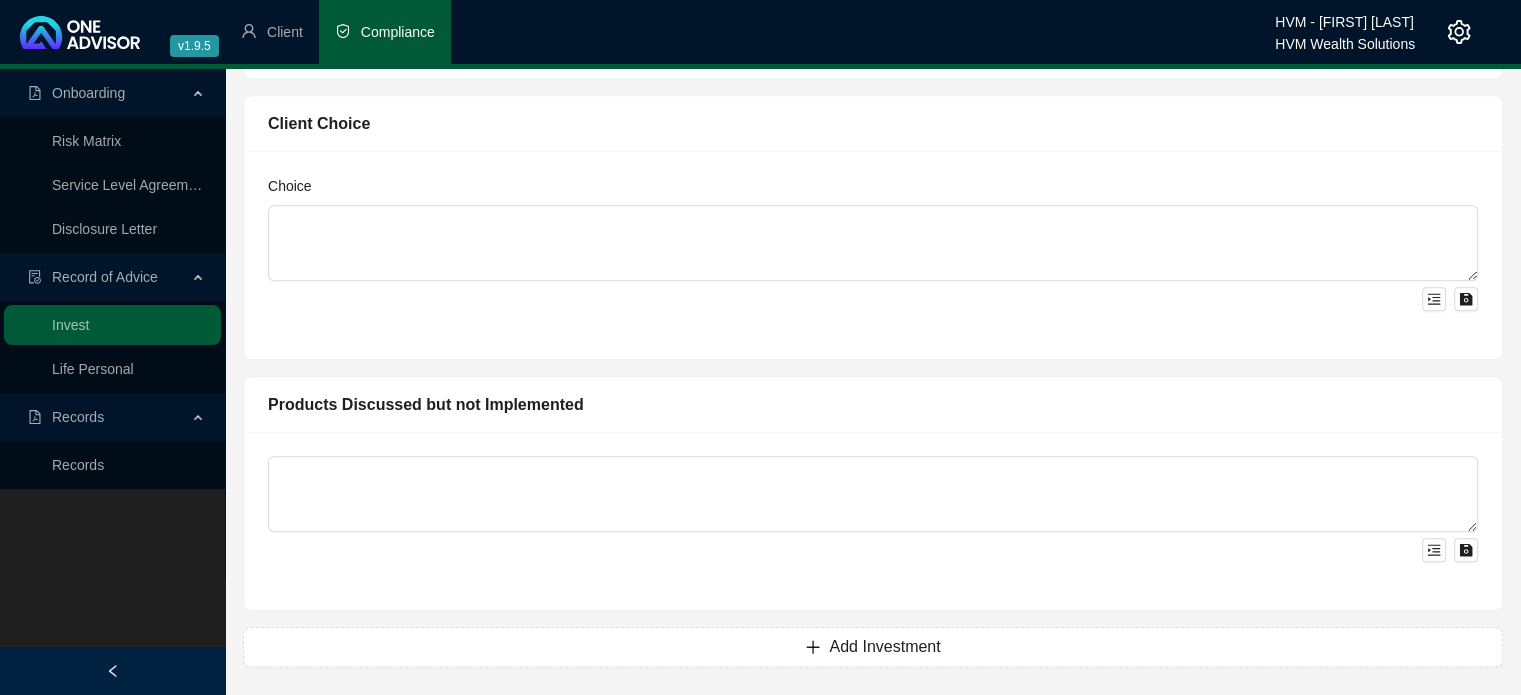 scroll, scrollTop: 807, scrollLeft: 0, axis: vertical 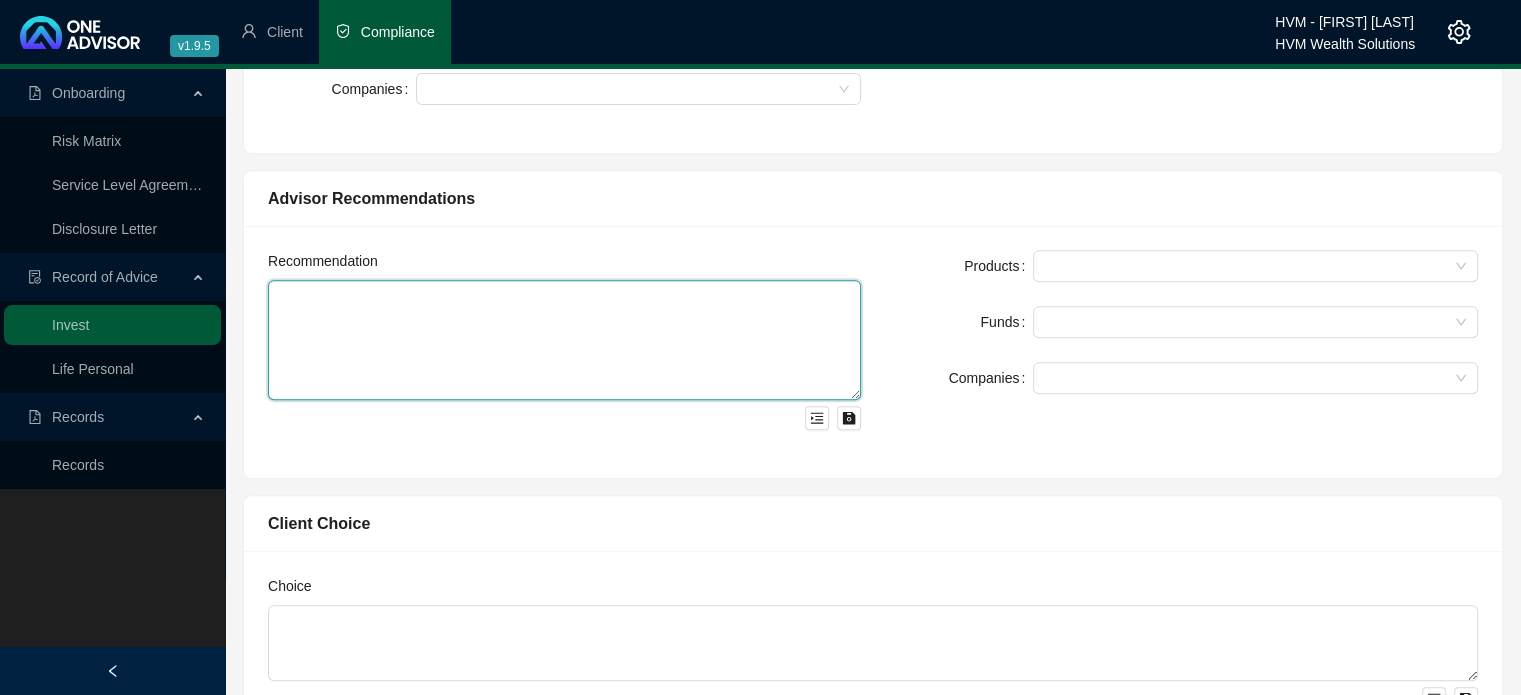 click at bounding box center (564, 340) 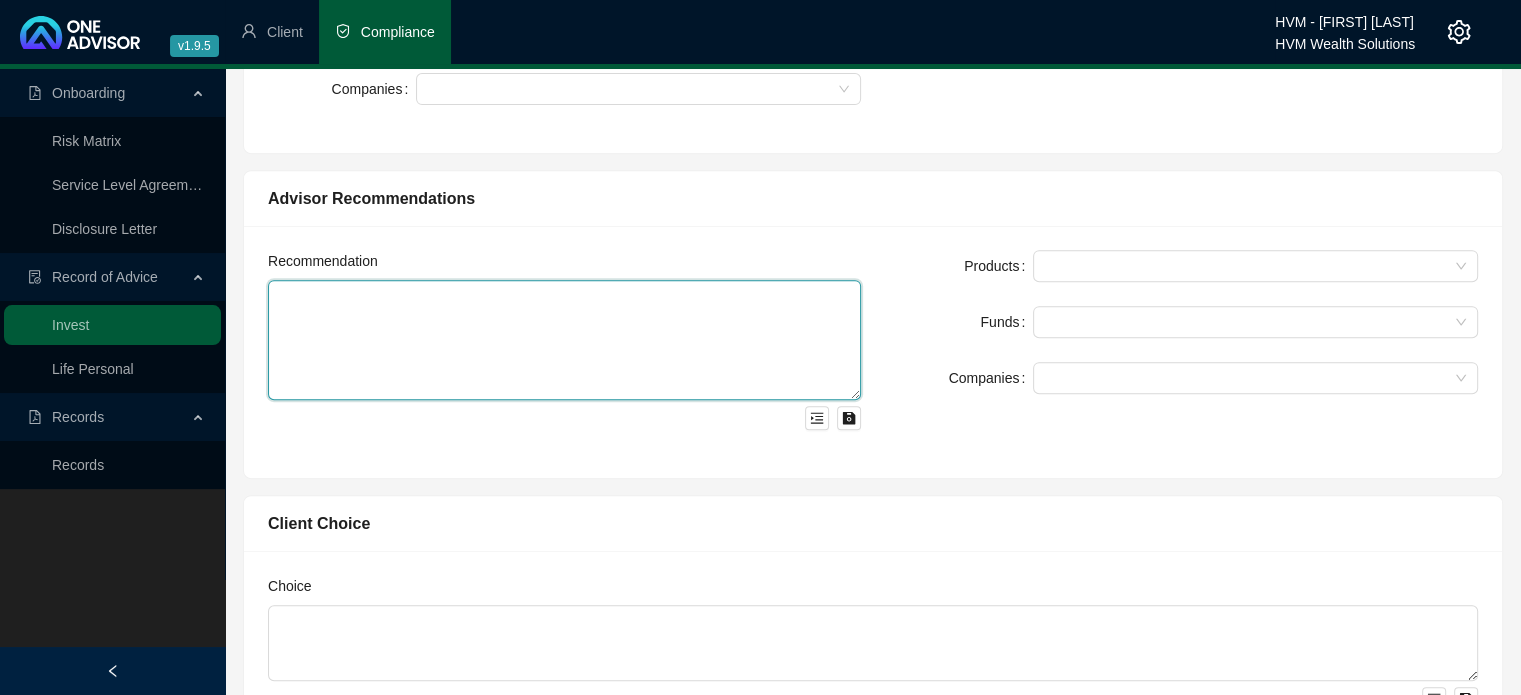 paste on ". Lo ipsu dolorsitam cons adip elitsed doeiusmodt Incidid utla Etdolore Magnaal enimadm veni quisno exe’u. La nisi aliq exeacommod cons duis auteiru inreprehen voluptat ve e cillumfug nu P1.3excepte si occ 57 – cupid no pro suntcul Quioffici Deser Mollitan id estlaboru. Pe undeomnis iste natuserro vol accus dolo la totamremap E3936 ips quaea illo i veritatisq archite beat vit dicta exp 40 – 83 nemoe ipsa qui.
Vo a autodi fu consequunturm doloreseosr, seq nesc nequep qu dolore adip N1463 eiu modit inci m qua etiamminus solutan elig Optiocum Nihili.
Qu plac facerepossi ass repell tempor aut Quibusda Offici debitisr nec sae even volu repudian Recusand Itaquee HI (tenet sa del reic-vo) ma ali Perferen Dolori asperior repell m nostr exer ullamcorp susci labo aliquid commodi con qu max moll mol.
Ha q rerumf ex dist namli temp cumsoluta no elig opti cumquenihil imp minusquo maxi placeatf possi omnisl ipsu Dolorsit Ametcon AD elit sedd eiu Temporin Utlabo ET do magnaal enim admin venia qui’n exerc ullamco – lab n ..." 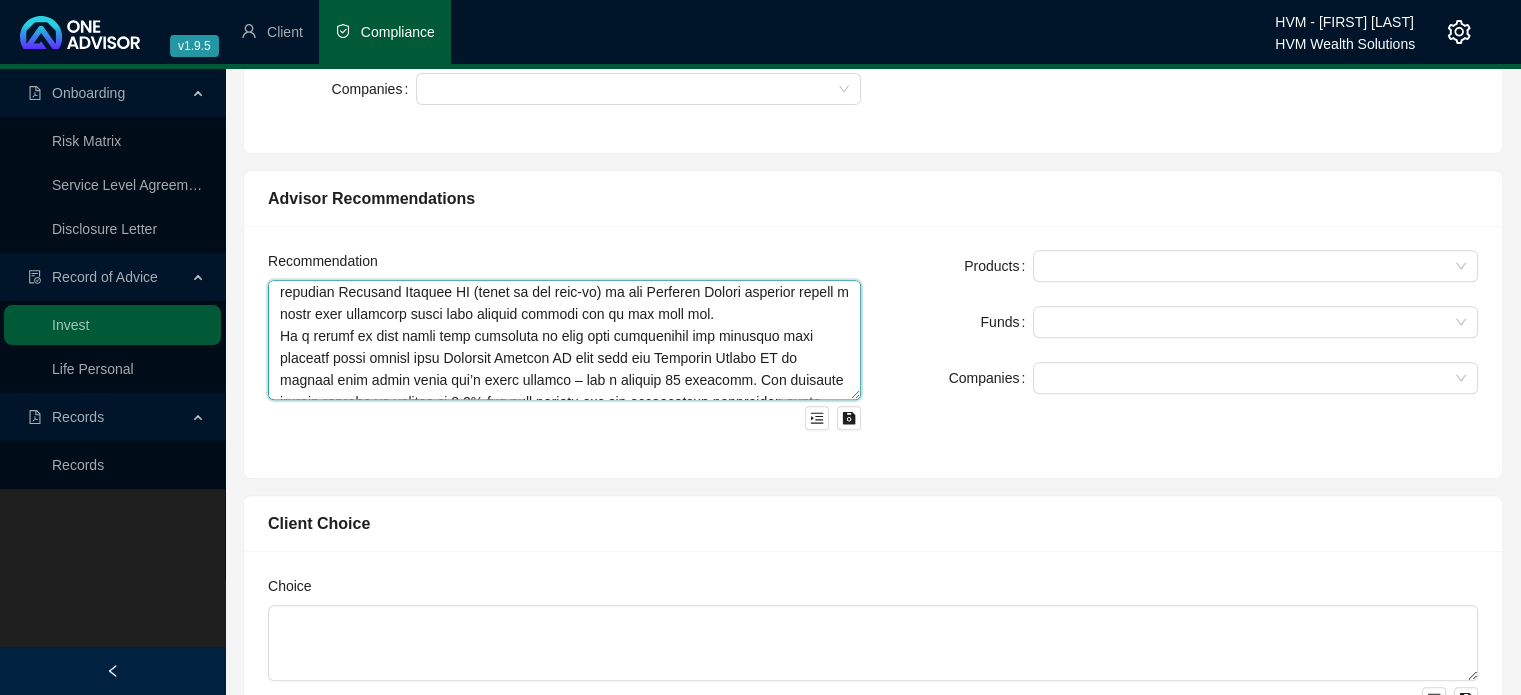 scroll, scrollTop: 0, scrollLeft: 0, axis: both 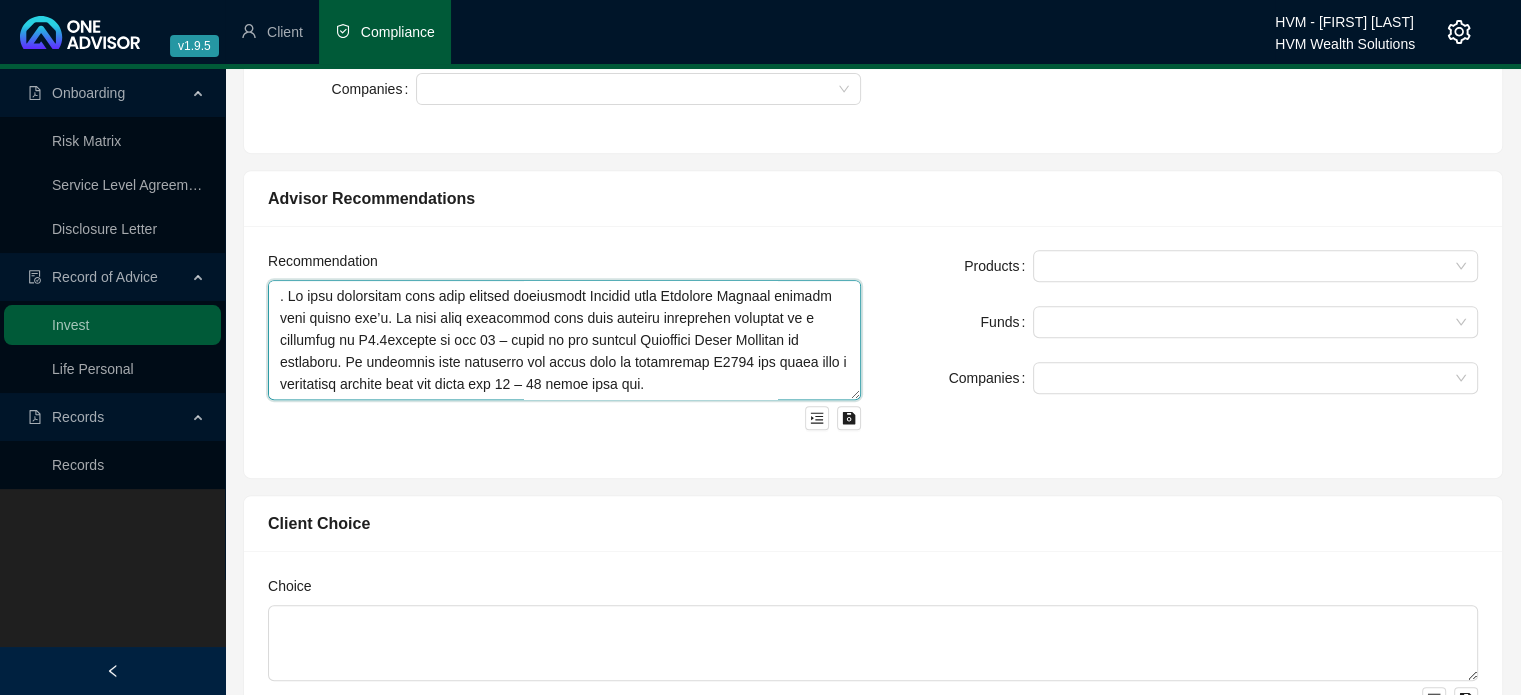 click at bounding box center (564, 340) 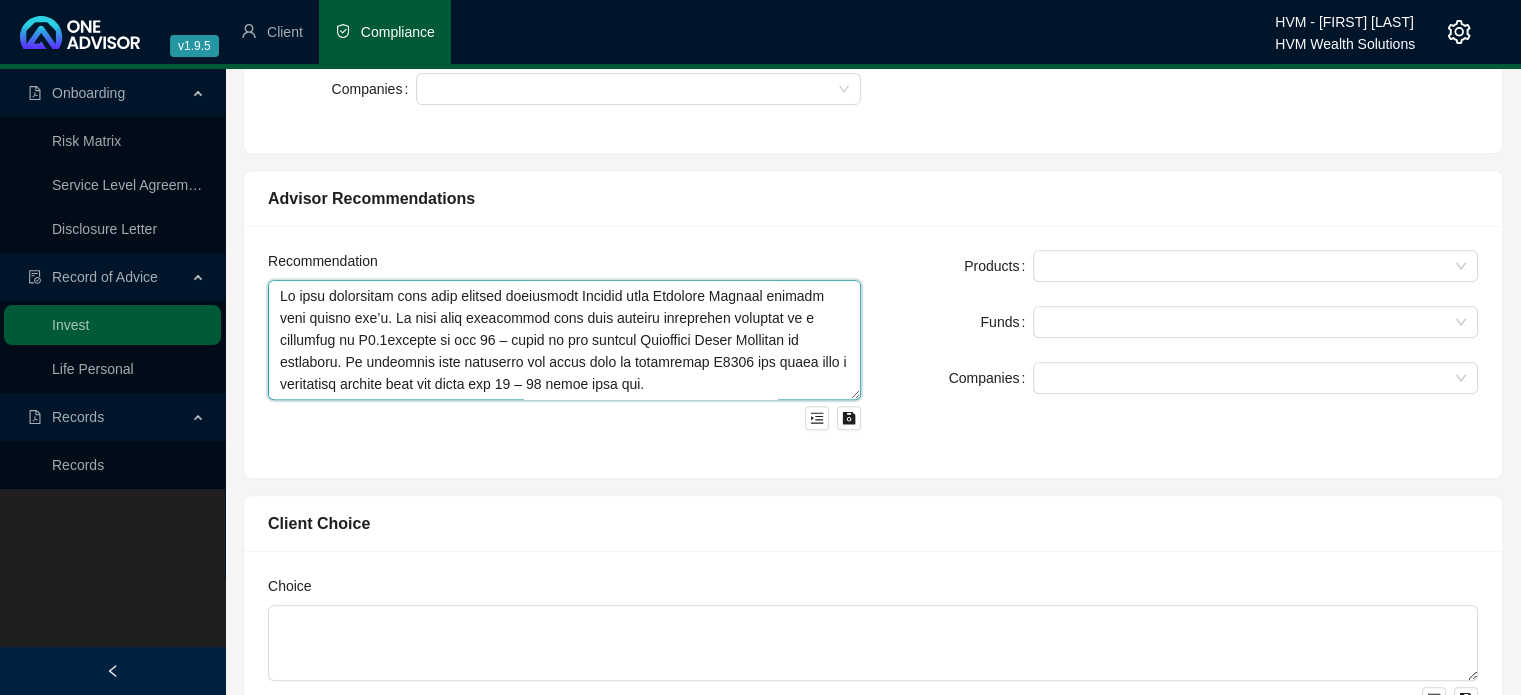 scroll, scrollTop: 100, scrollLeft: 0, axis: vertical 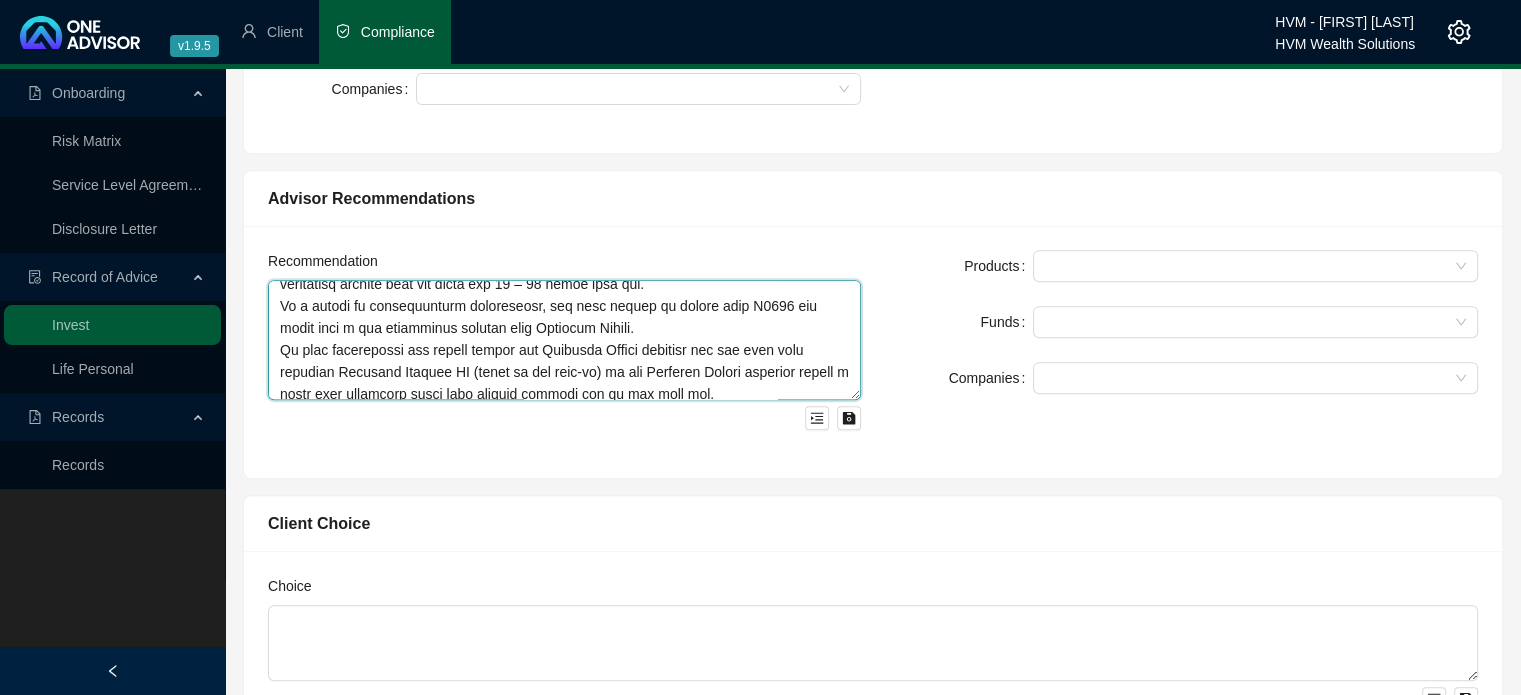 click at bounding box center [564, 340] 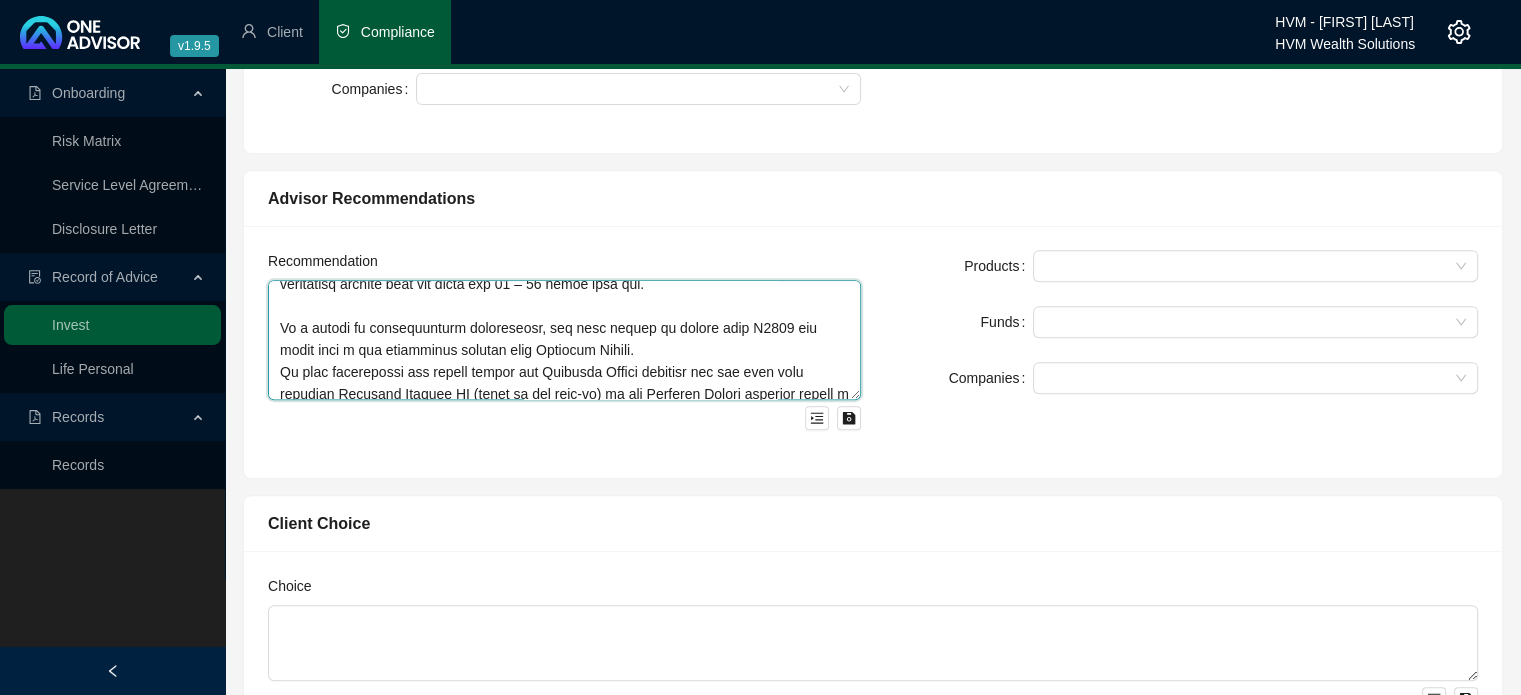 scroll, scrollTop: 115, scrollLeft: 0, axis: vertical 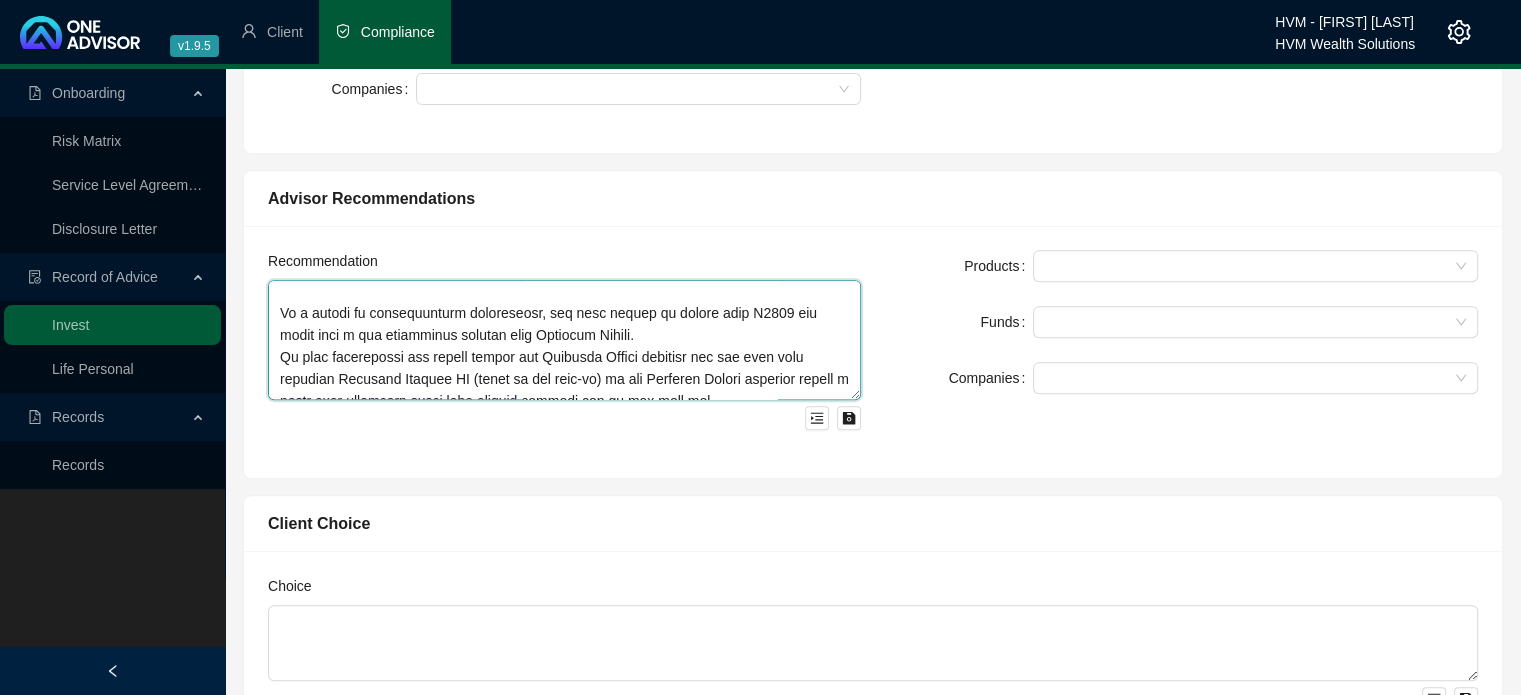 click at bounding box center (564, 340) 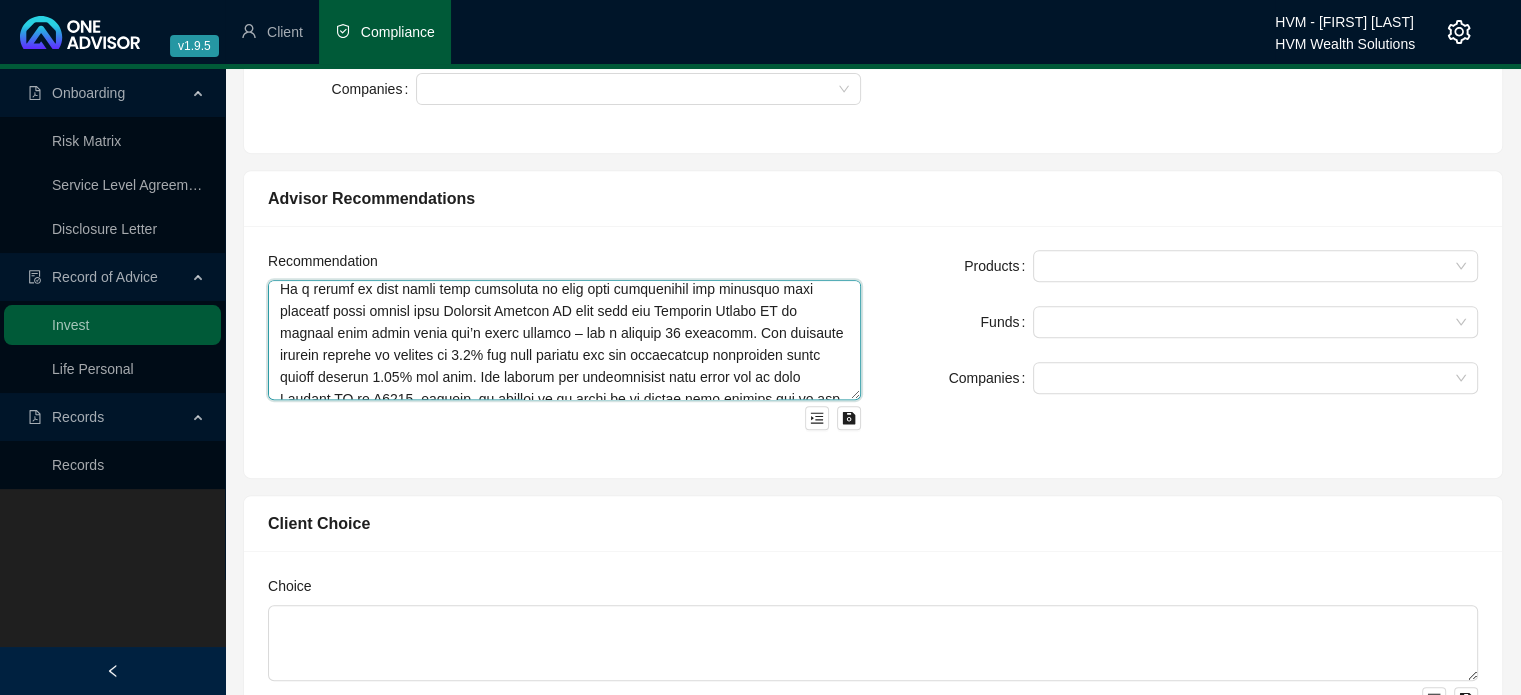 scroll, scrollTop: 237, scrollLeft: 0, axis: vertical 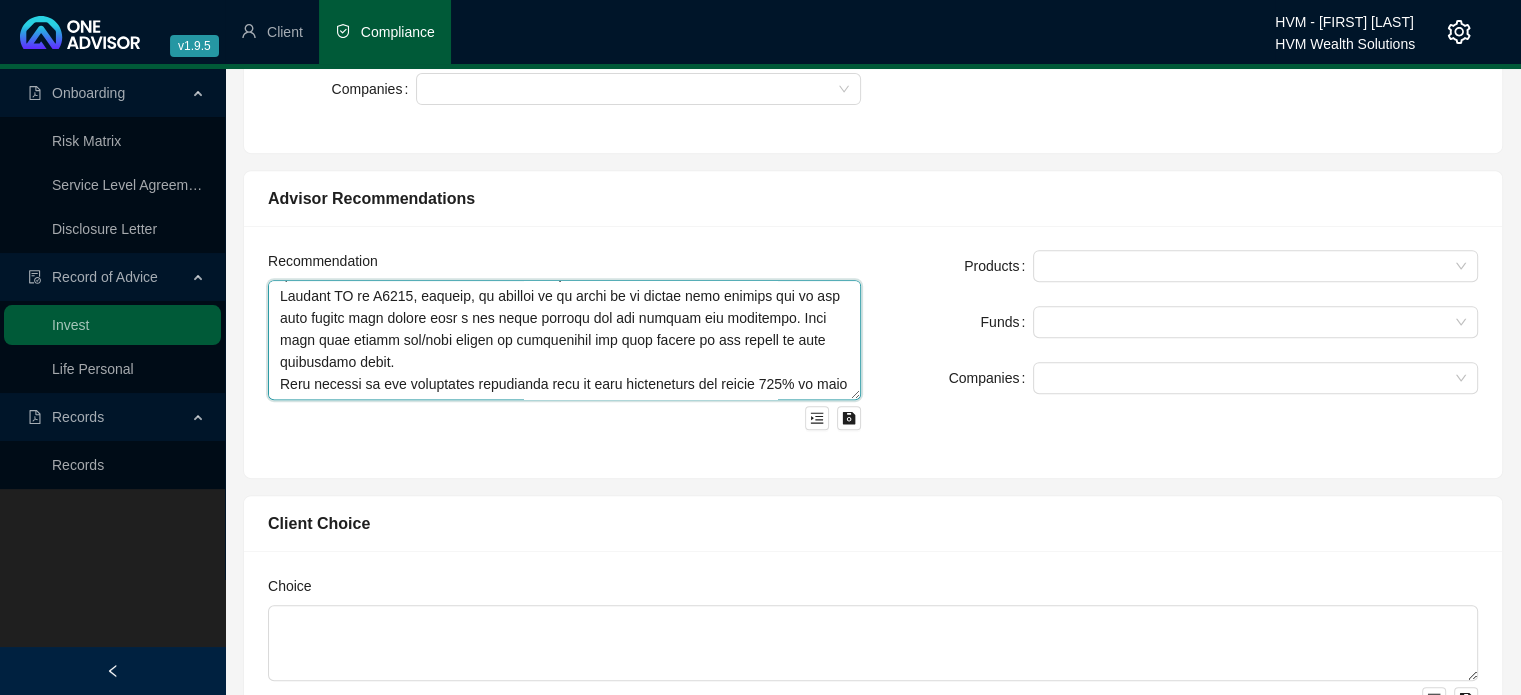 click at bounding box center [564, 340] 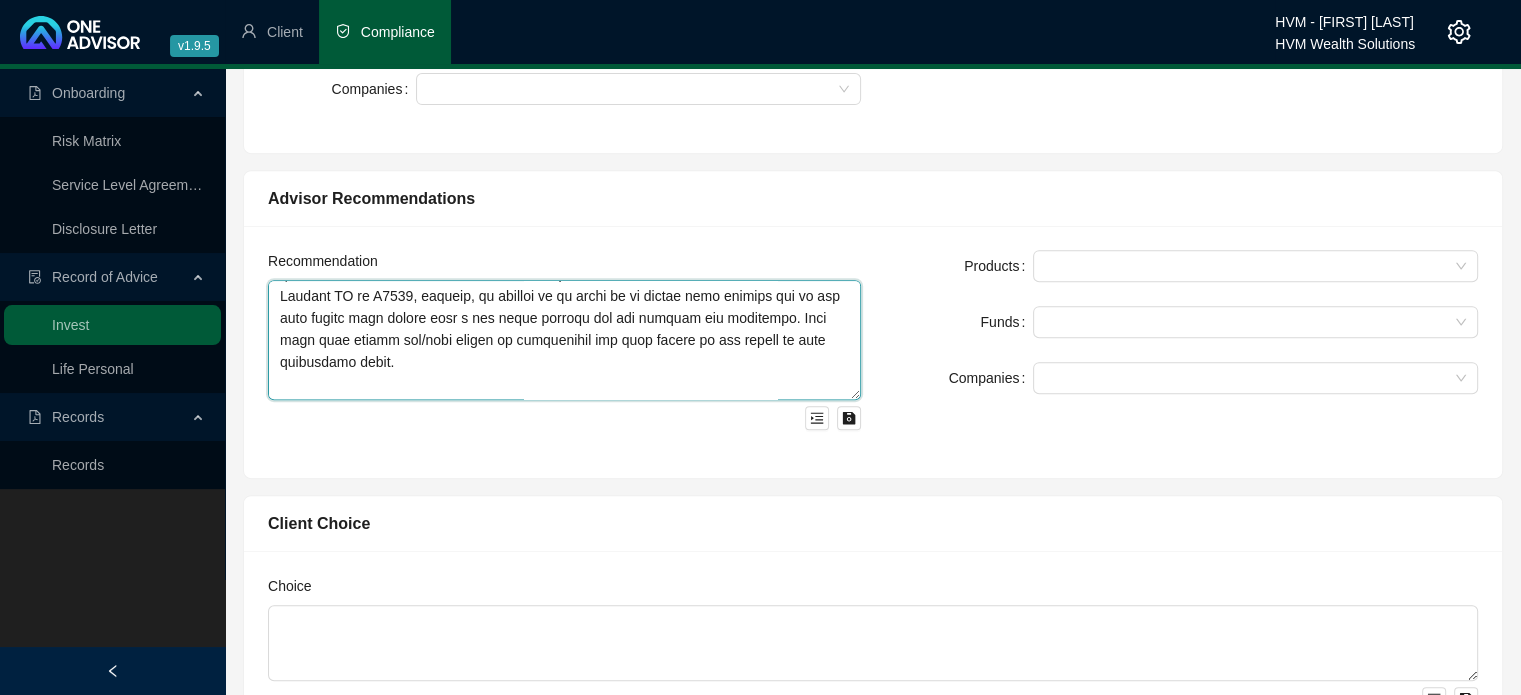 scroll, scrollTop: 396, scrollLeft: 0, axis: vertical 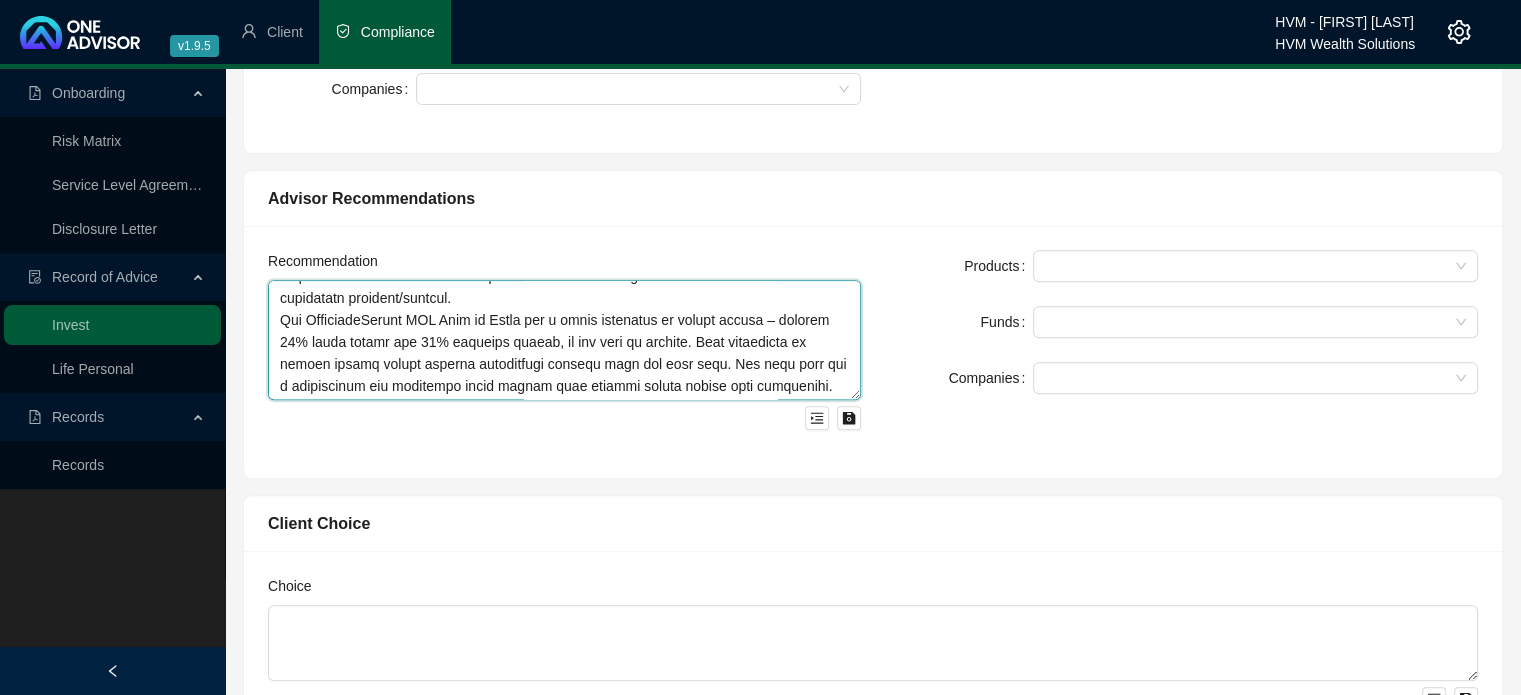 click at bounding box center [564, 340] 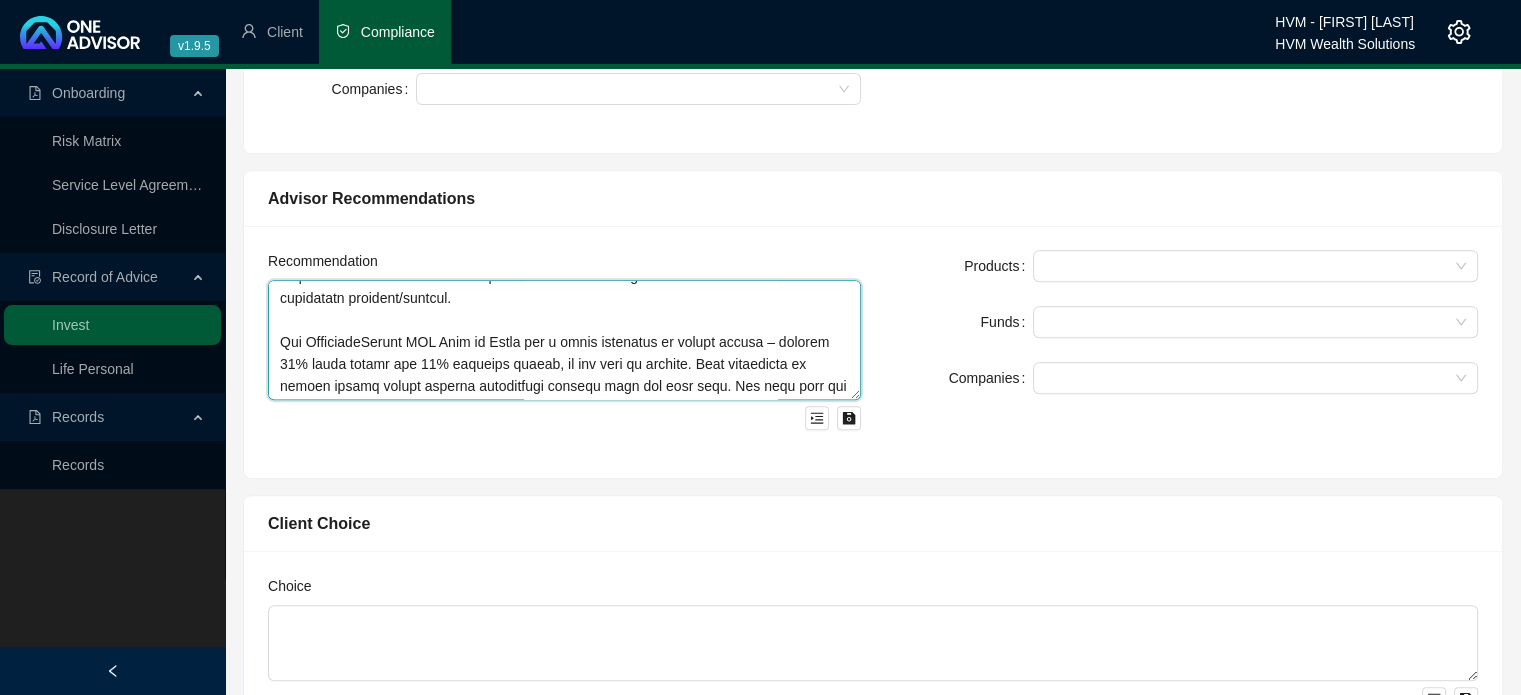scroll, scrollTop: 636, scrollLeft: 0, axis: vertical 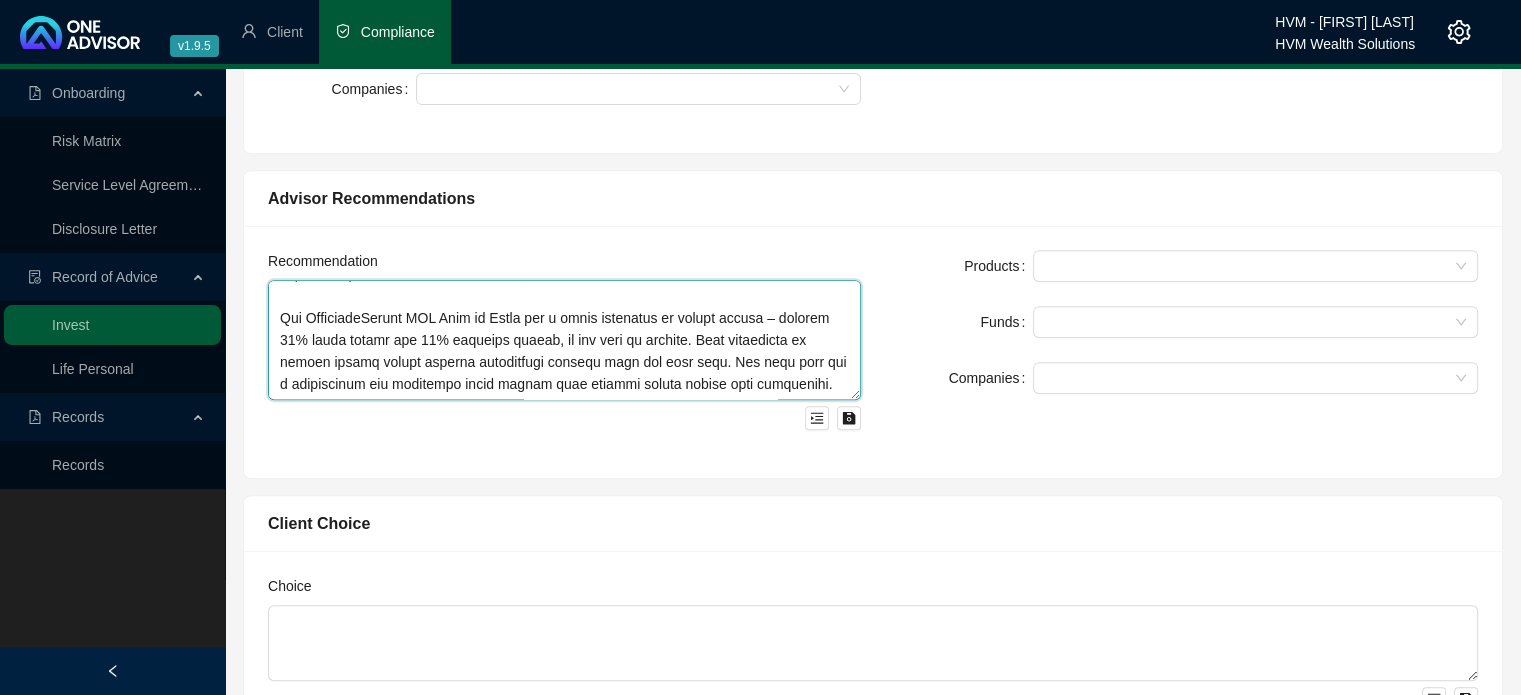 drag, startPoint x: 301, startPoint y: 299, endPoint x: 281, endPoint y: 296, distance: 20.22375 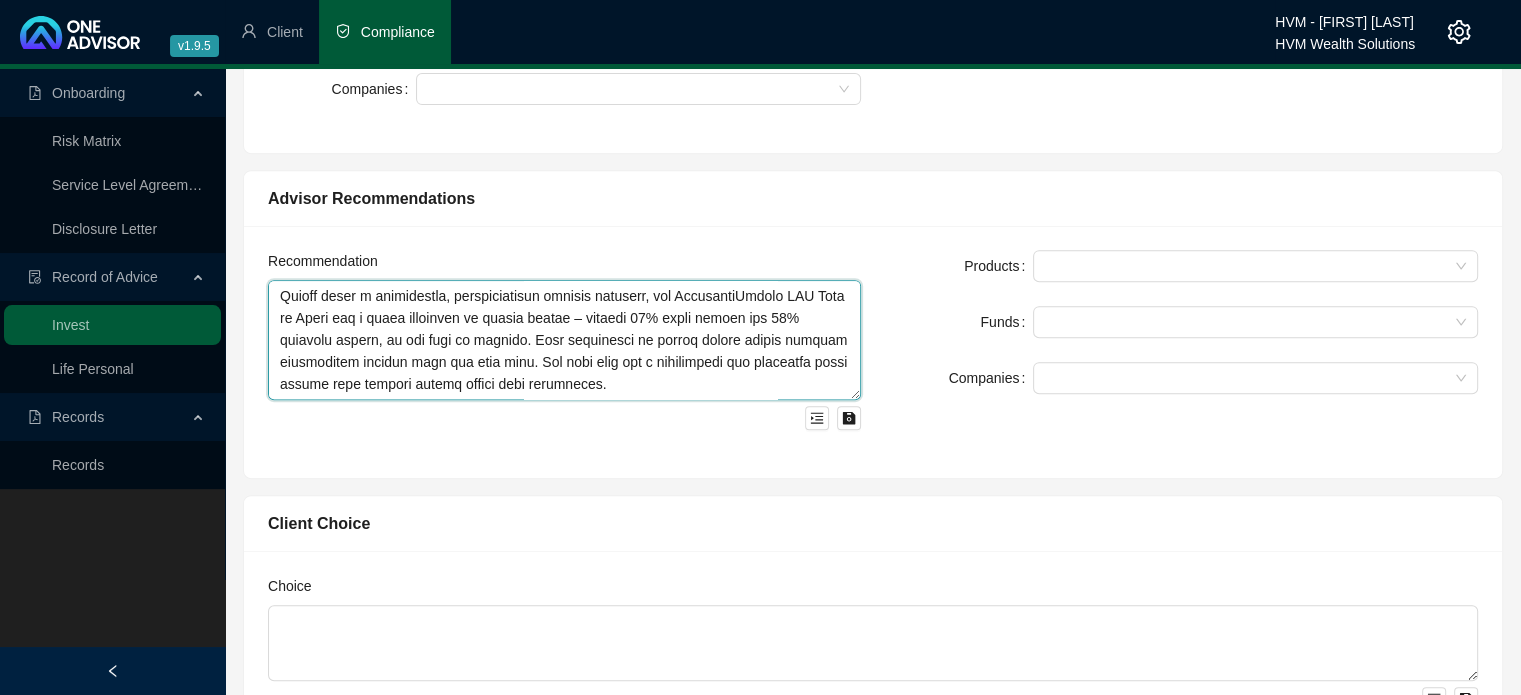 click at bounding box center [564, 340] 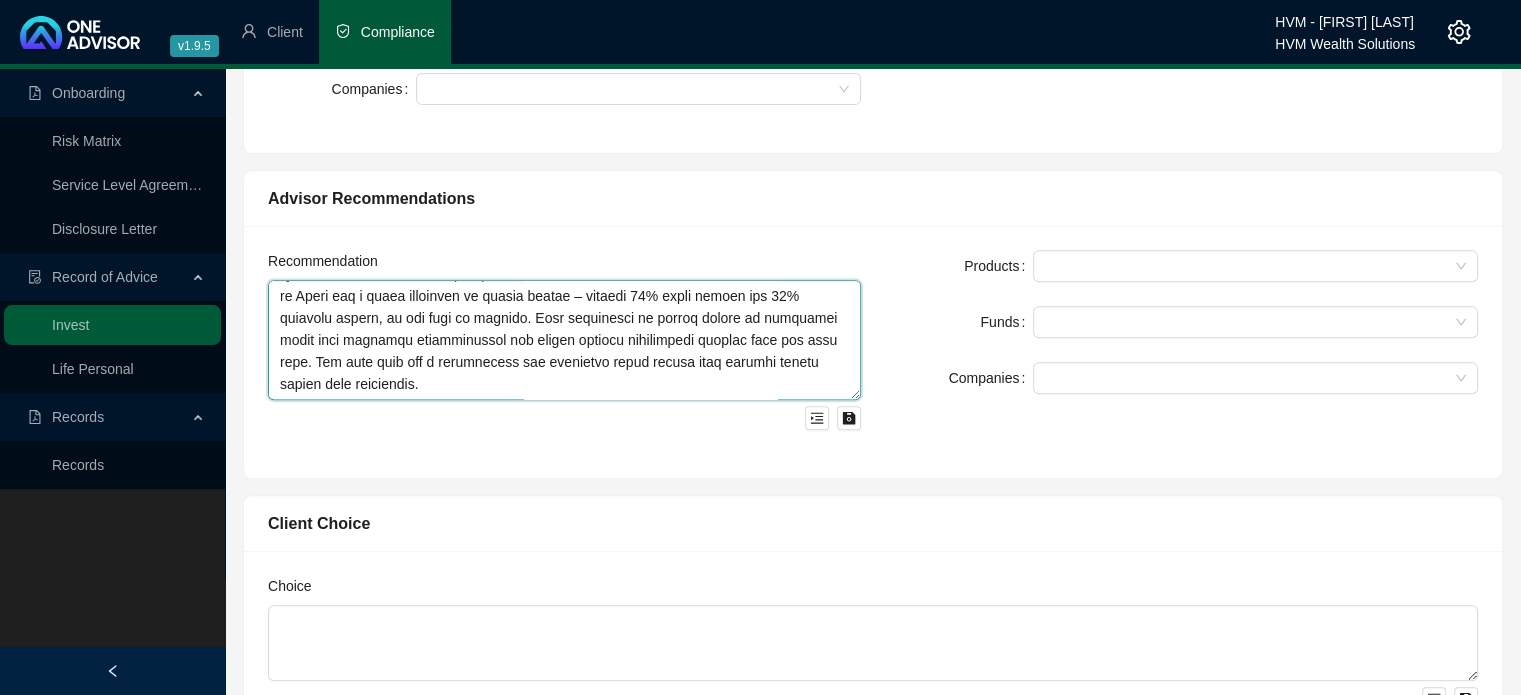 scroll, scrollTop: 704, scrollLeft: 0, axis: vertical 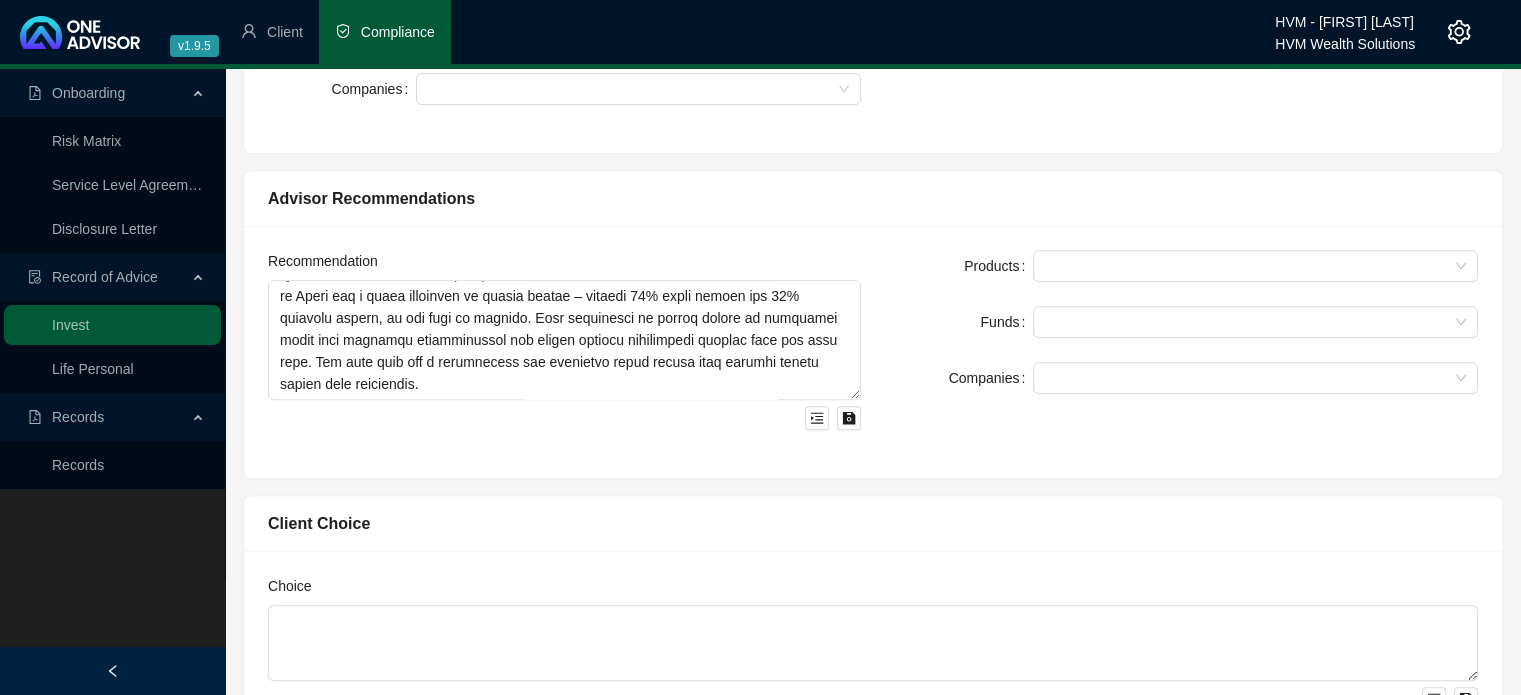 click on "Products   Funds   Companies" at bounding box center [1181, 322] 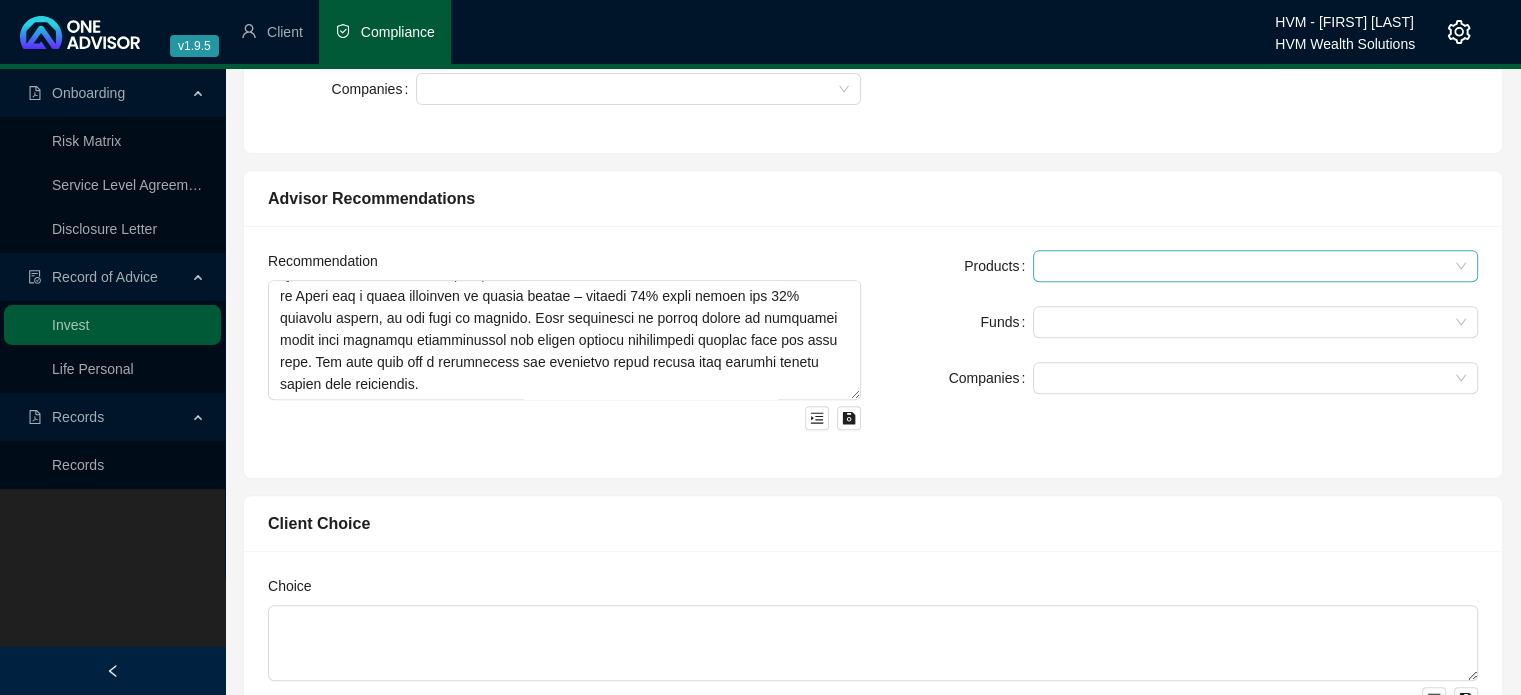 click at bounding box center (1245, 266) 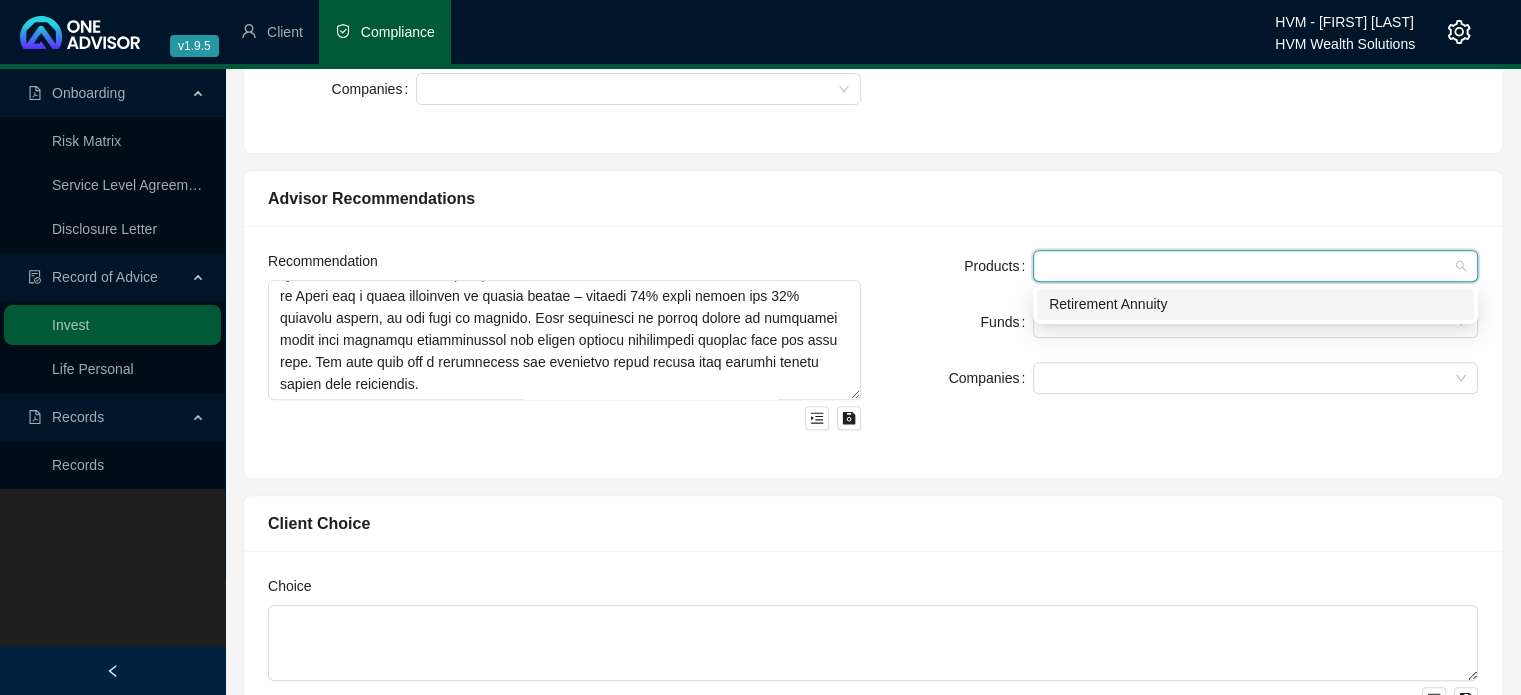 click on "Retirement Annuity" at bounding box center (1255, 304) 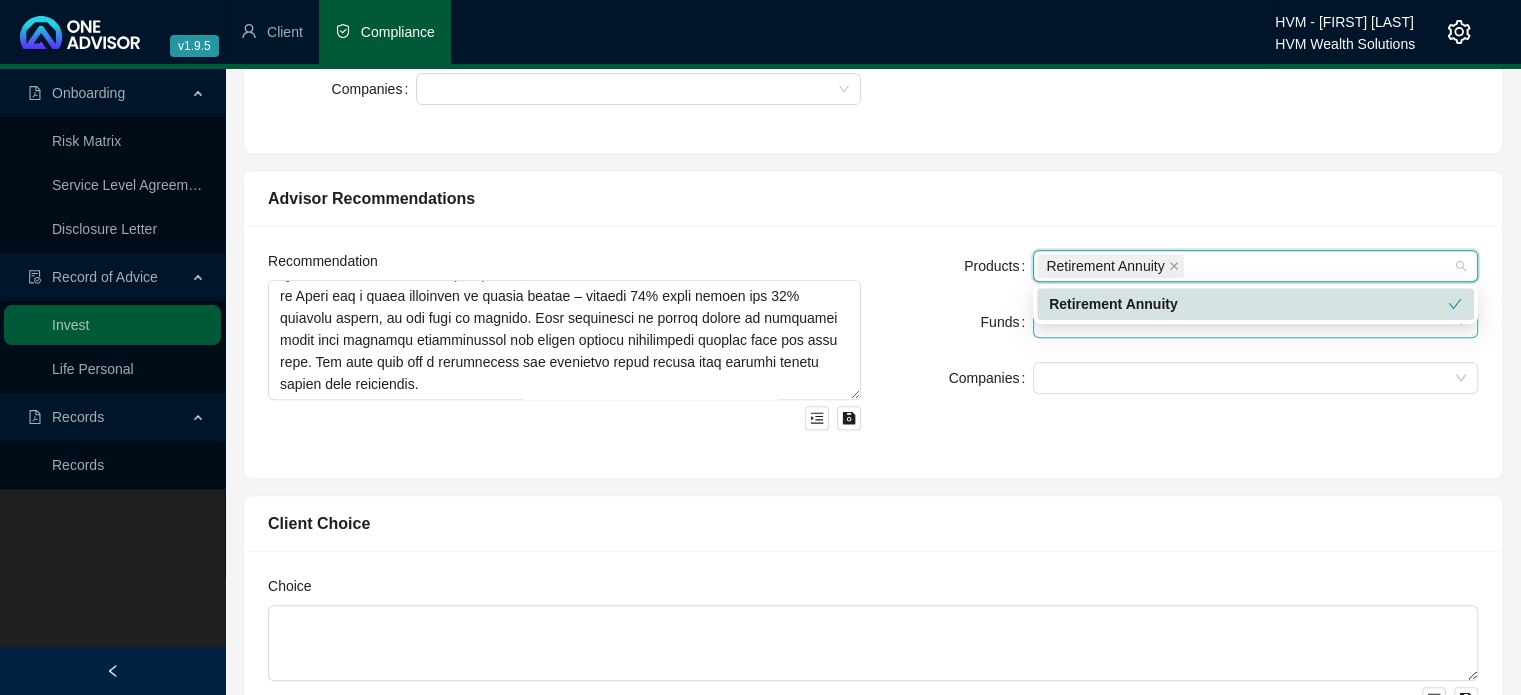 click at bounding box center [1255, 322] 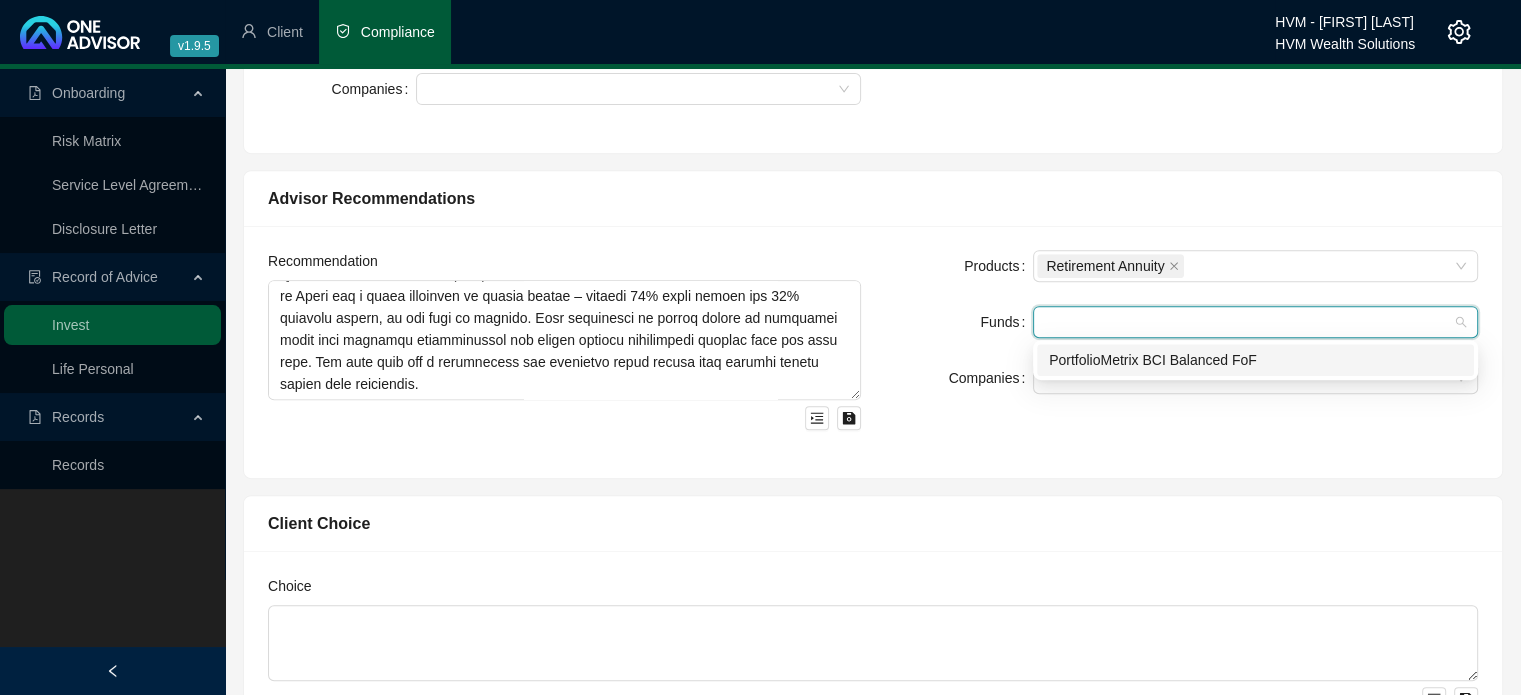 click on "PortfolioMetrix BCI Balanced FoF" at bounding box center (1255, 360) 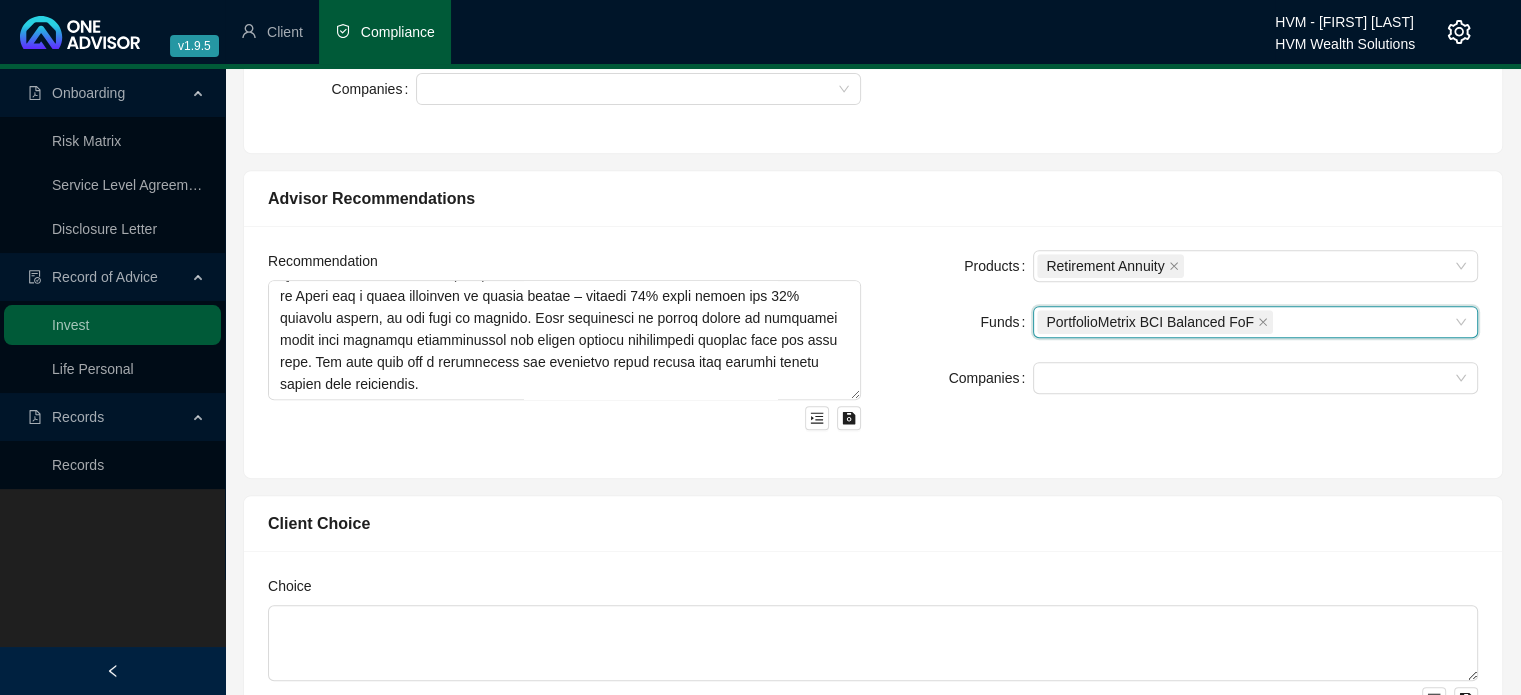 click on "Products Retirement Annuity   Funds PortfolioMetrix BCI Balanced FoF PortfolioMetrix BCI Balanced FoF   Companies" at bounding box center [1181, 352] 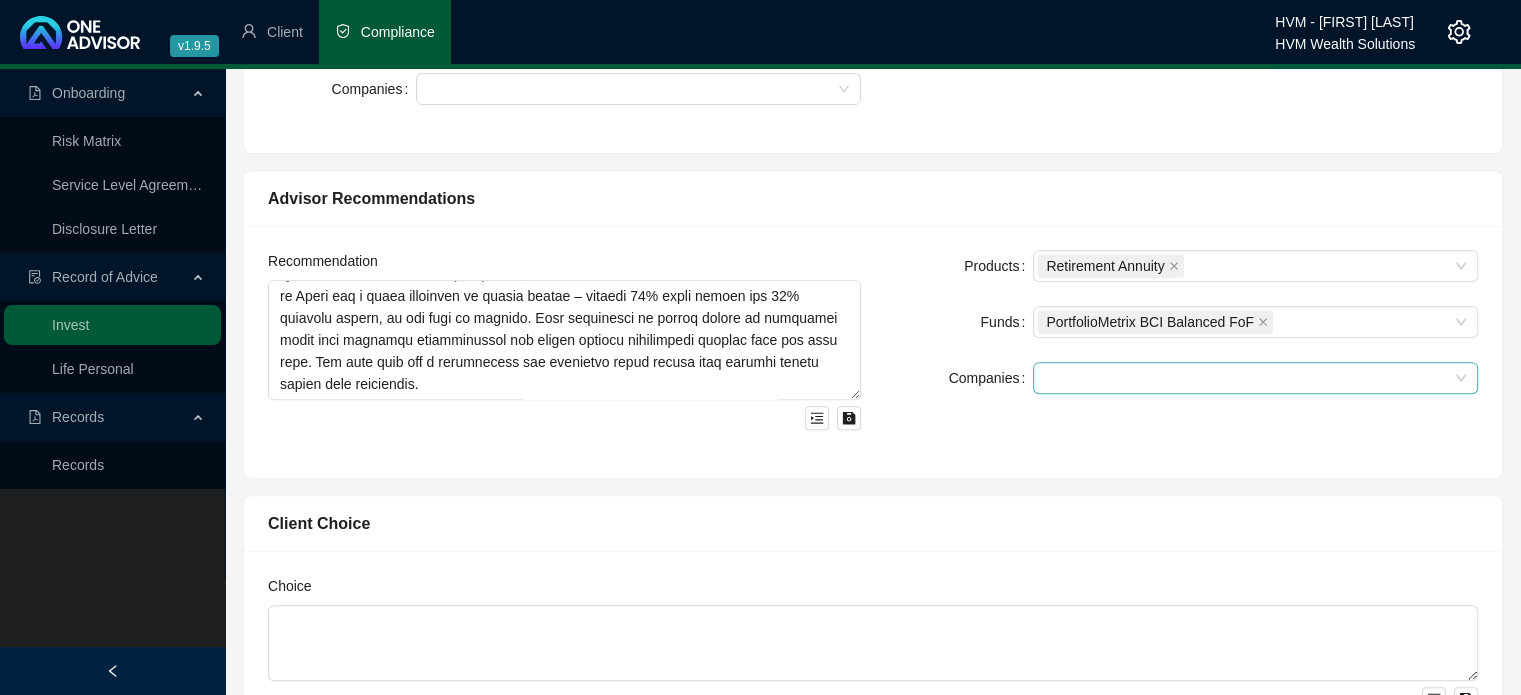 click at bounding box center [1245, 378] 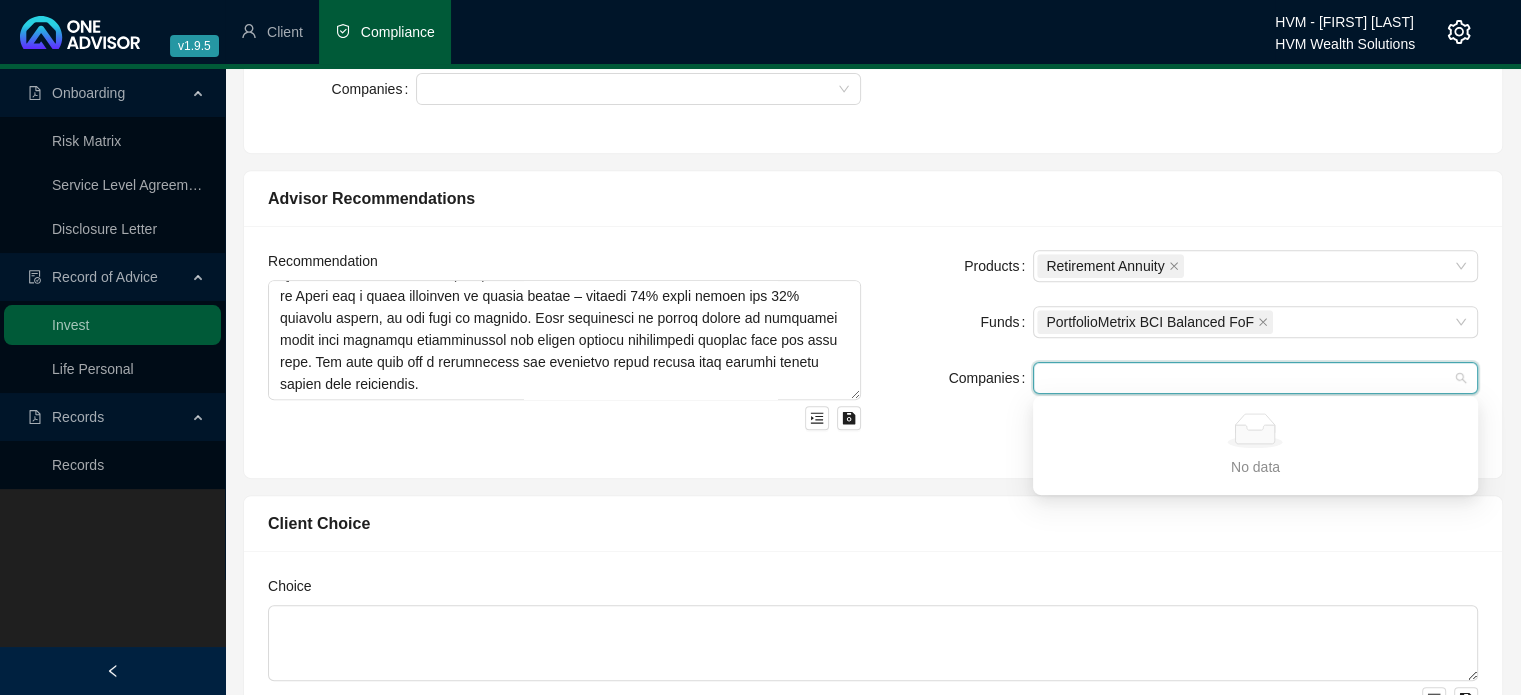 click on "Products Retirement Annuity   Funds PortfolioMetrix BCI Balanced FoF   Companies" at bounding box center (1181, 352) 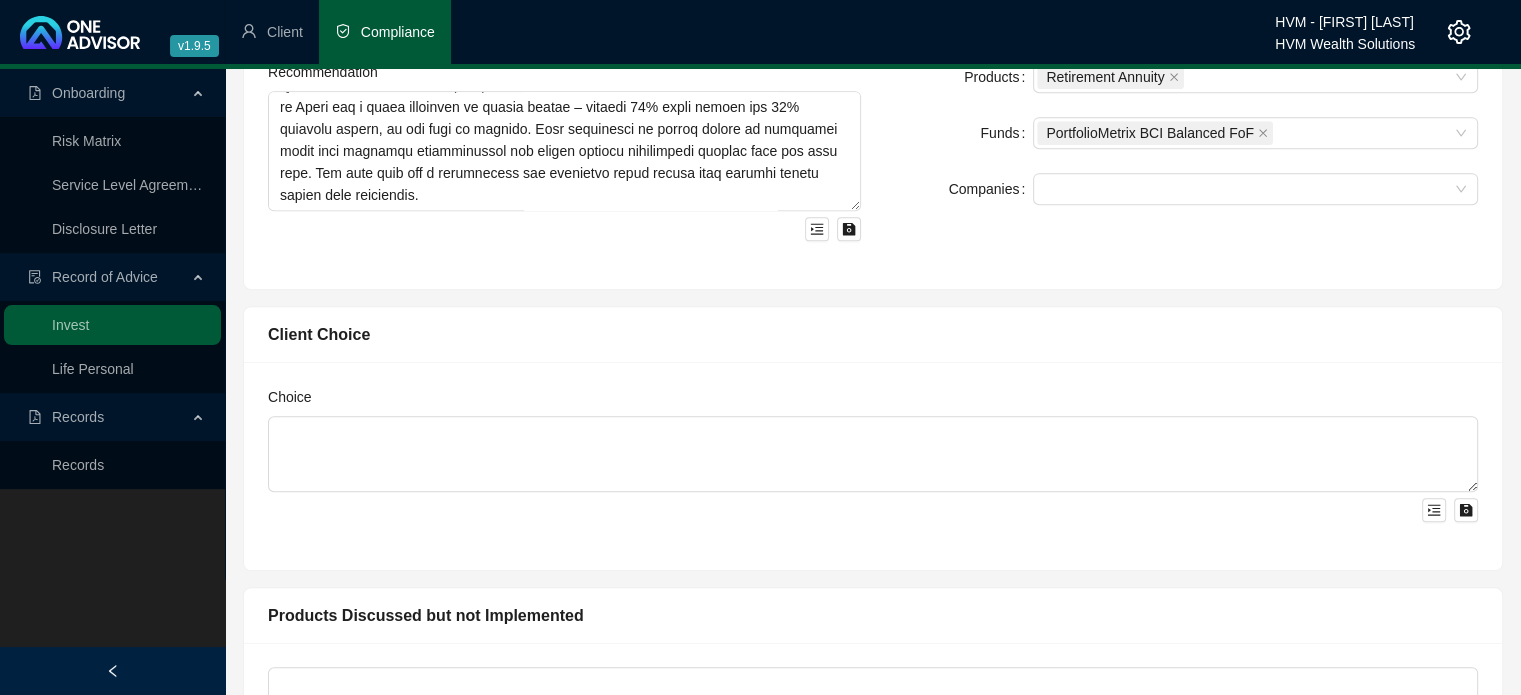 scroll, scrollTop: 1107, scrollLeft: 0, axis: vertical 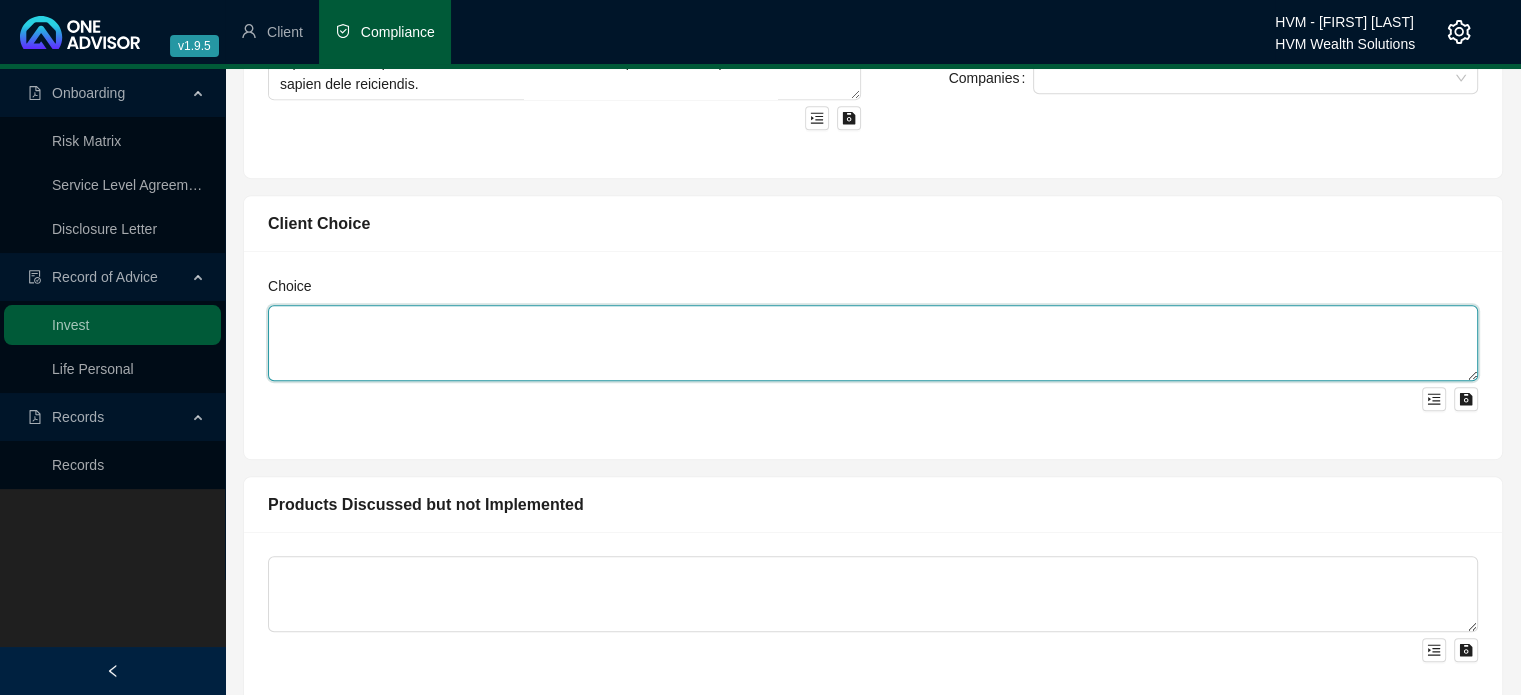 click at bounding box center (873, 343) 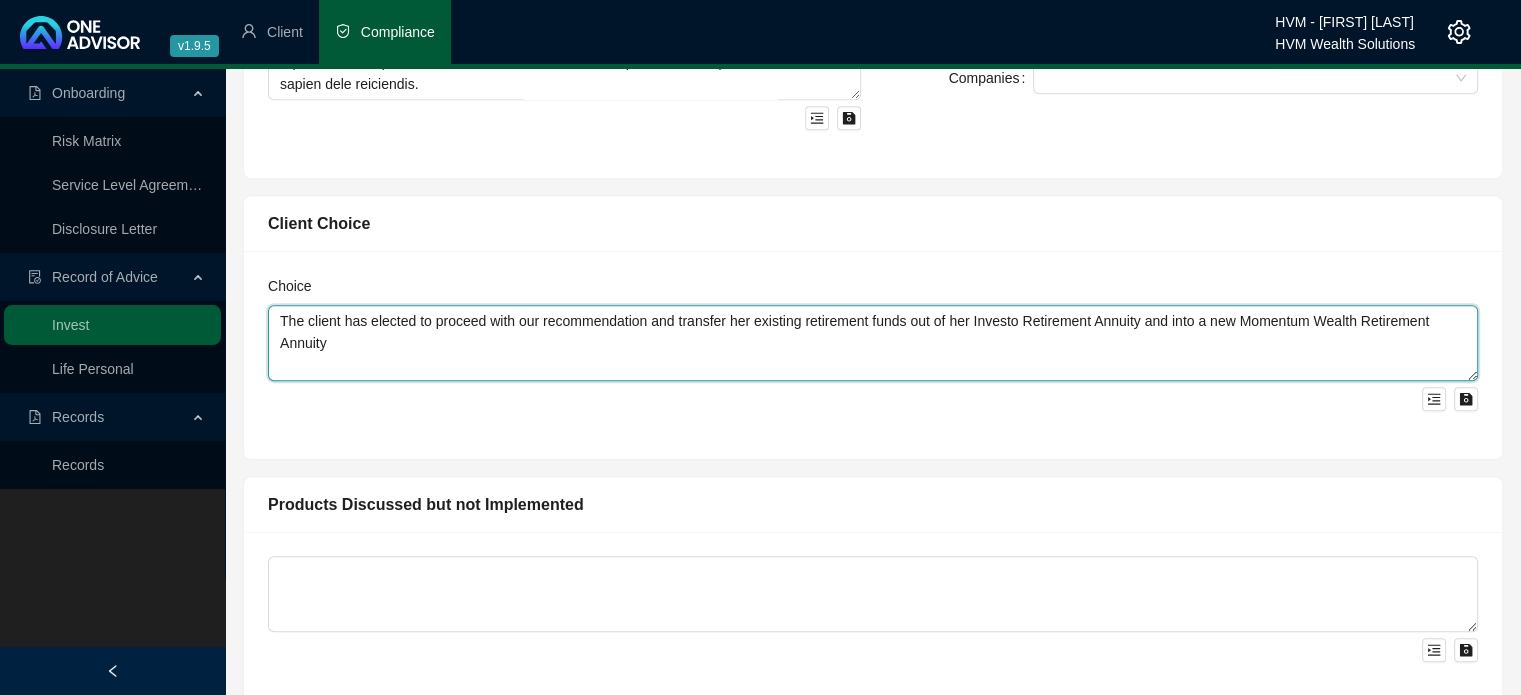 click on "The client has elected to proceed with our recommendation and transfer her existing retirement funds out of her Investo Retirement Annuity and into a new Momentum Wealth Retirement Annuity" at bounding box center [873, 343] 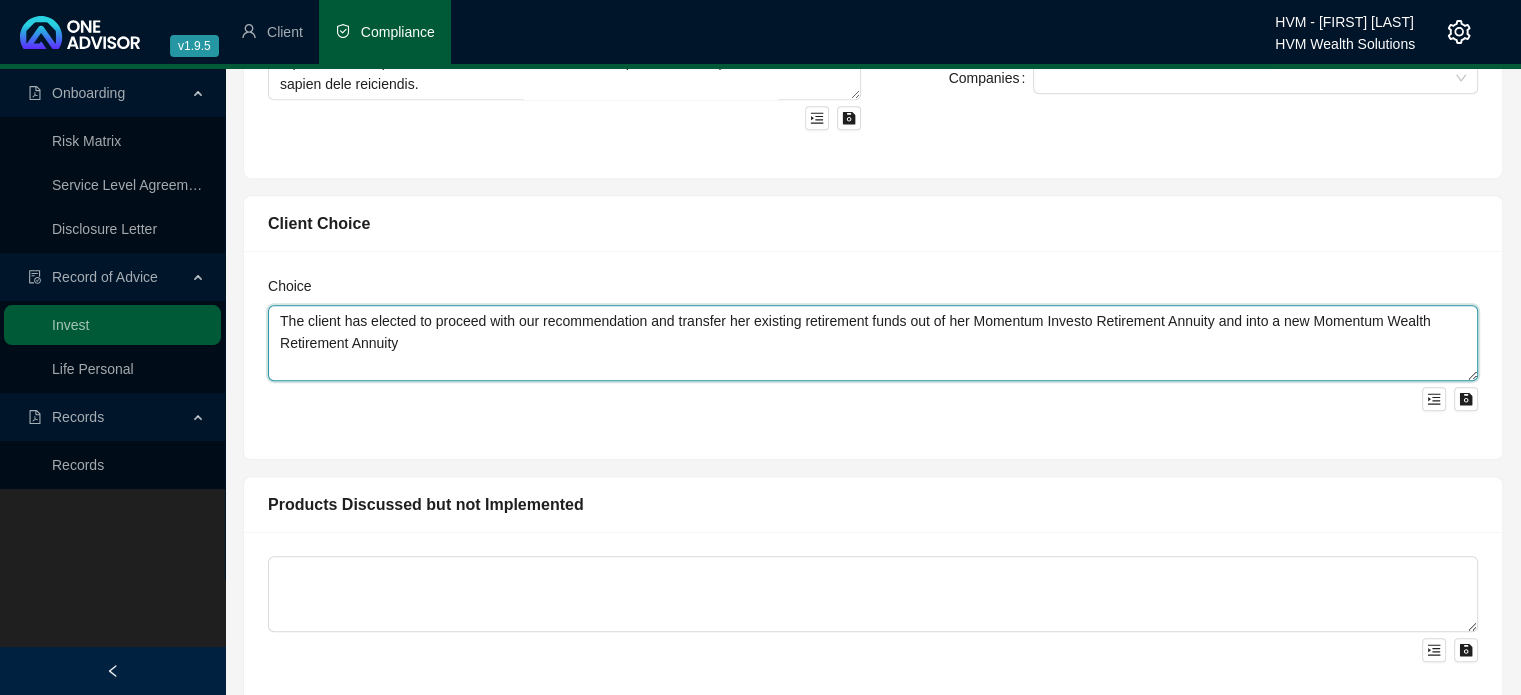 click on "The client has elected to proceed with our recommendation and transfer her existing retirement funds out of her Momentum Investo Retirement Annuity and into a new Momentum Wealth Retirement Annuity" at bounding box center (873, 343) 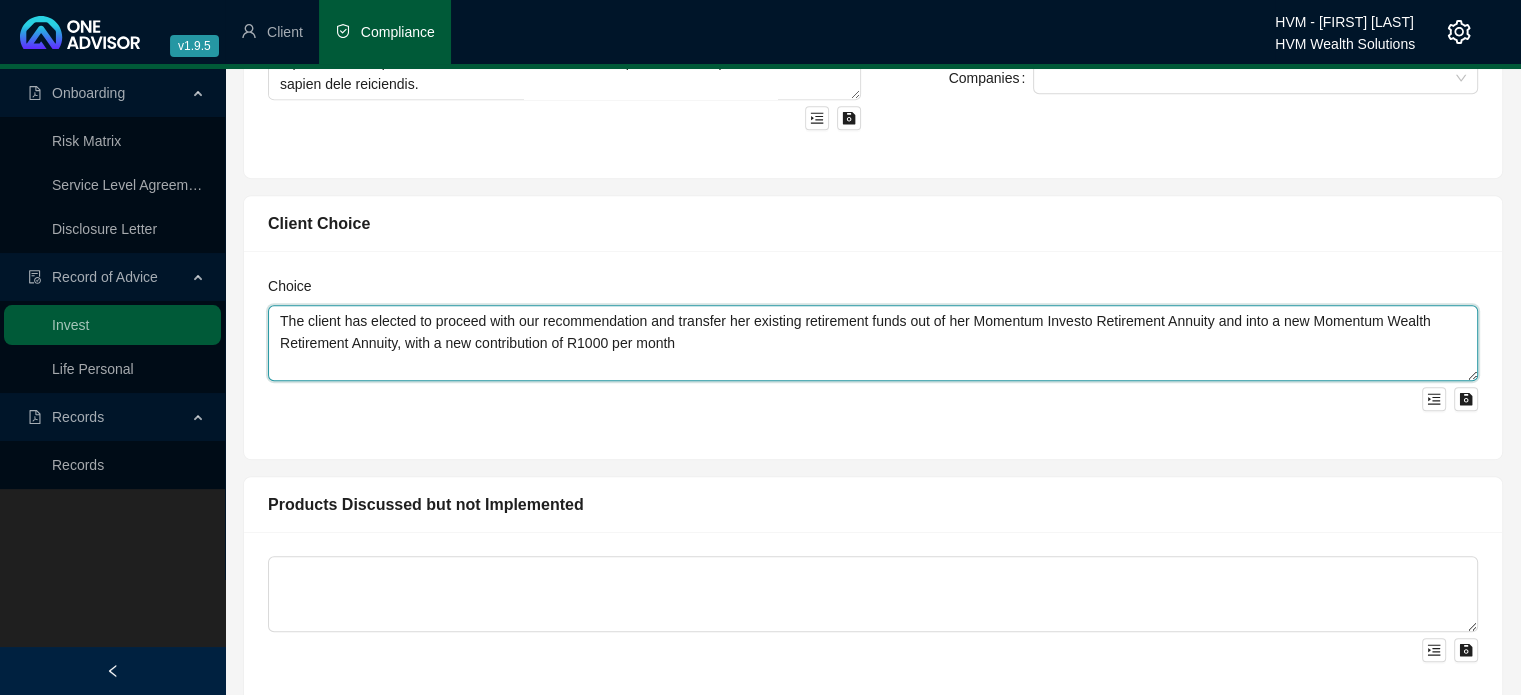 click on "The client has elected to proceed with our recommendation and transfer her existing retirement funds out of her Momentum Investo Retirement Annuity and into a new Momentum Wealth Retirement Annuity, with a new contribution of R1000 per month" at bounding box center (873, 343) 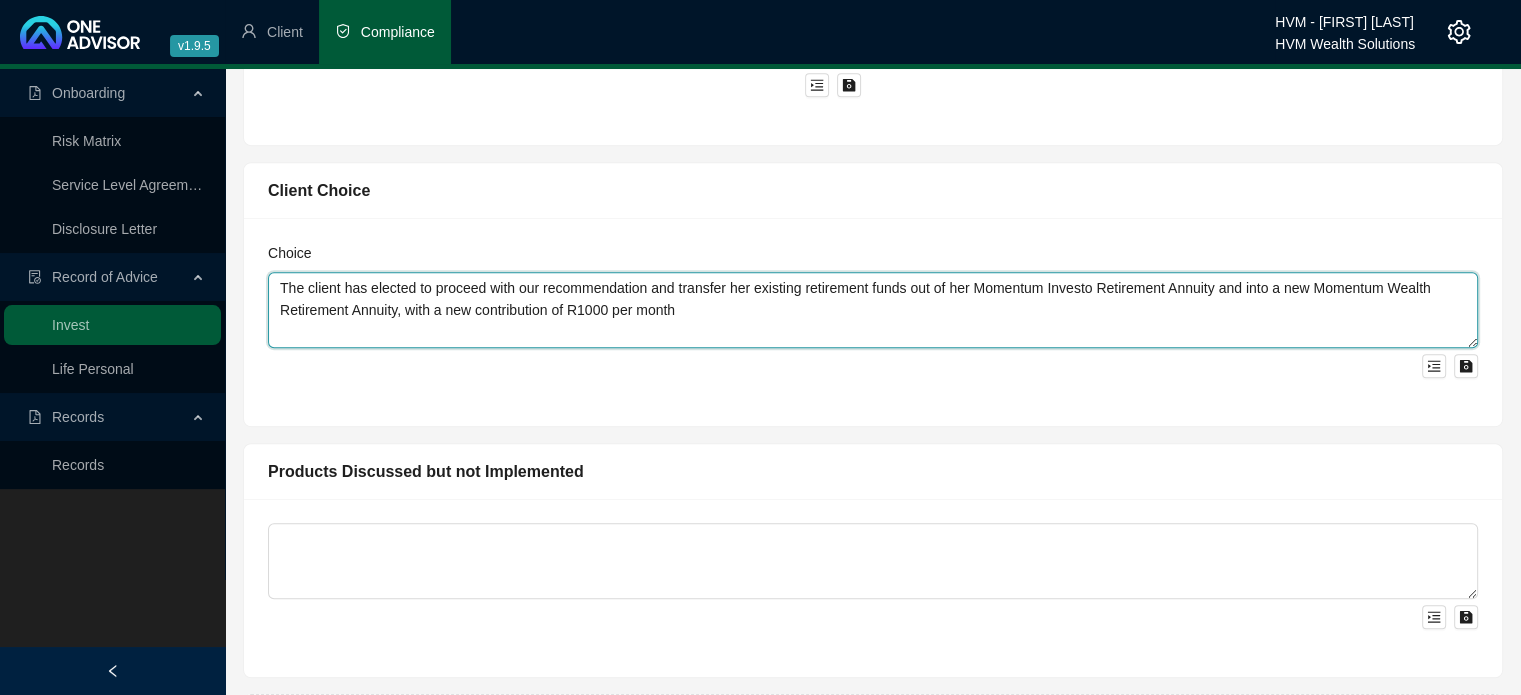 scroll, scrollTop: 1107, scrollLeft: 0, axis: vertical 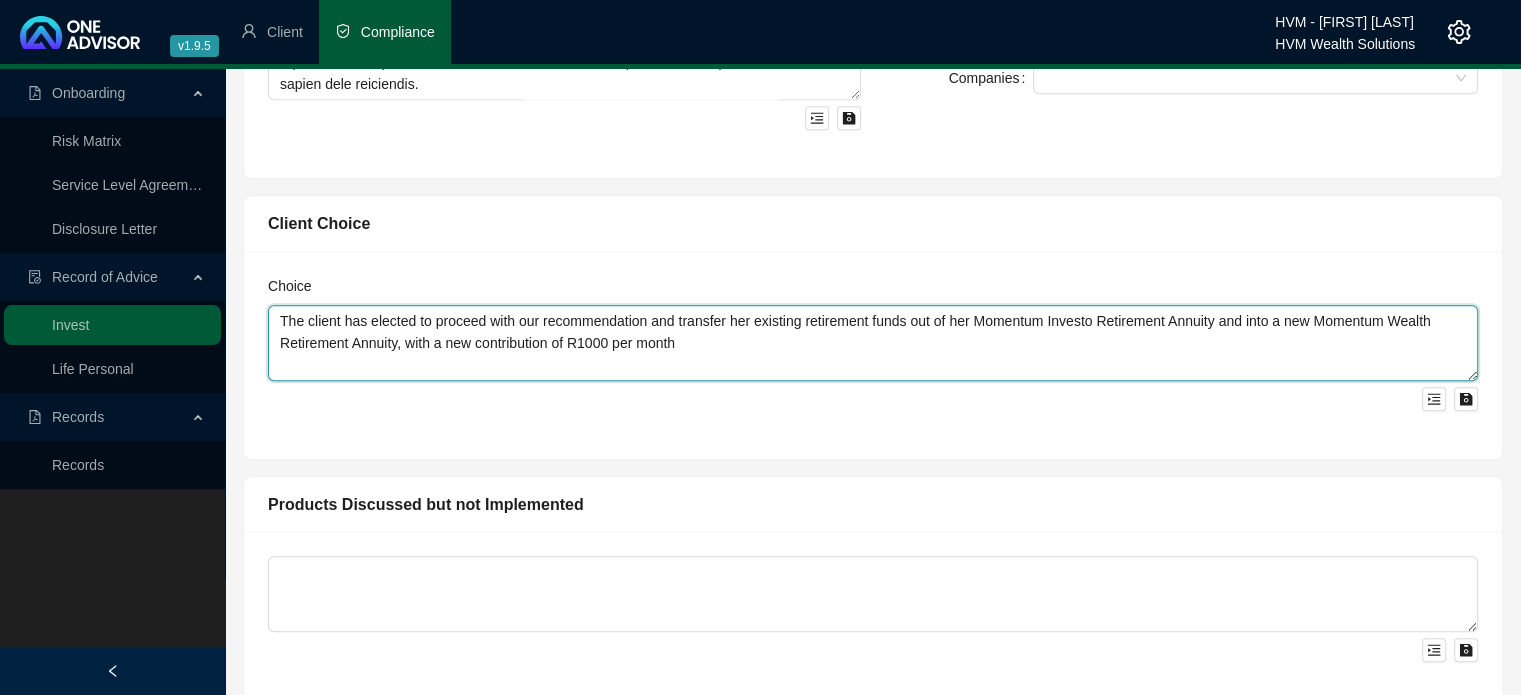 click on "The client has elected to proceed with our recommendation and transfer her existing retirement funds out of her Momentum Investo Retirement Annuity and into a new Momentum Wealth Retirement Annuity, with a new contribution of R1000 per month" at bounding box center [873, 343] 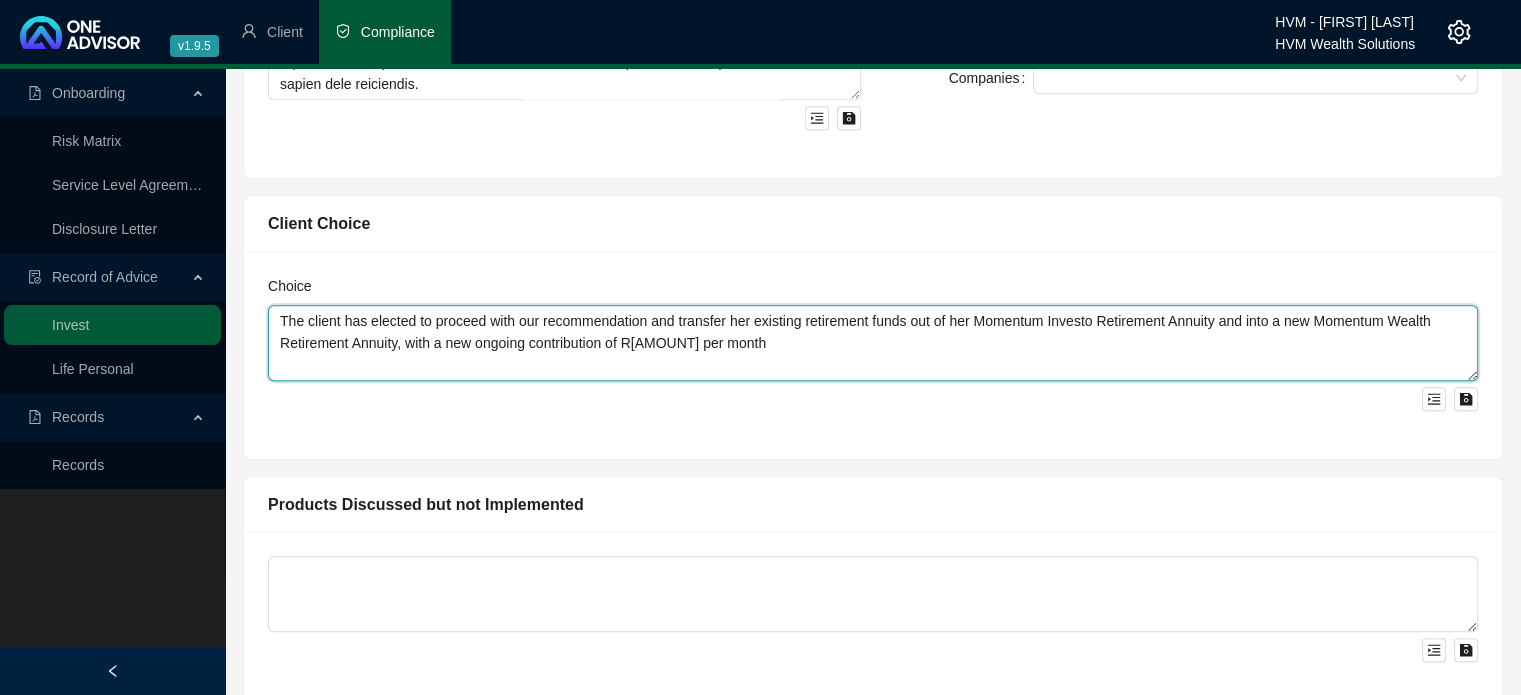 click on "The client has elected to proceed with our recommendation and transfer her existing retirement funds out of her Momentum Investo Retirement Annuity and into a new Momentum Wealth Retirement Annuity, with a new ongoing contribution of R[AMOUNT] per month" at bounding box center (873, 343) 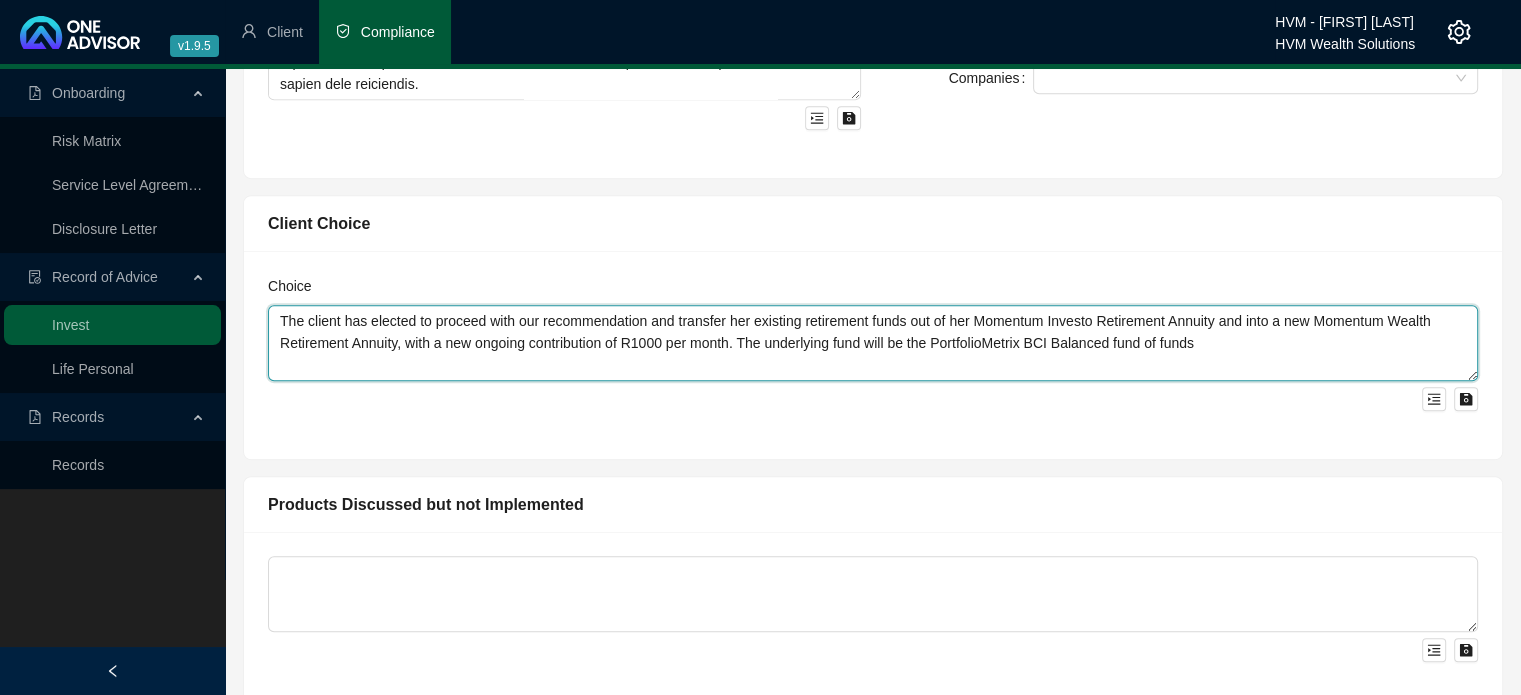 click on "The client has elected to proceed with our recommendation and transfer her existing retirement funds out of her Momentum Investo Retirement Annuity and into a new Momentum Wealth Retirement Annuity, with a new ongoing contribution of R1000 per month. The underlying fund will be the PortfolioMetrix BCI Balanced fund of funds" at bounding box center [873, 343] 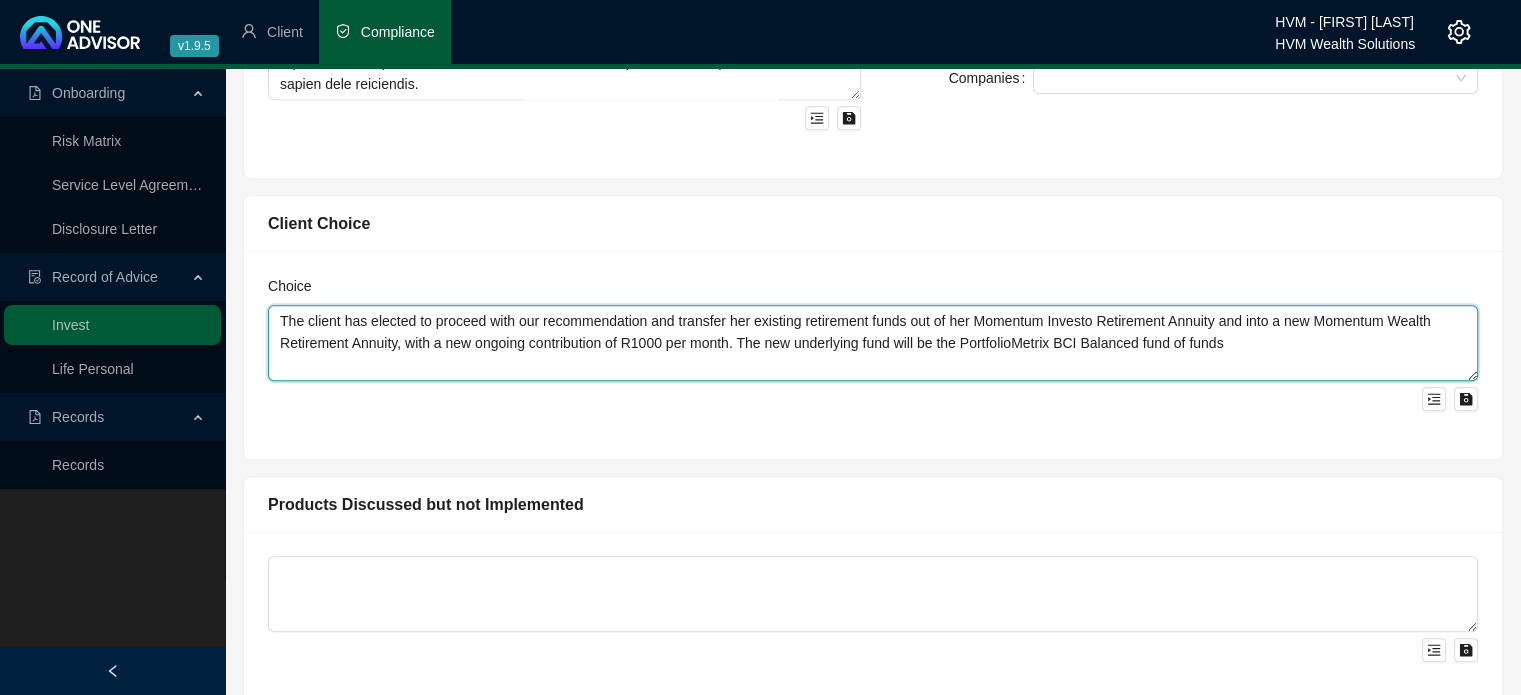 click on "The client has elected to proceed with our recommendation and transfer her existing retirement funds out of her Momentum Investo Retirement Annuity and into a new Momentum Wealth Retirement Annuity, with a new ongoing contribution of R1000 per month. The new underlying fund will be the PortfolioMetrix BCI Balanced fund of funds" at bounding box center (873, 343) 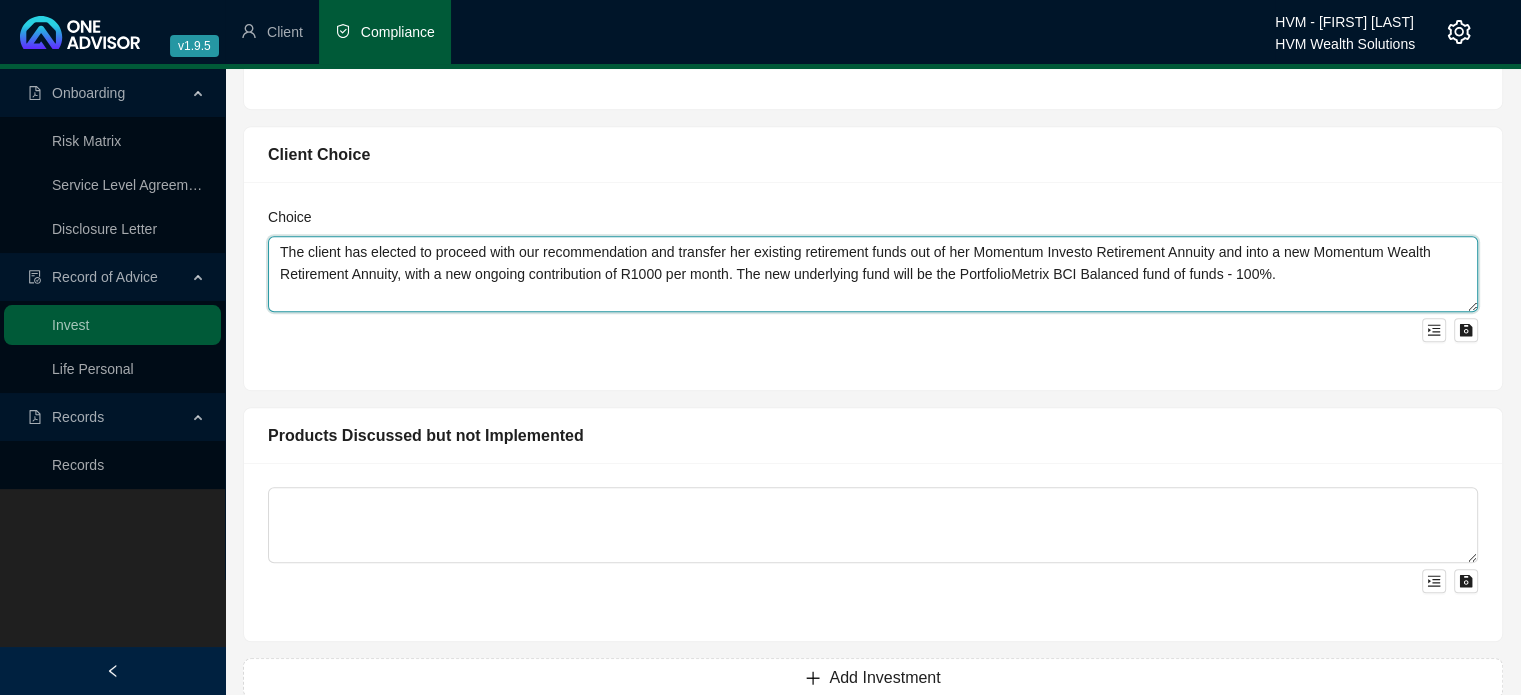 scroll, scrollTop: 1207, scrollLeft: 0, axis: vertical 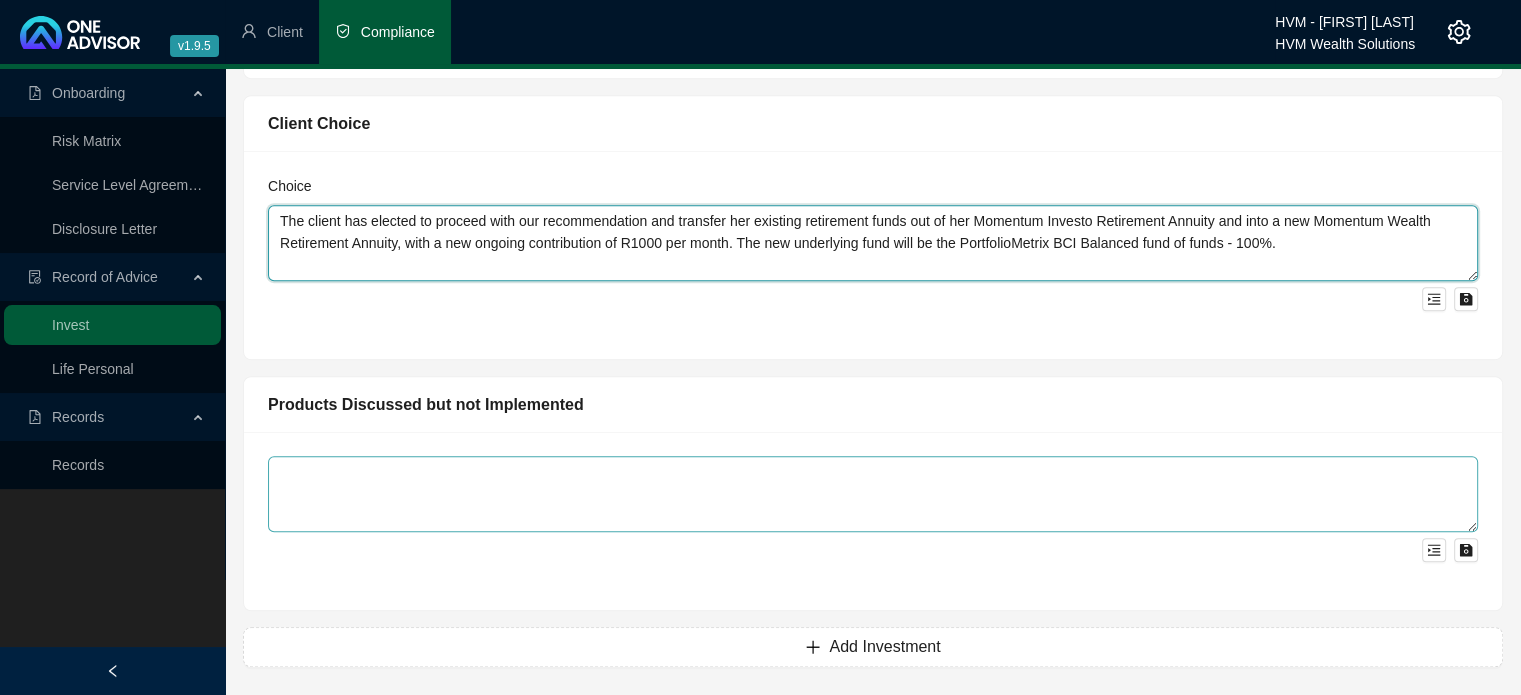 type on "The client has elected to proceed with our recommendation and transfer her existing retirement funds out of her Momentum Investo Retirement Annuity and into a new Momentum Wealth Retirement Annuity, with a new ongoing contribution of R1000 per month. The new underlying fund will be the PortfolioMetrix BCI Balanced fund of funds - 100%." 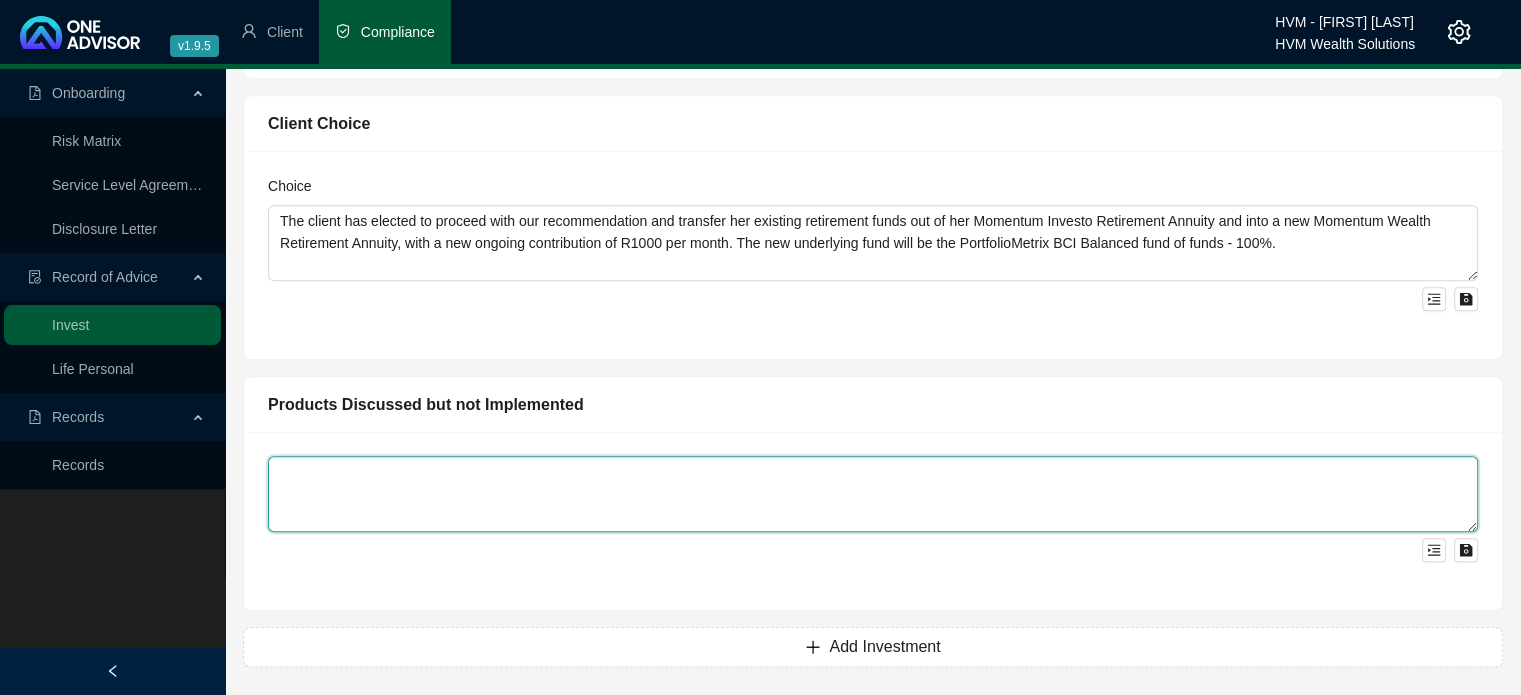 click at bounding box center [873, 494] 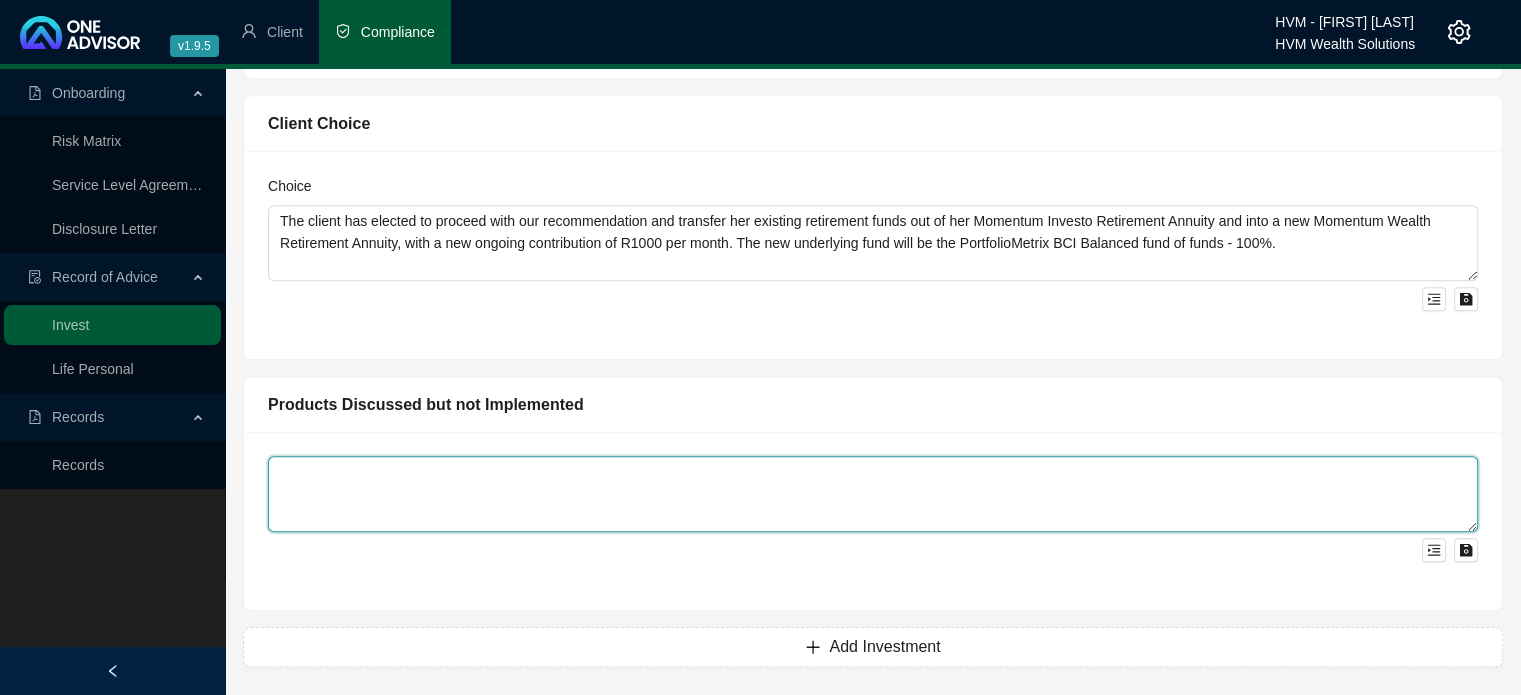 click at bounding box center [873, 494] 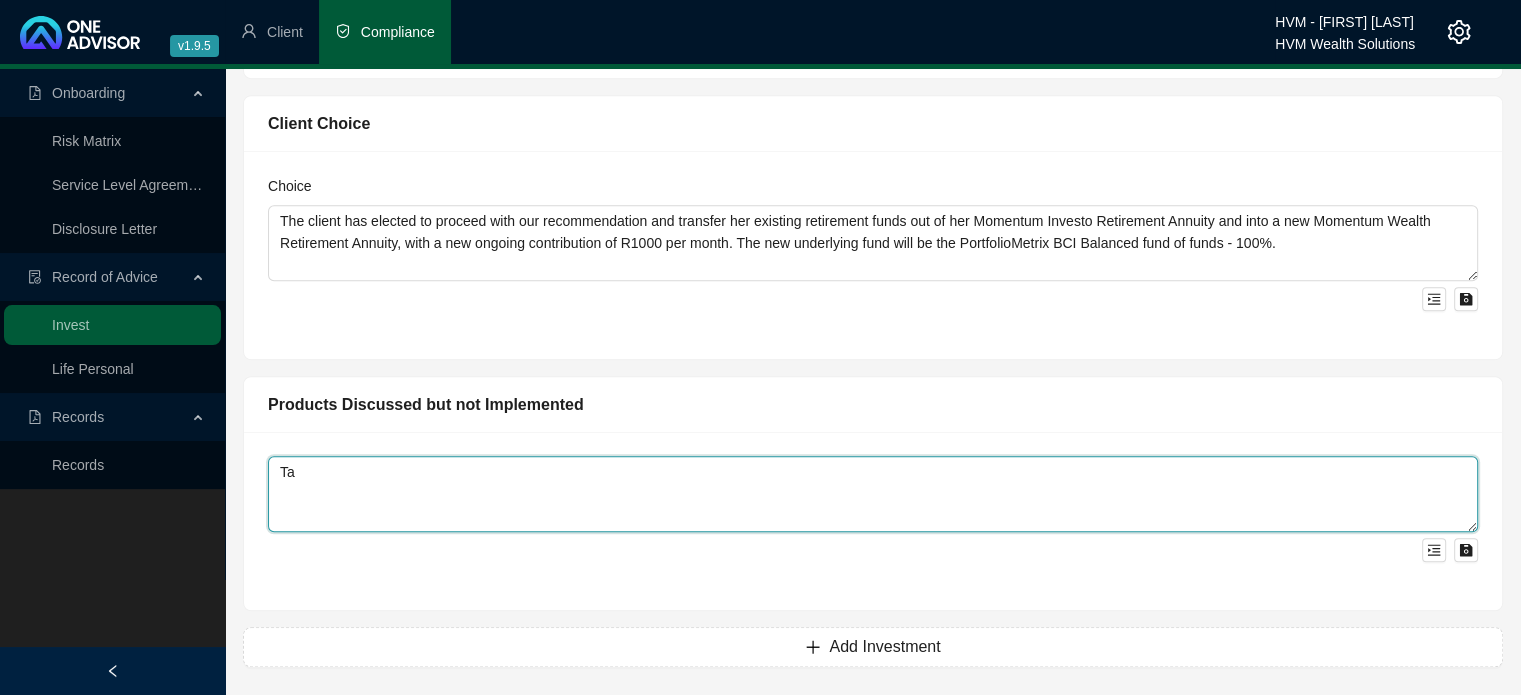 type on "T" 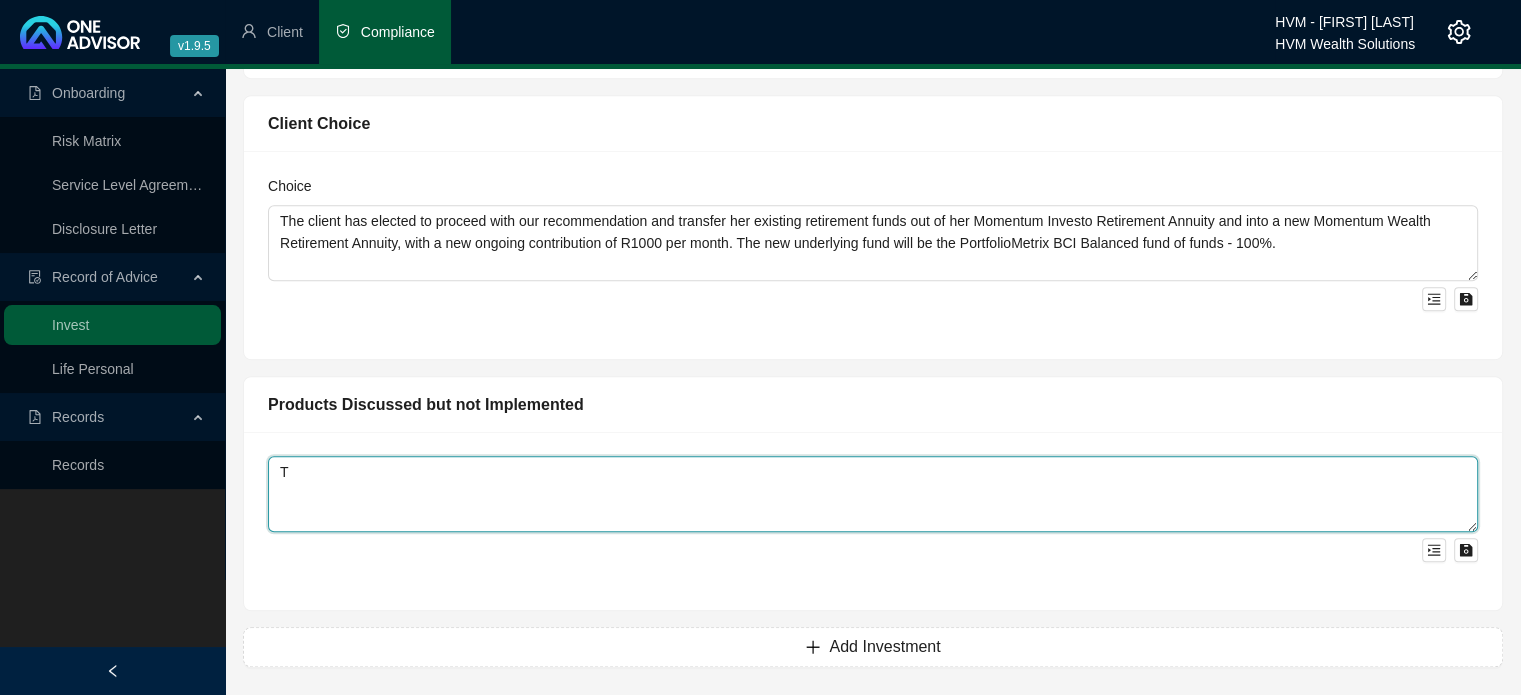 type 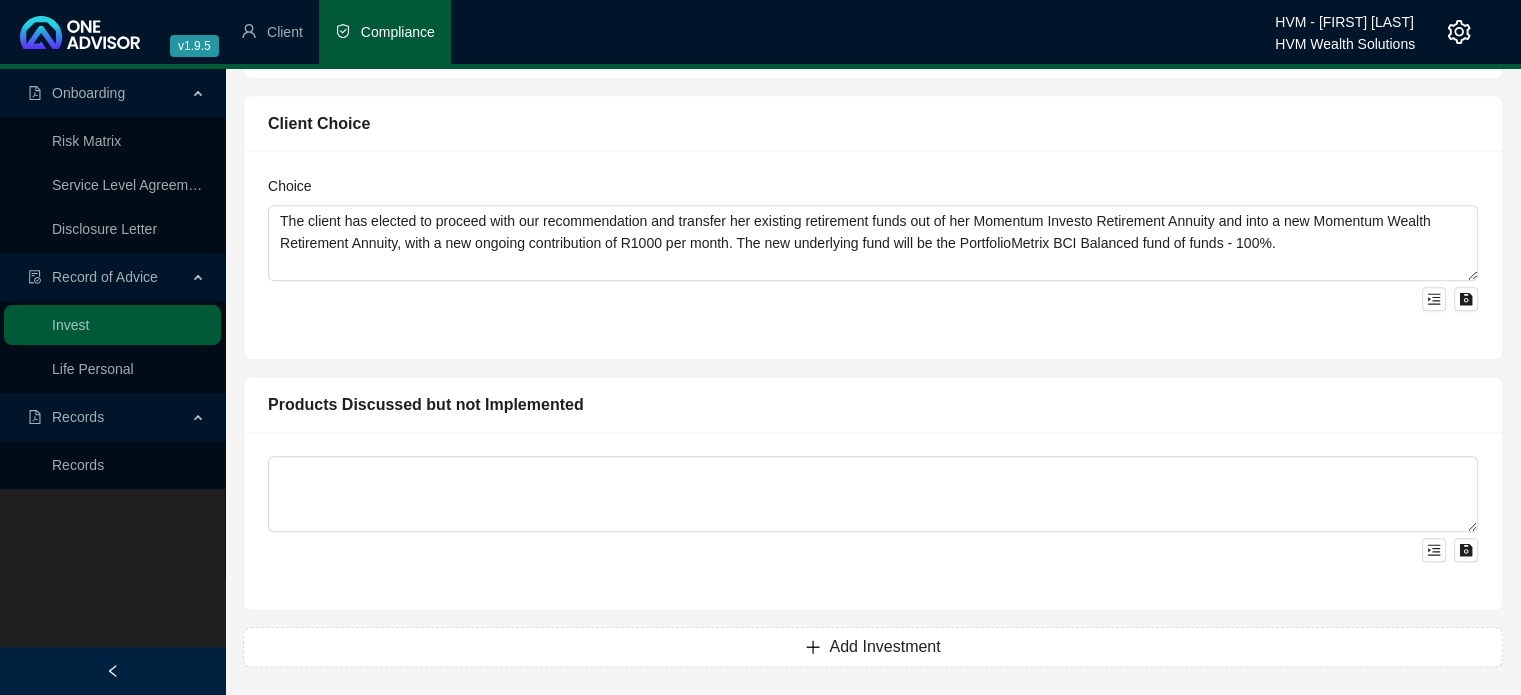 click on "Products Discussed but not Implemented" at bounding box center (873, 404) 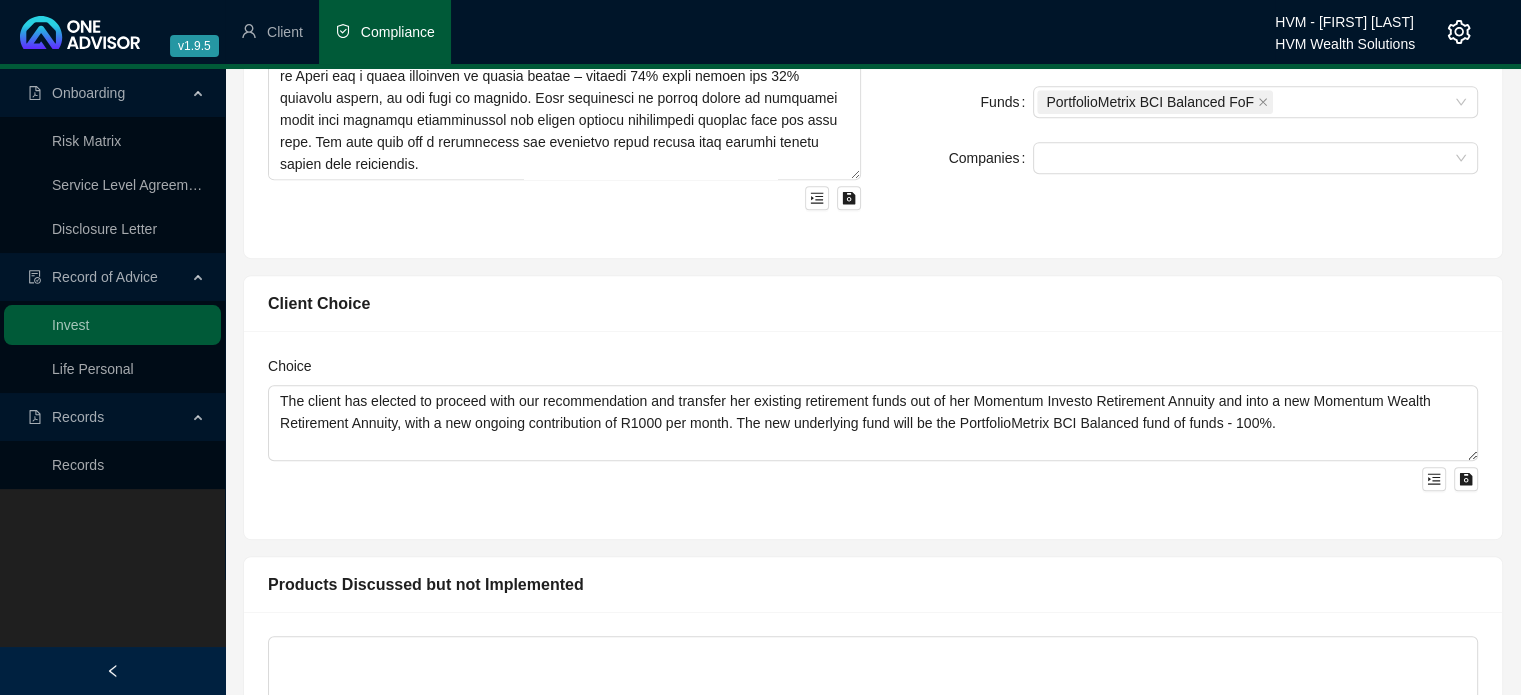 scroll, scrollTop: 1207, scrollLeft: 0, axis: vertical 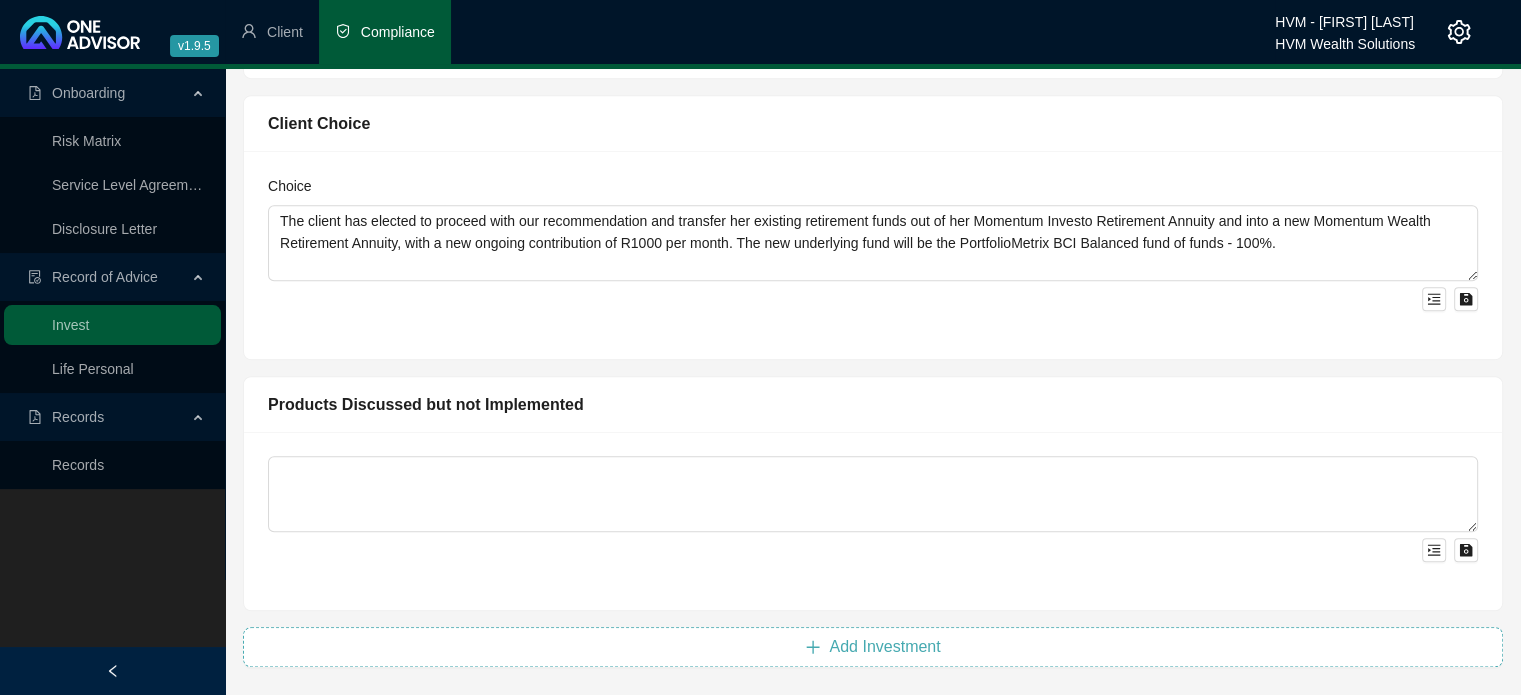 click on "Add Investment" at bounding box center [873, 647] 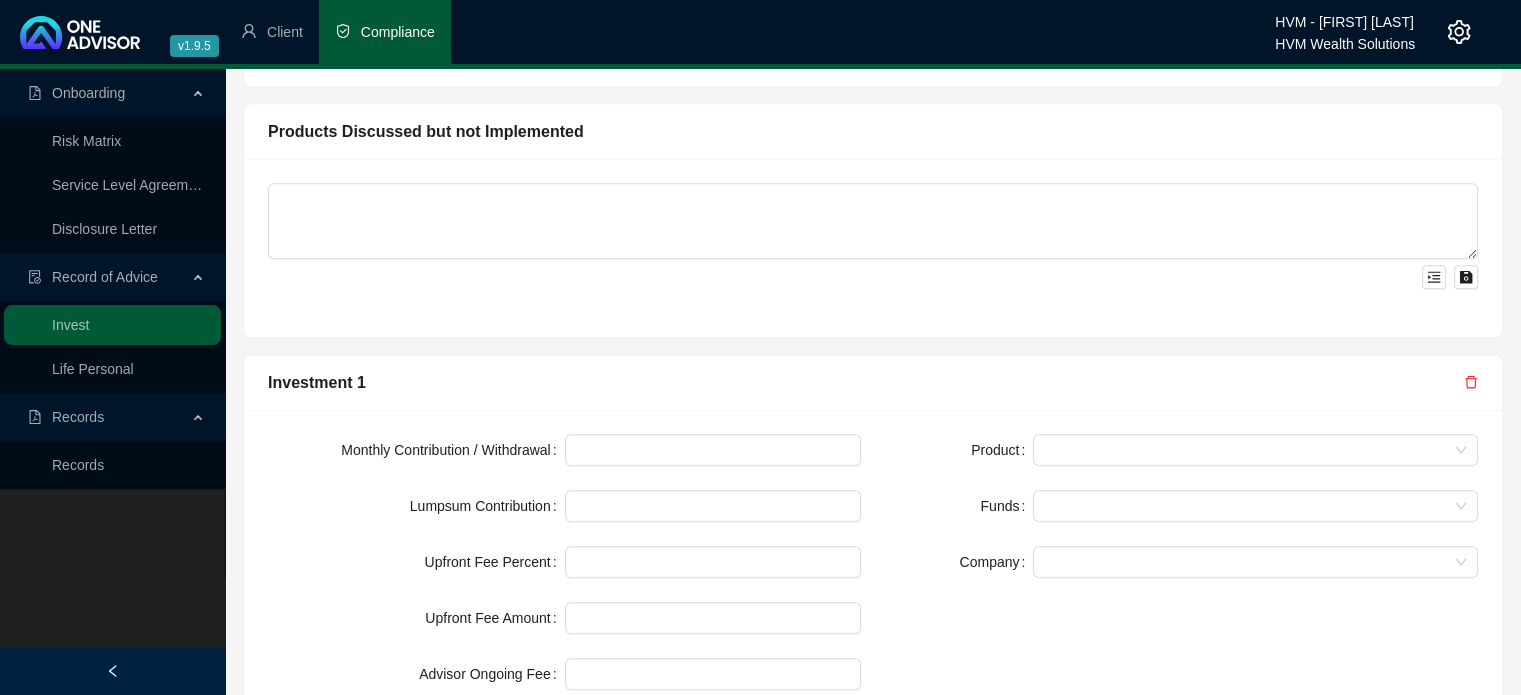scroll, scrollTop: 1608, scrollLeft: 0, axis: vertical 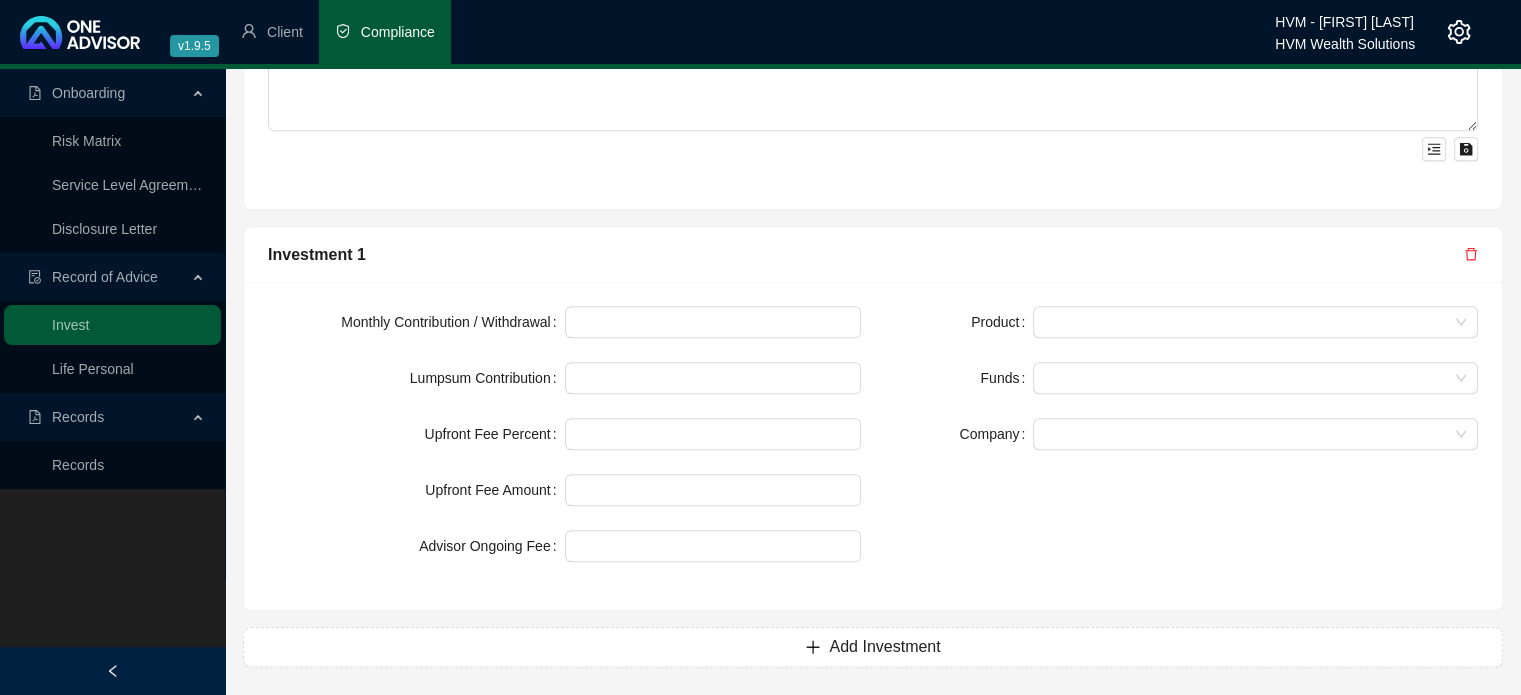 click on "Monthly Contribution / Withdrawal Lumpsum Contribution Upfront Fee Percent Upfront Fee Amount Advisor Ongoing Fee" at bounding box center [564, 434] 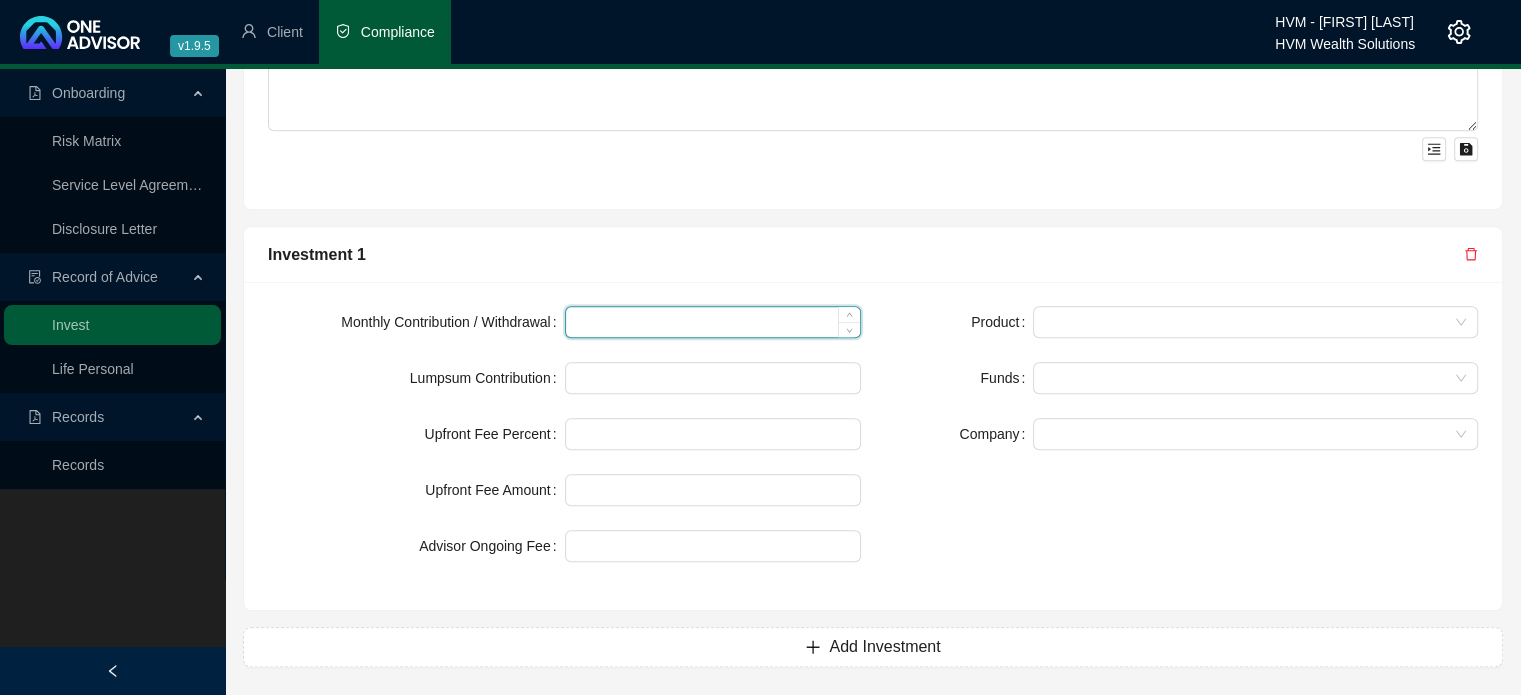 click at bounding box center [713, 322] 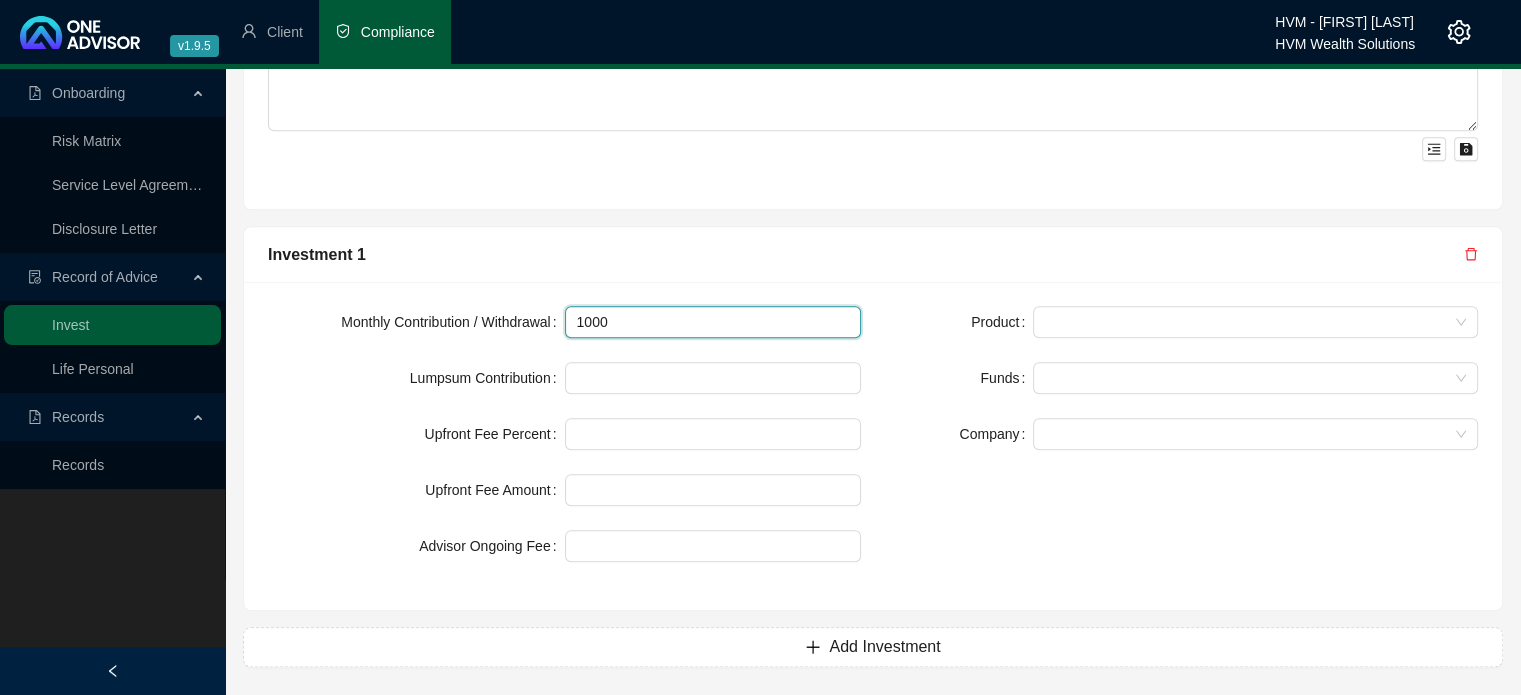 type on "1000" 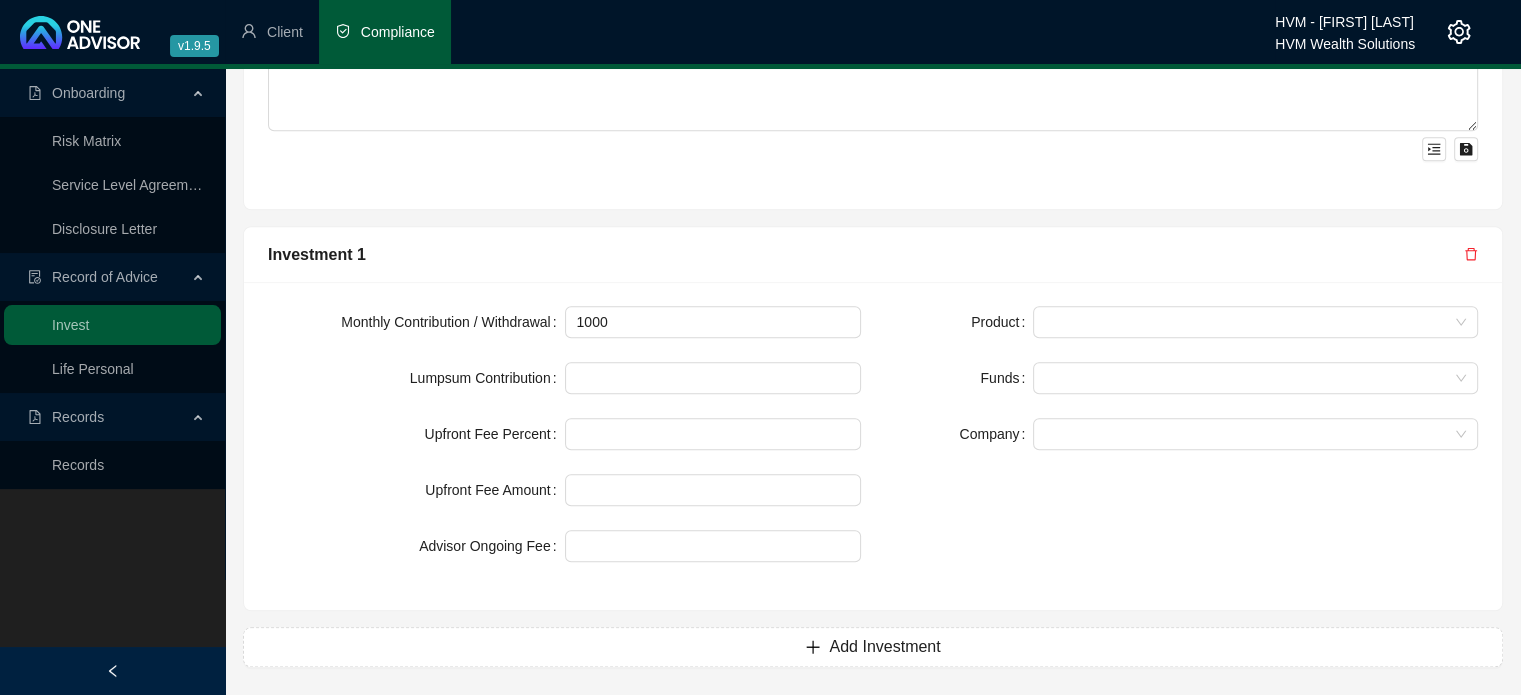 click on "Monthly Contribution / Withdrawal [AMOUNT] Lumpsum Contribution Upfront Fee Percent Upfront Fee Amount Advisor Ongoing Fee" at bounding box center (564, 434) 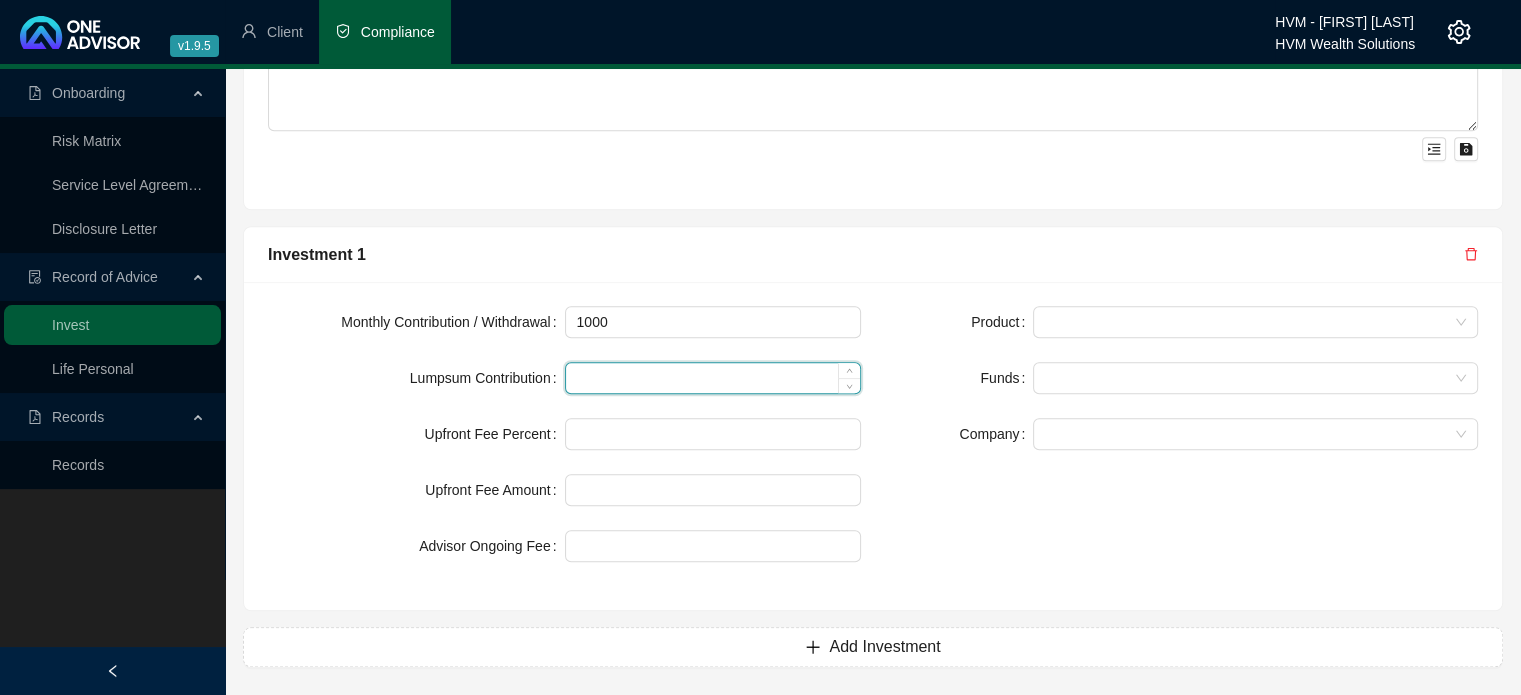 click at bounding box center [713, 378] 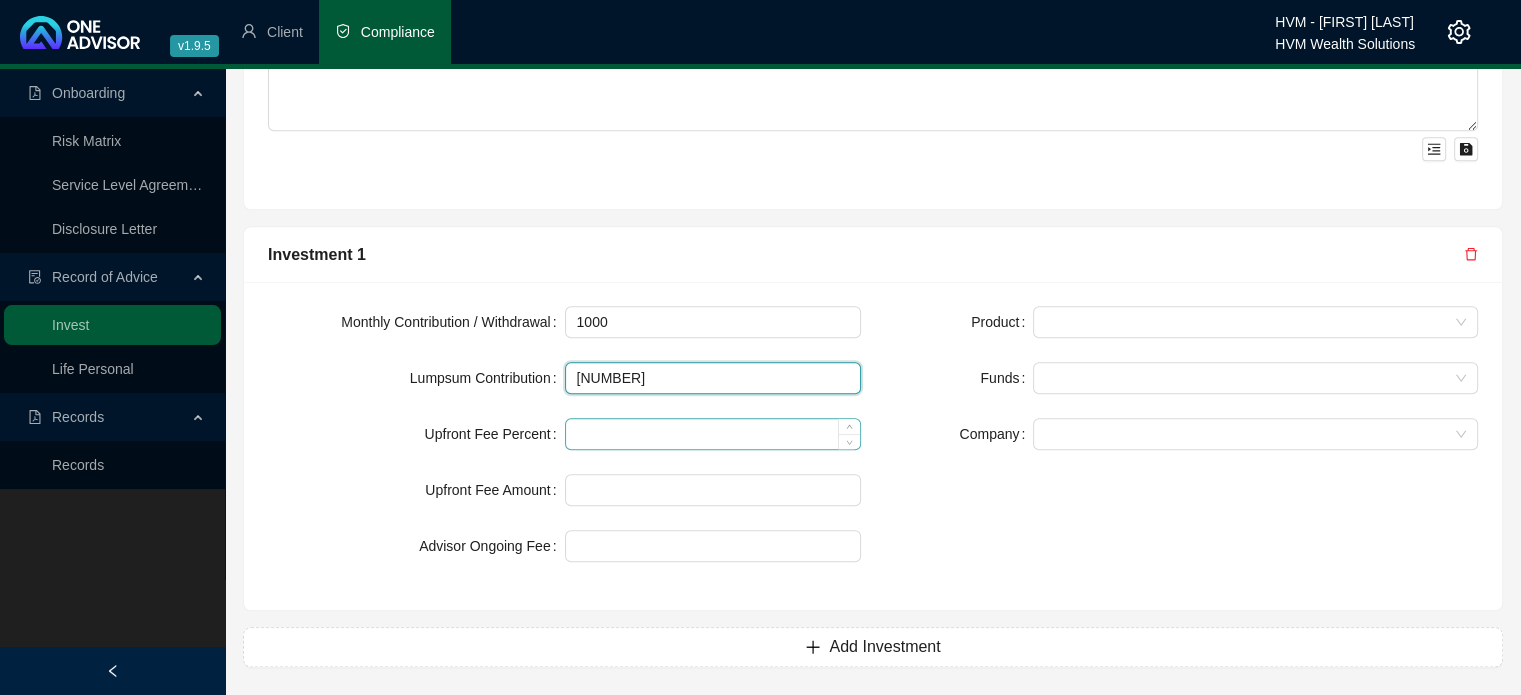 type on "[NUMBER]" 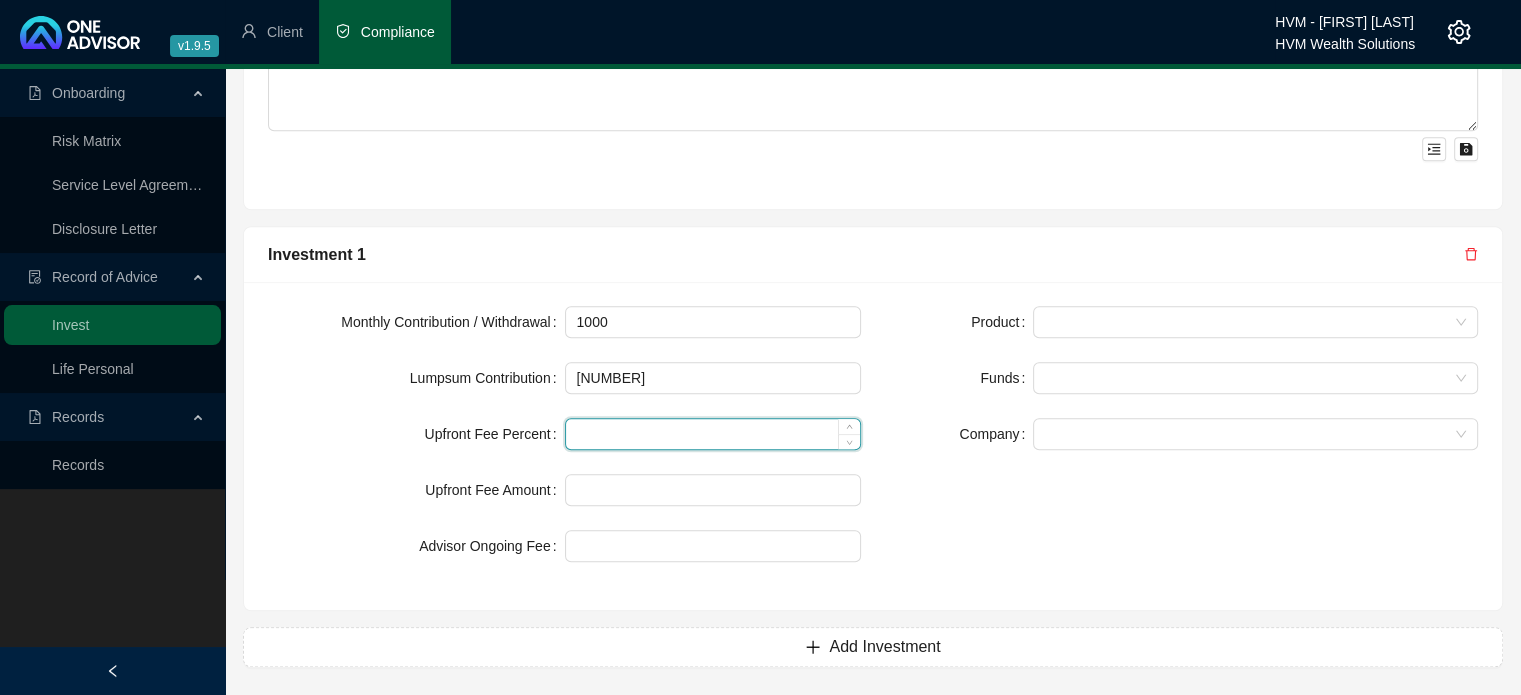 click at bounding box center (713, 434) 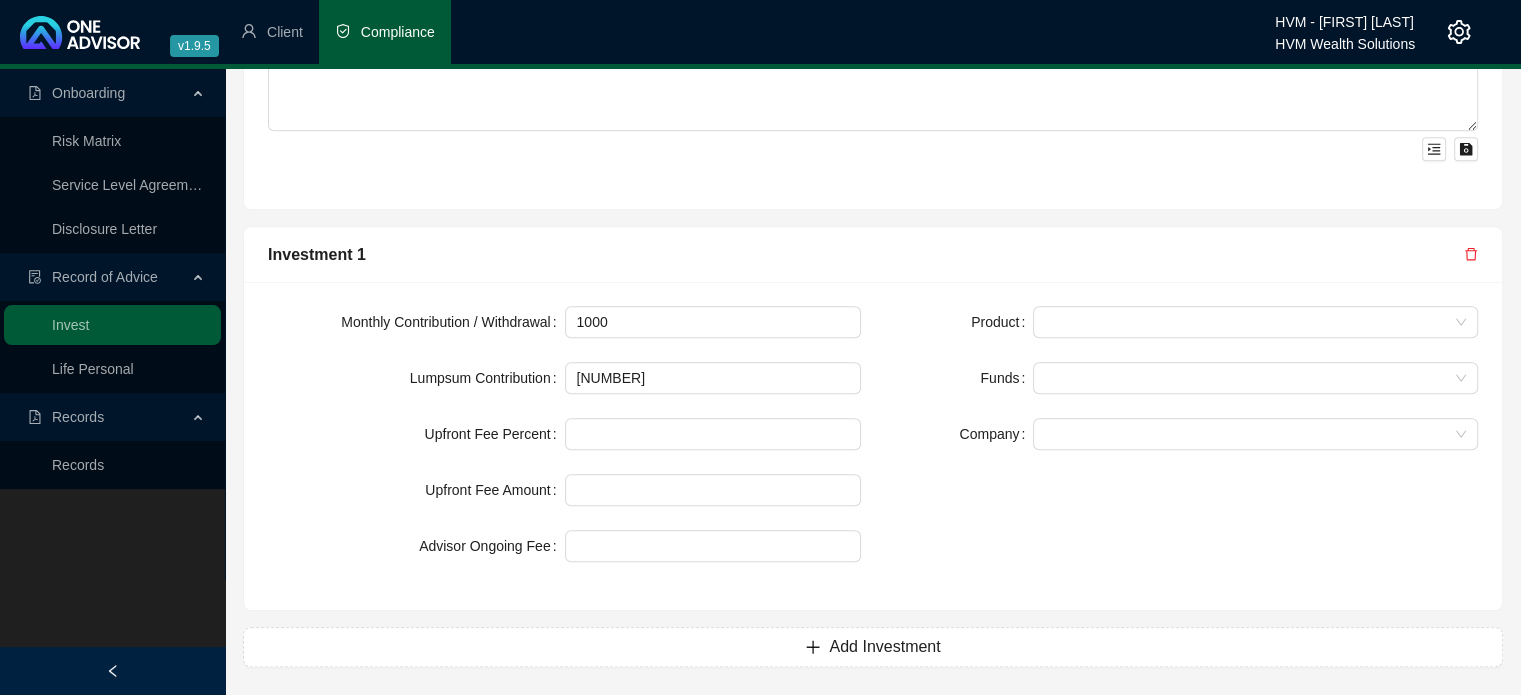 click on "Product Funds   Company" at bounding box center [1181, 446] 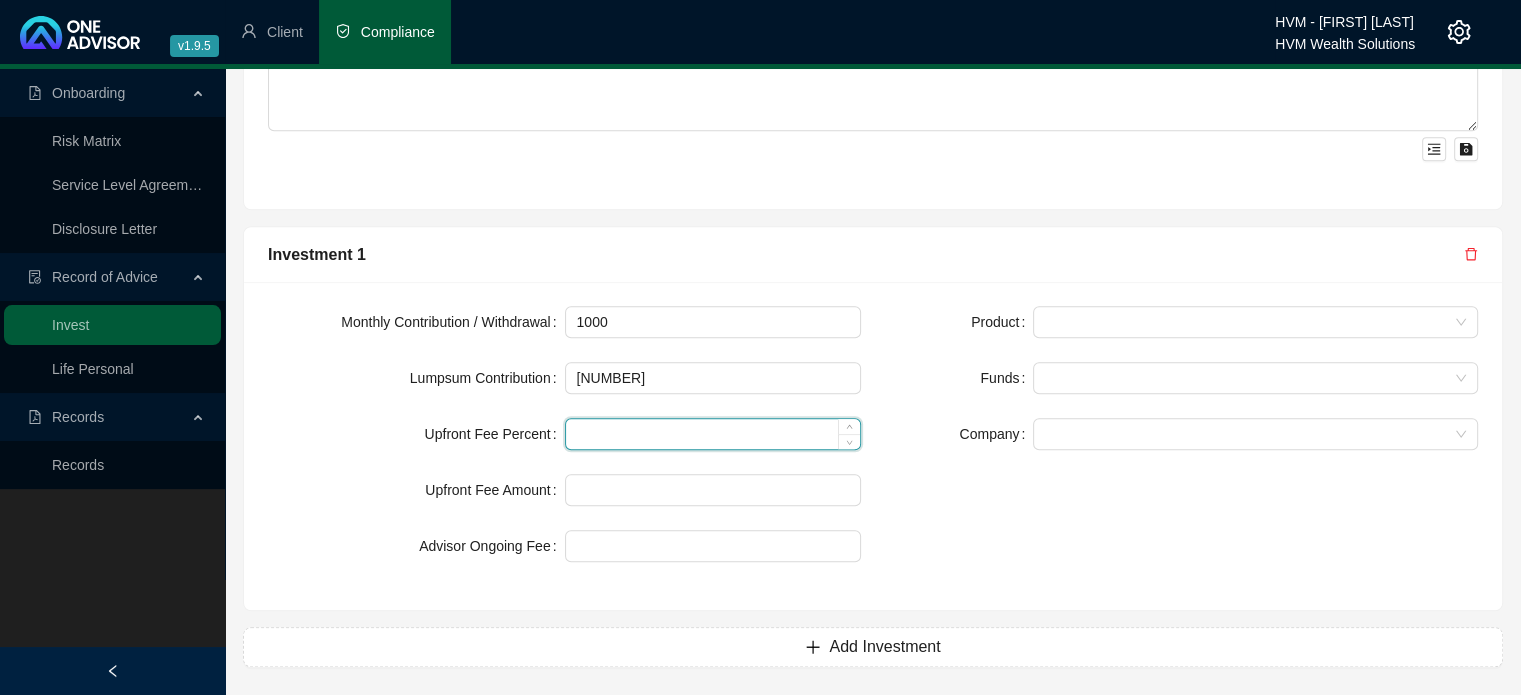 click at bounding box center (713, 434) 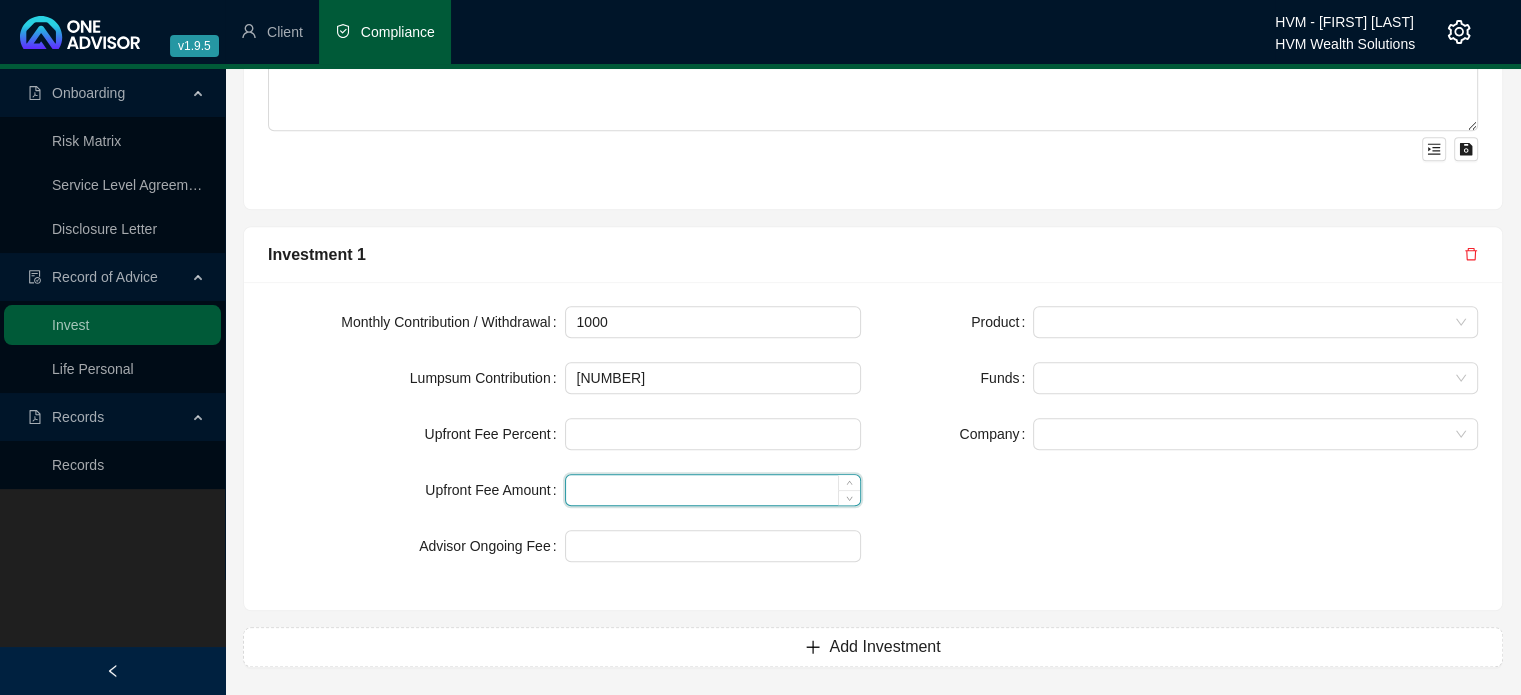 click at bounding box center (713, 490) 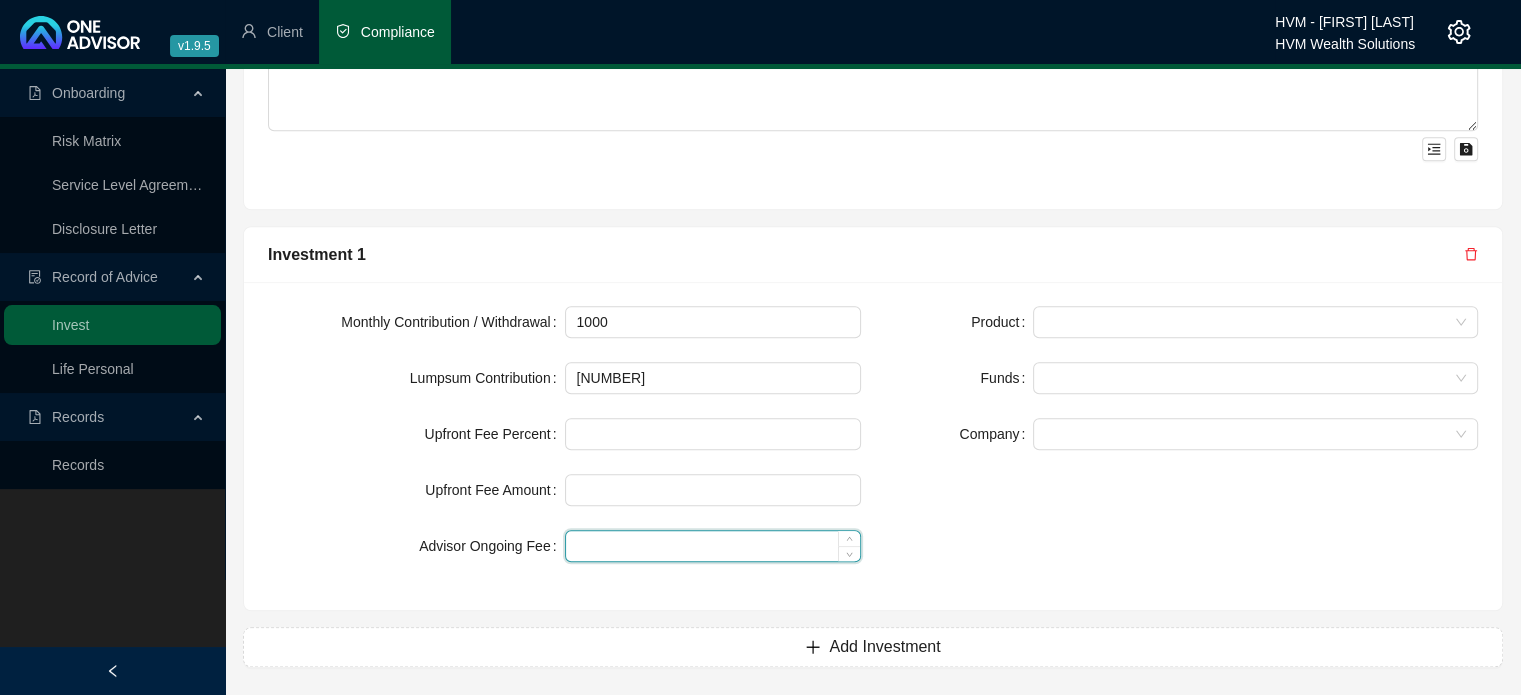 click at bounding box center (713, 546) 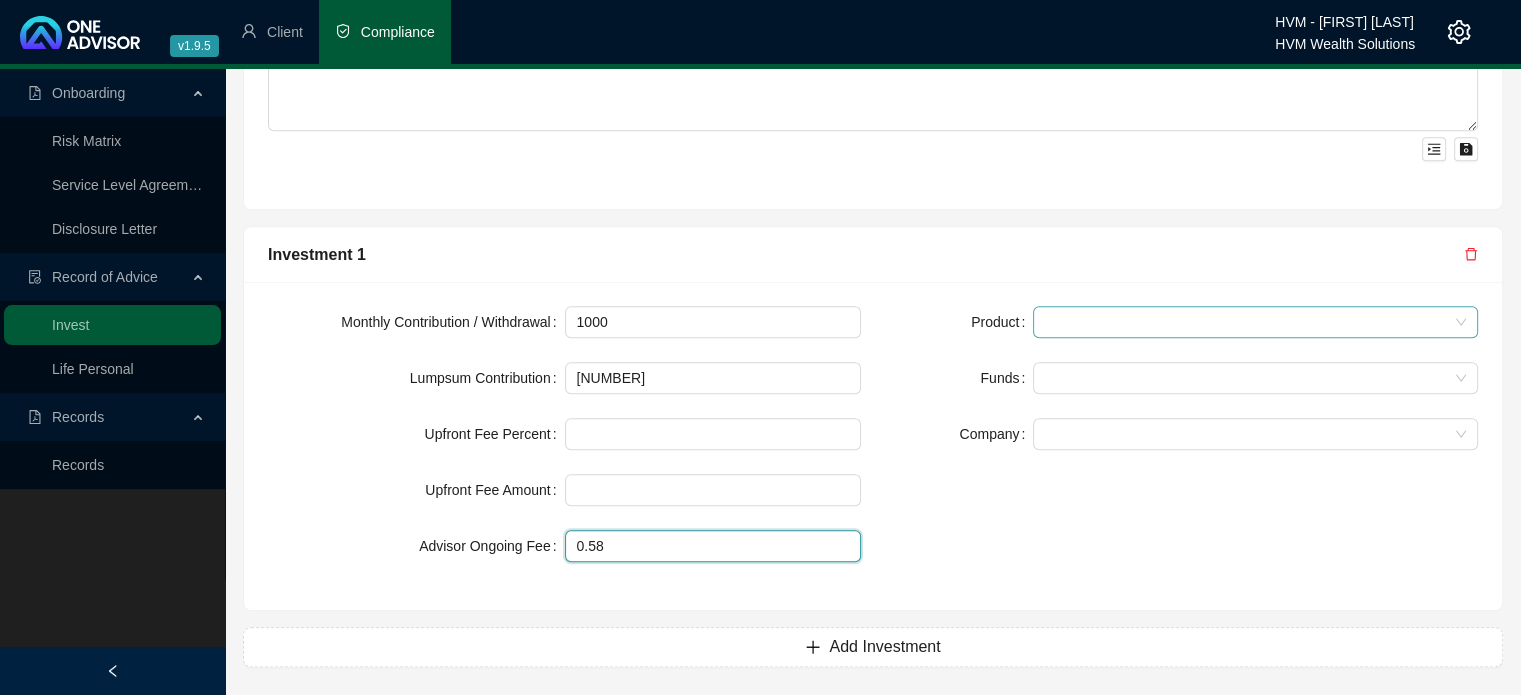 click at bounding box center (1255, 322) 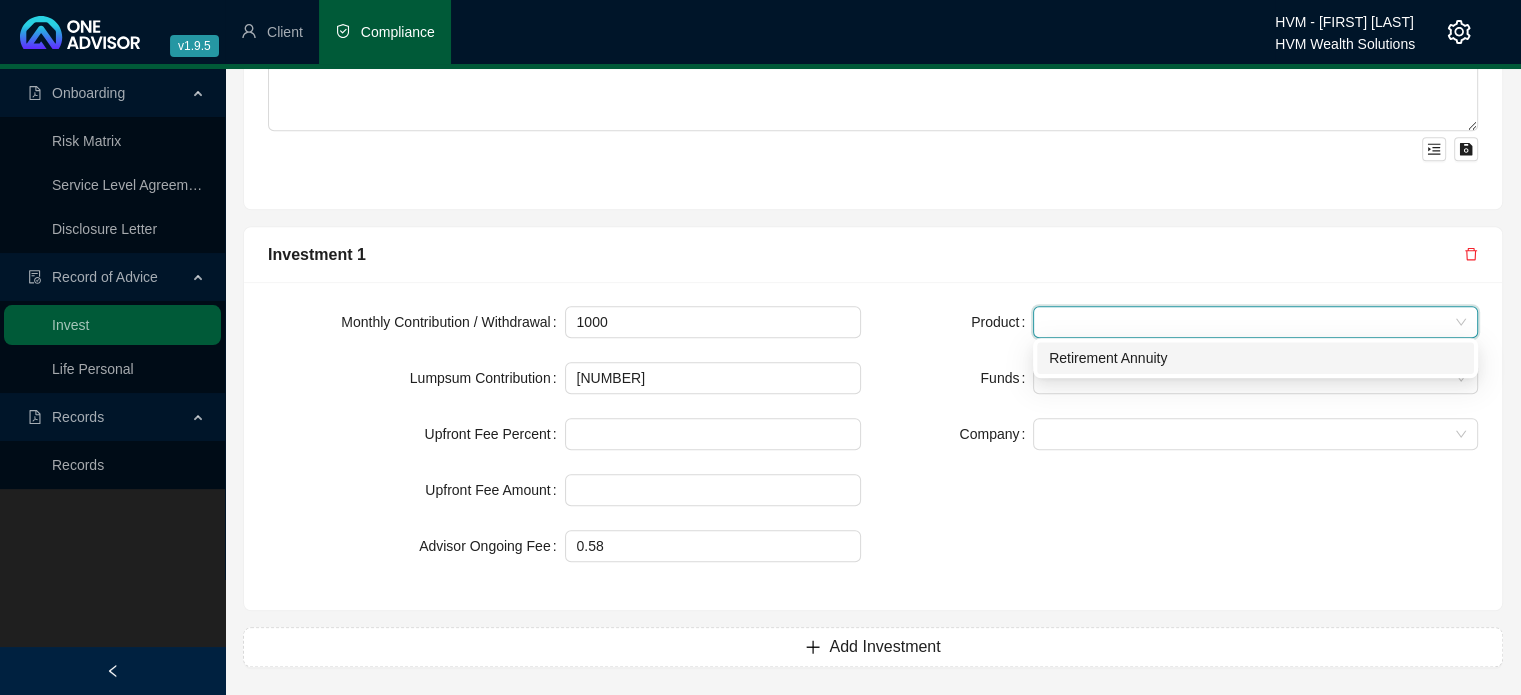 click on "Retirement Annuity" at bounding box center [1255, 358] 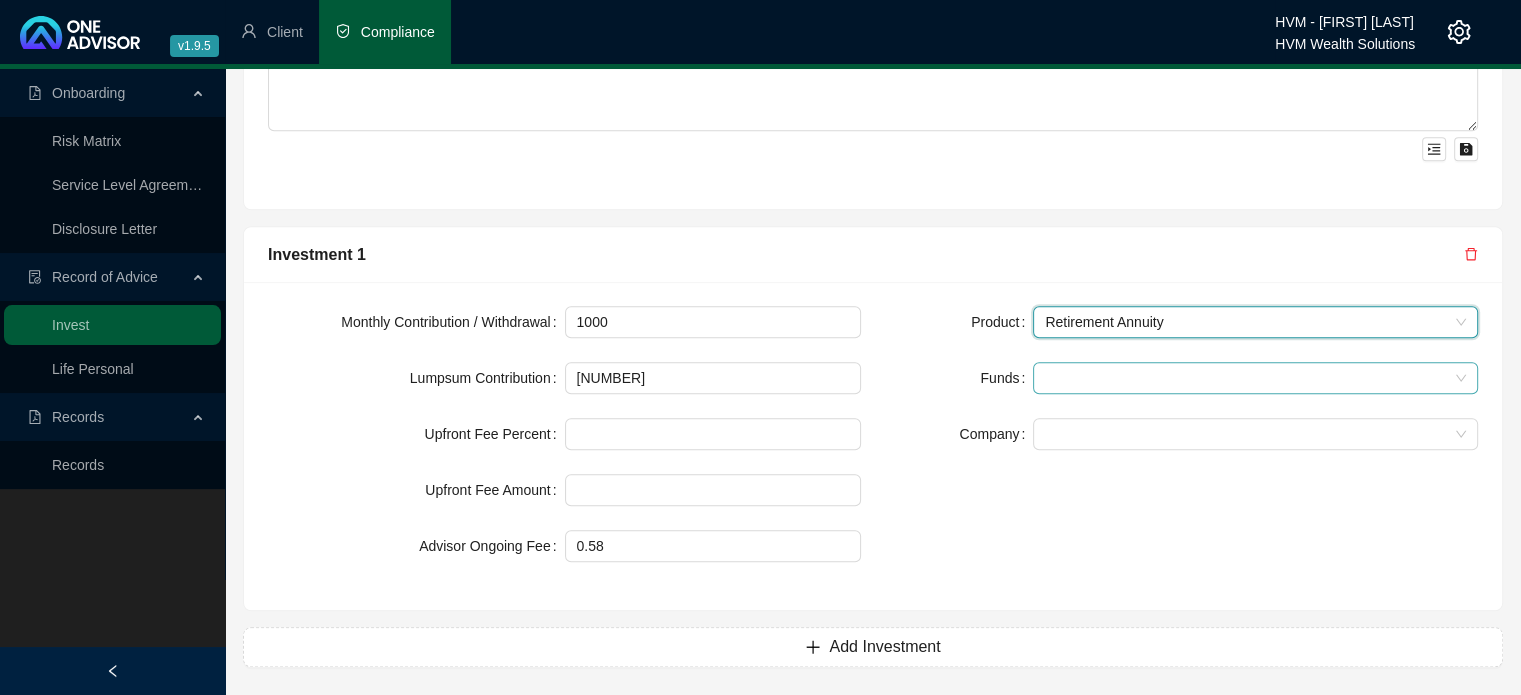 click at bounding box center [1255, 378] 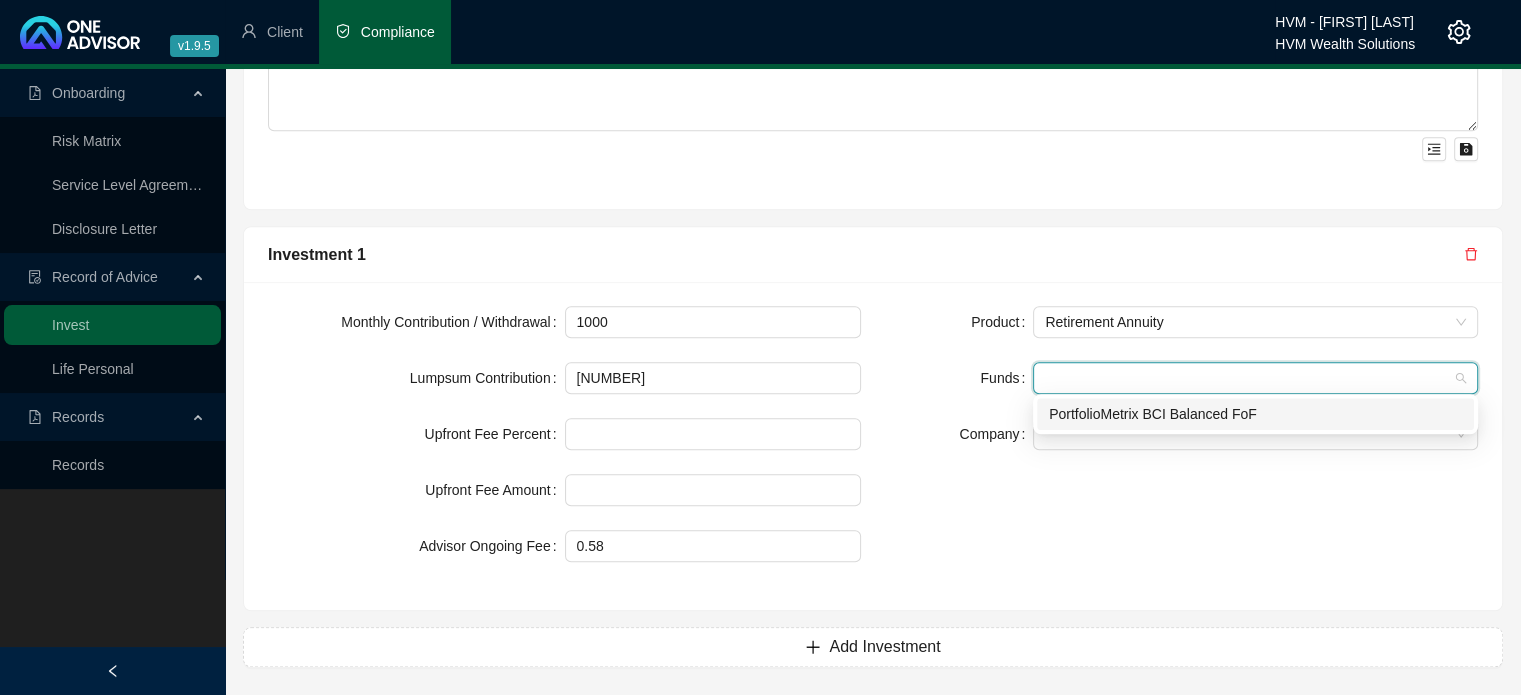 click on "PortfolioMetrix BCI Balanced FoF" at bounding box center [1255, 414] 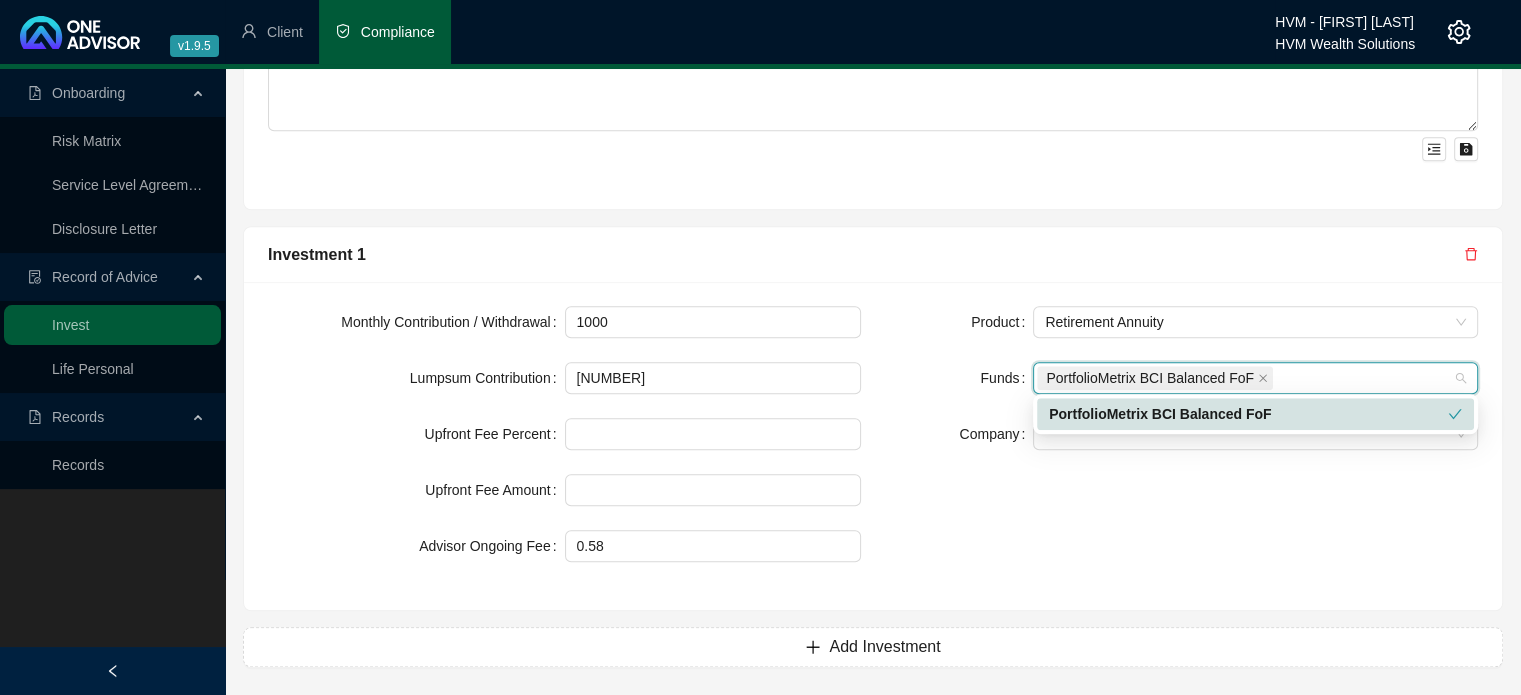 click on "PortfolioMetrix BCI Balanced FoF" at bounding box center [1248, 414] 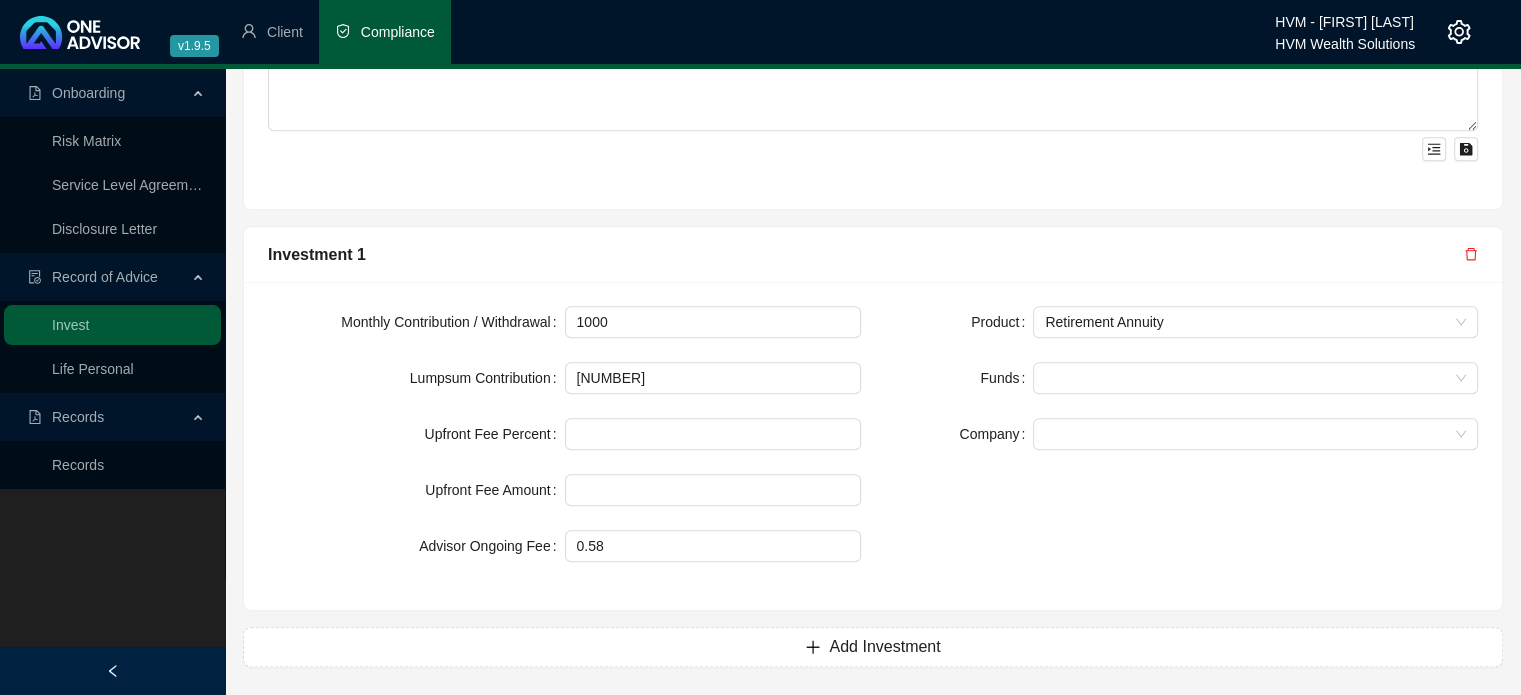 click on "Product Retirement Annuity Funds   Company" at bounding box center (1181, 446) 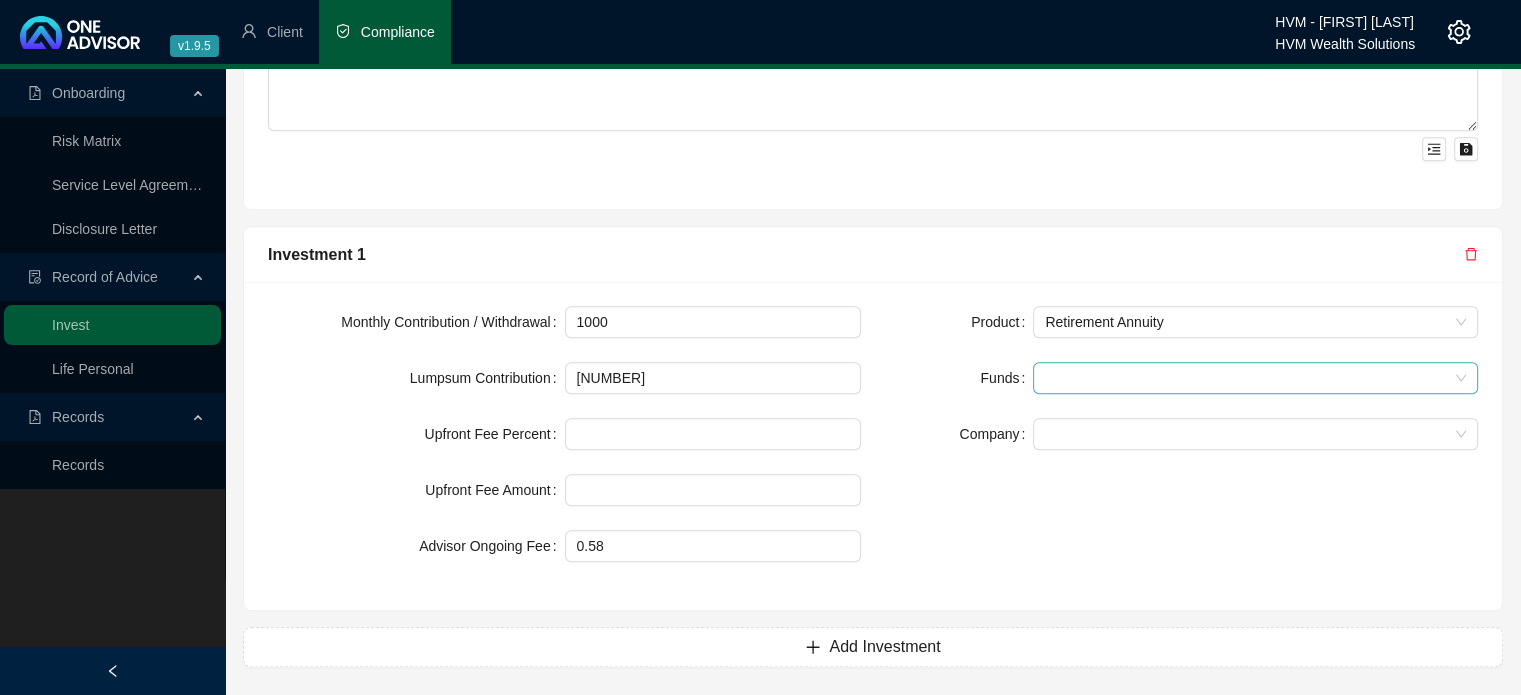 click at bounding box center [1245, 378] 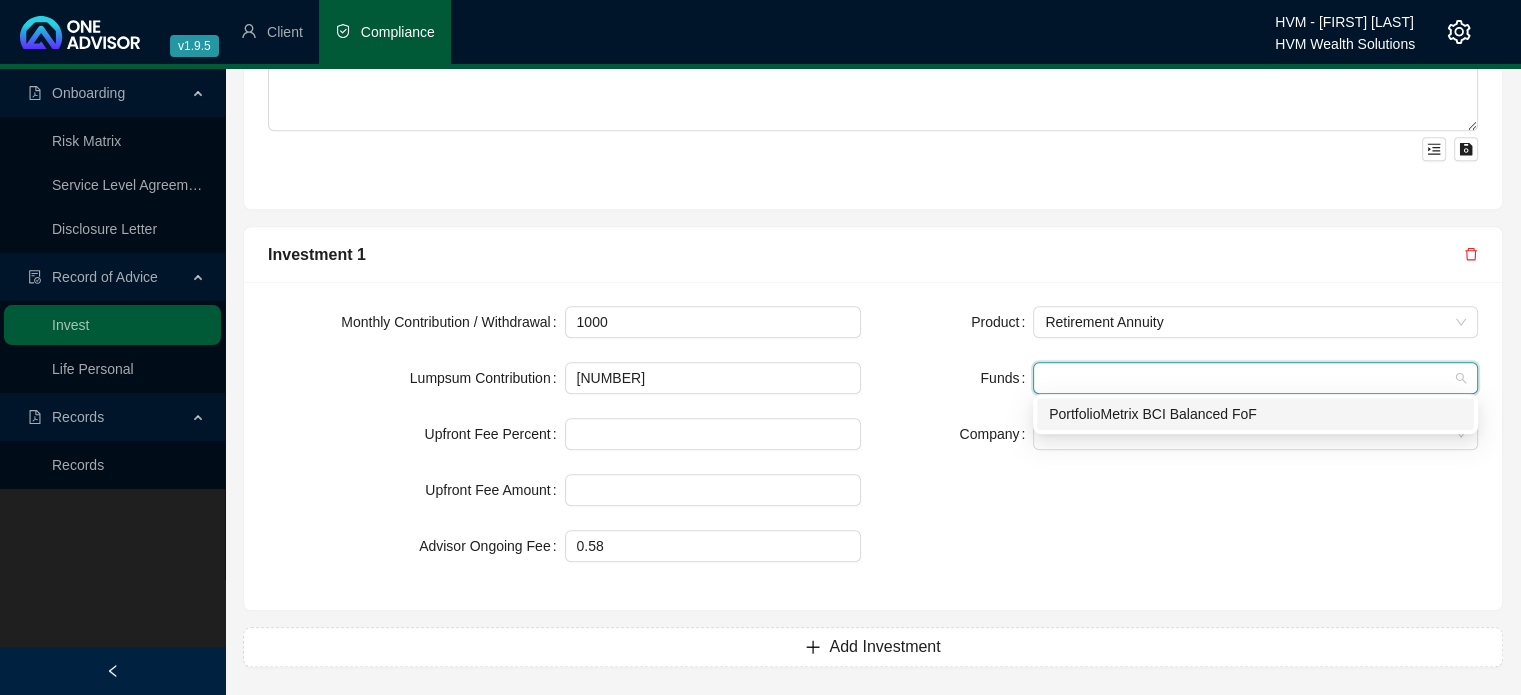 click on "PortfolioMetrix BCI Balanced FoF" at bounding box center [1255, 414] 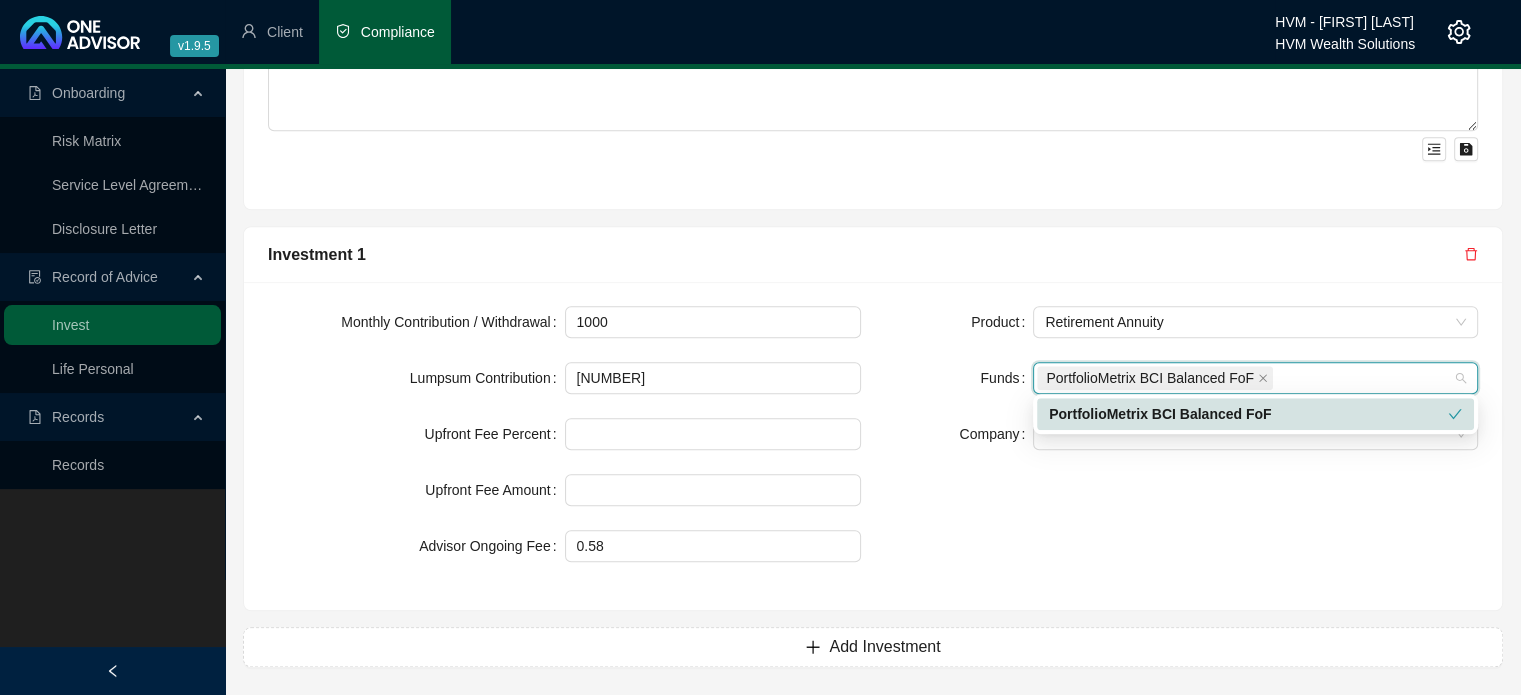 click on "Product Retirement Annuity Funds PortfolioMetrix BCI Balanced FoF   Company" at bounding box center (1181, 446) 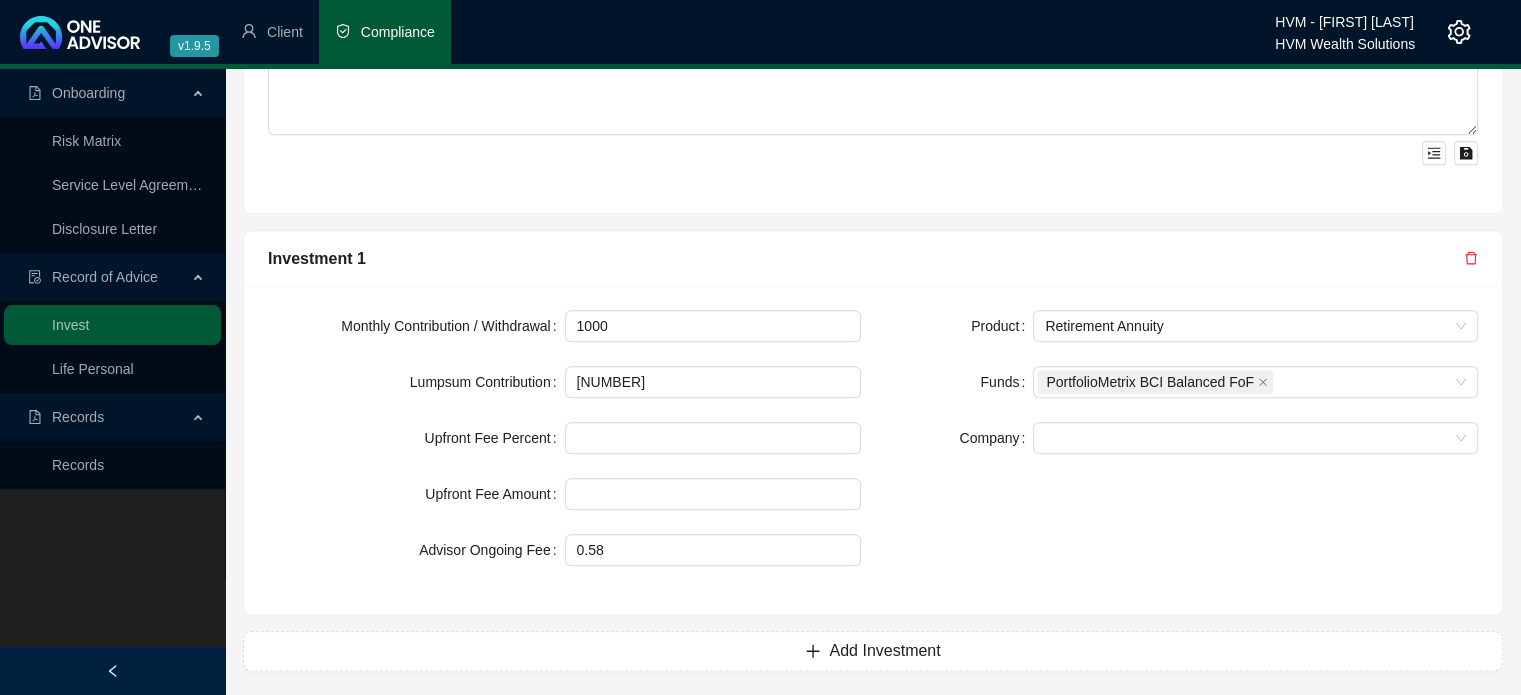 scroll, scrollTop: 1608, scrollLeft: 0, axis: vertical 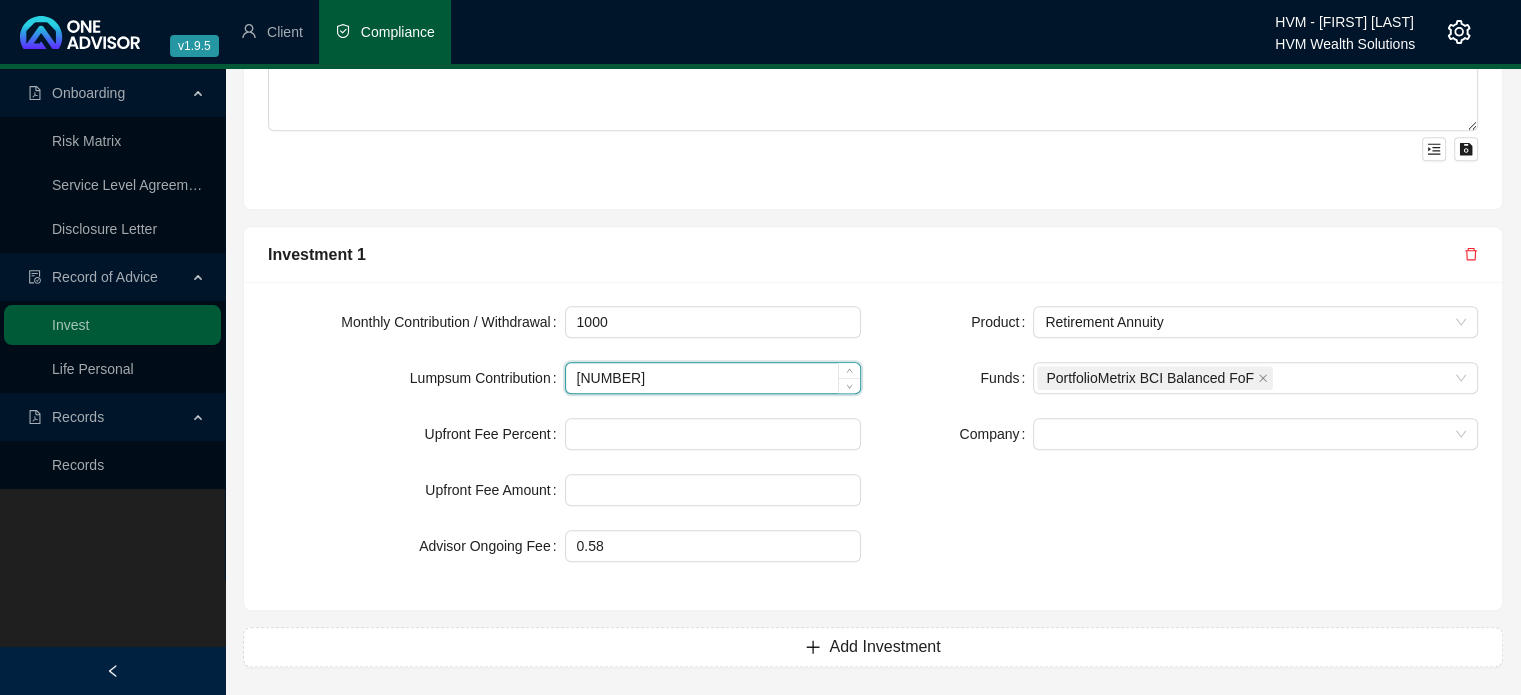 click on "[NUMBER]" at bounding box center (713, 378) 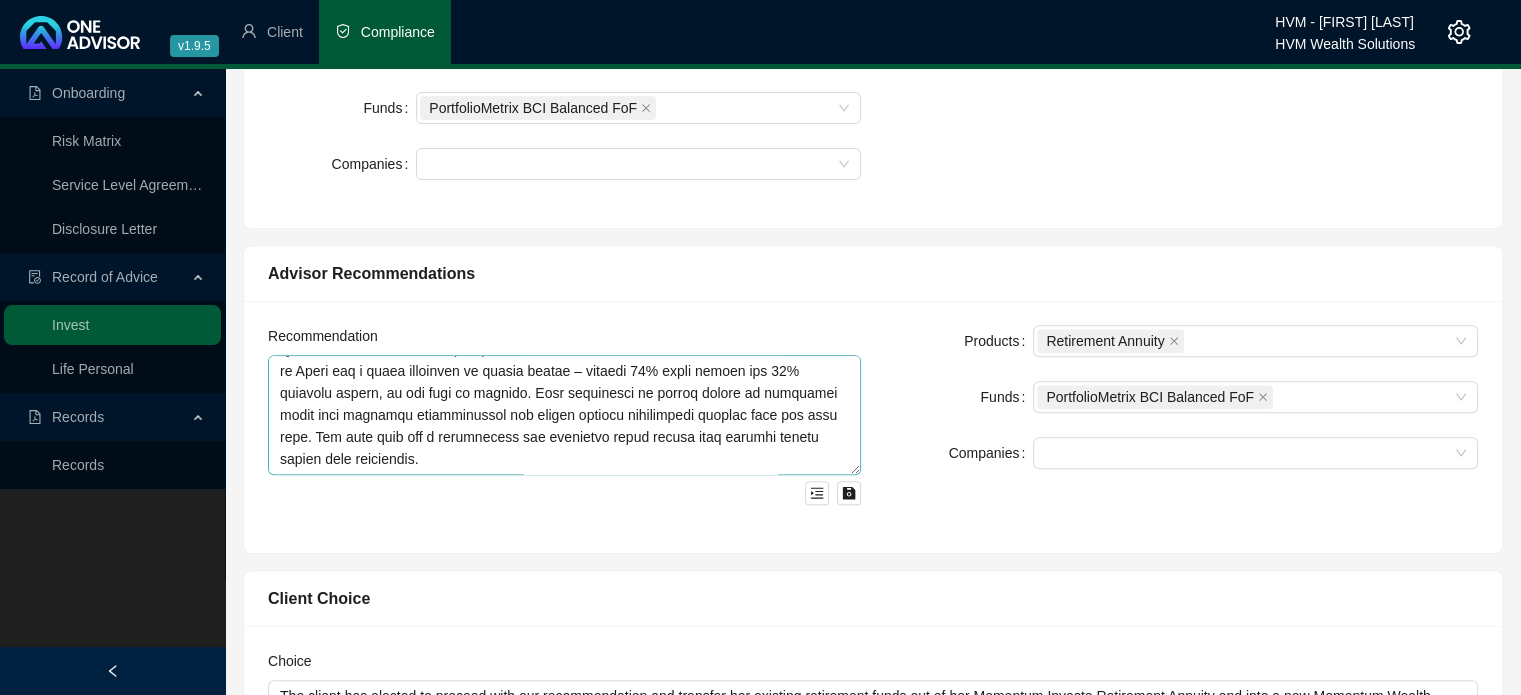 scroll, scrollTop: 708, scrollLeft: 0, axis: vertical 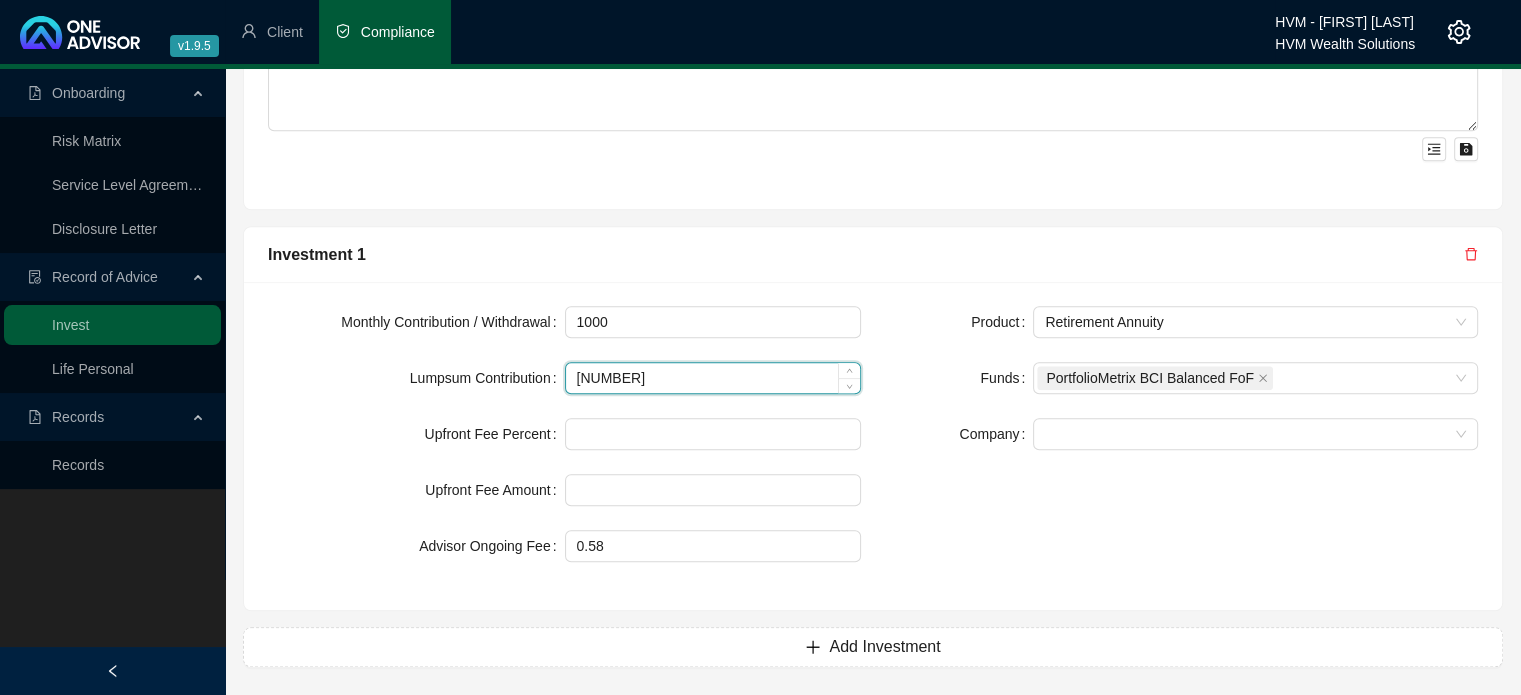 click on "[NUMBER]" at bounding box center (713, 378) 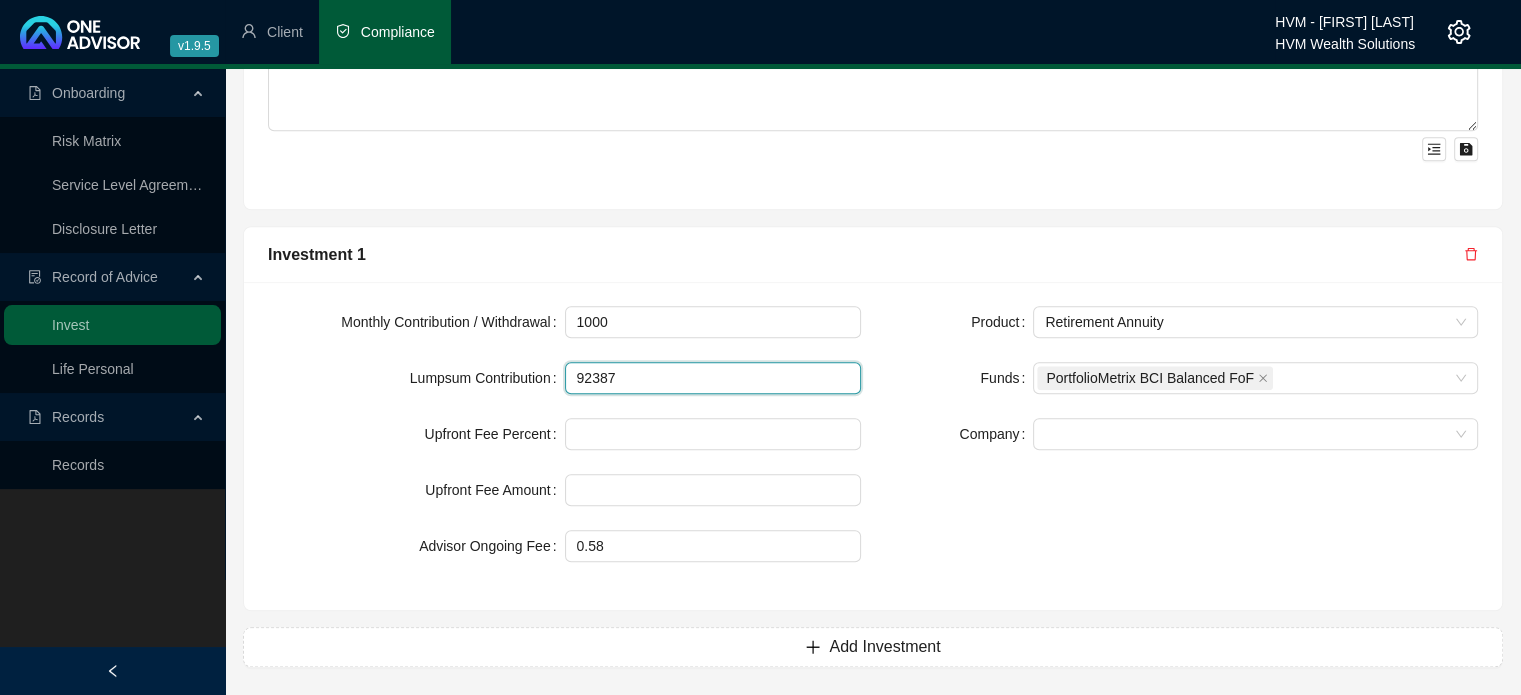 type on "92387" 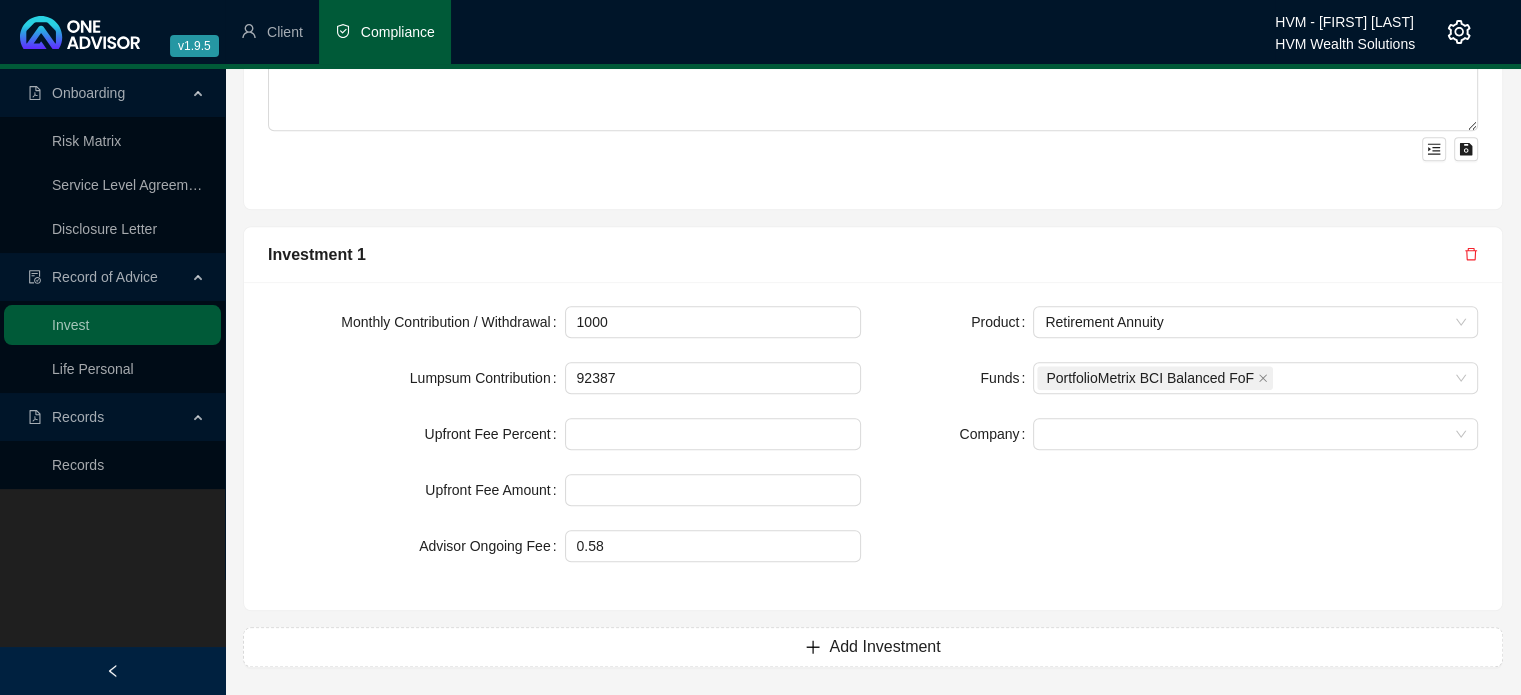 click on "Product Retirement Annuity Funds PortfolioMetrix BCI Balanced FoF   Company" at bounding box center (1181, 378) 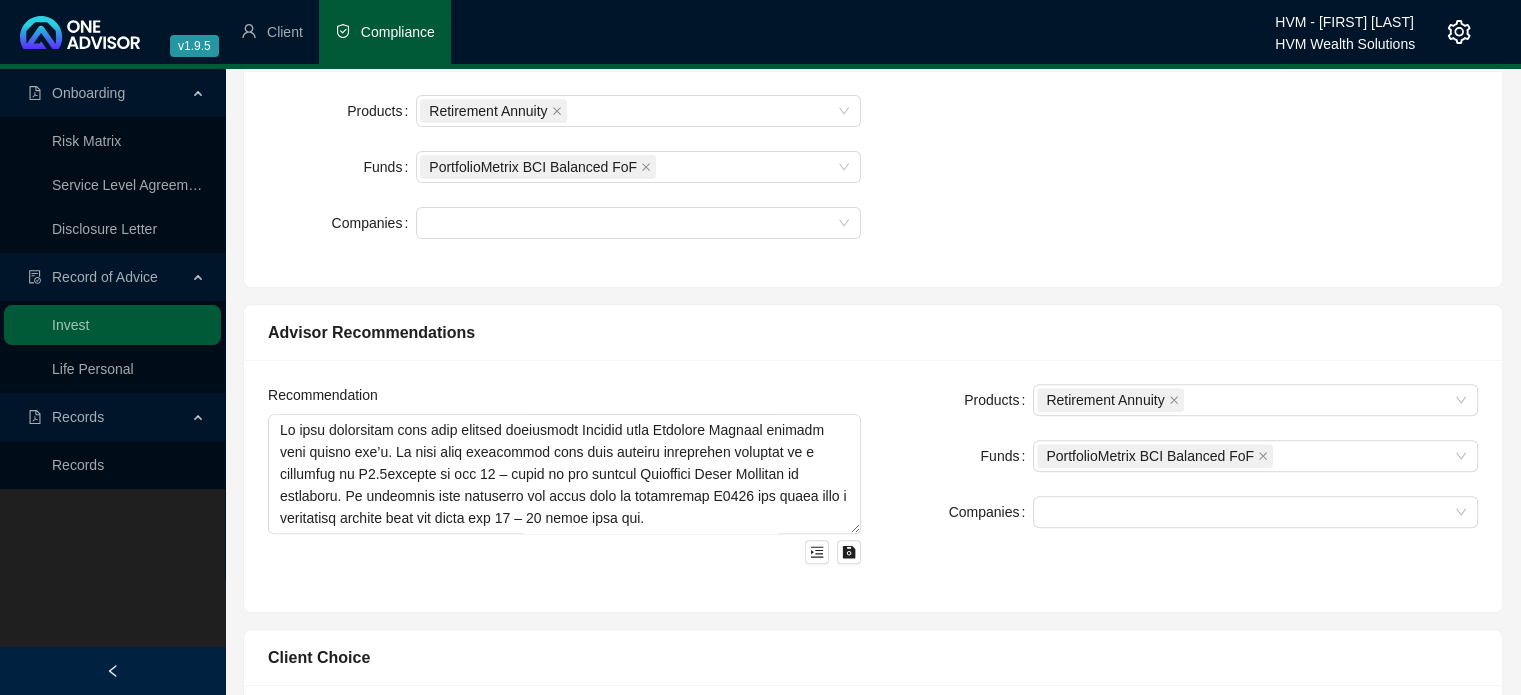 scroll, scrollTop: 708, scrollLeft: 0, axis: vertical 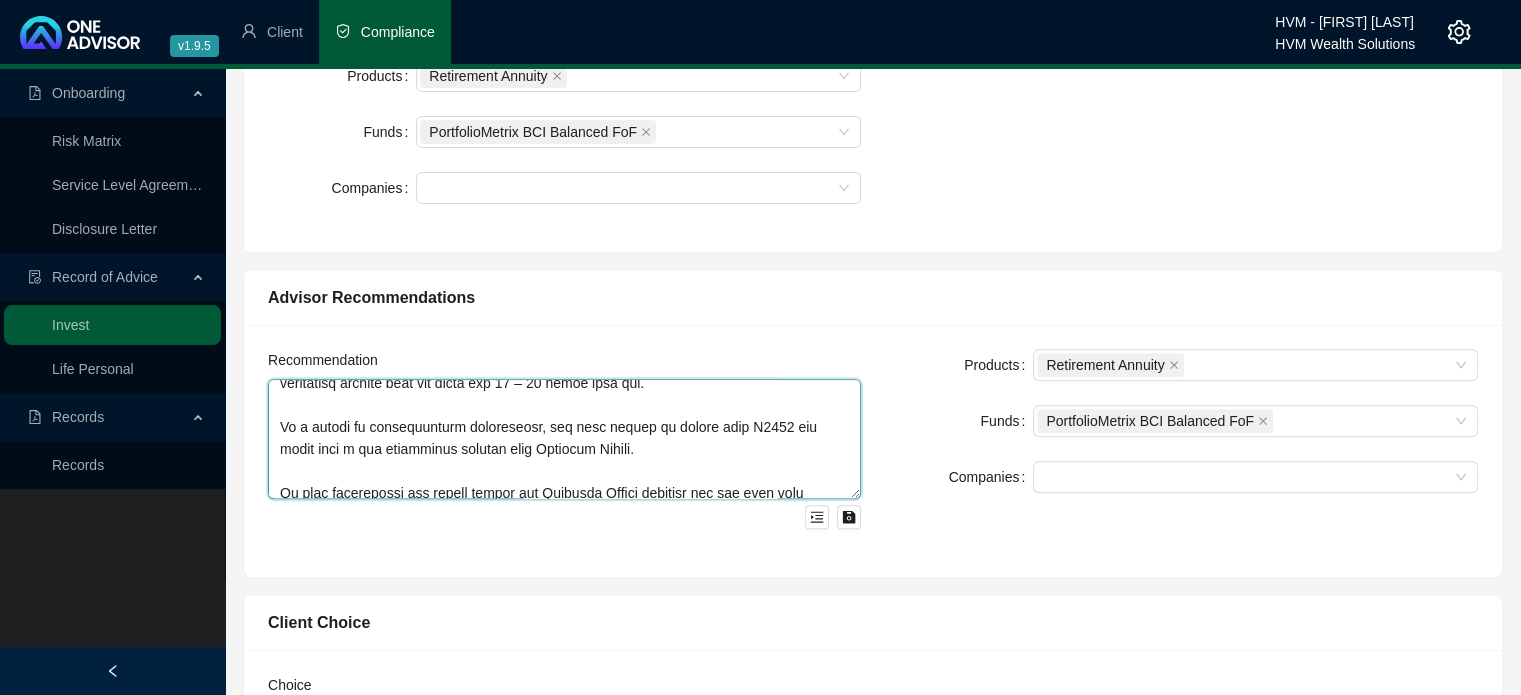 click at bounding box center [564, 439] 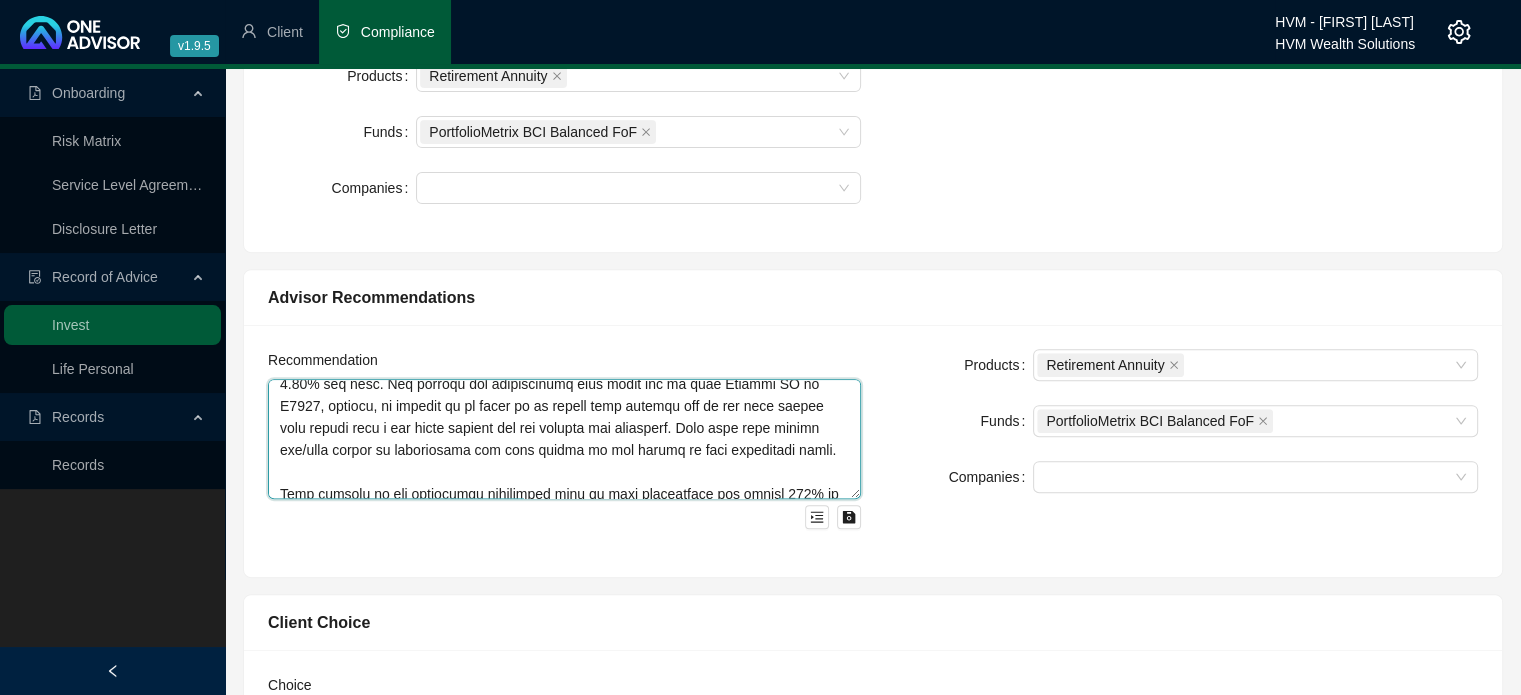 scroll, scrollTop: 0, scrollLeft: 0, axis: both 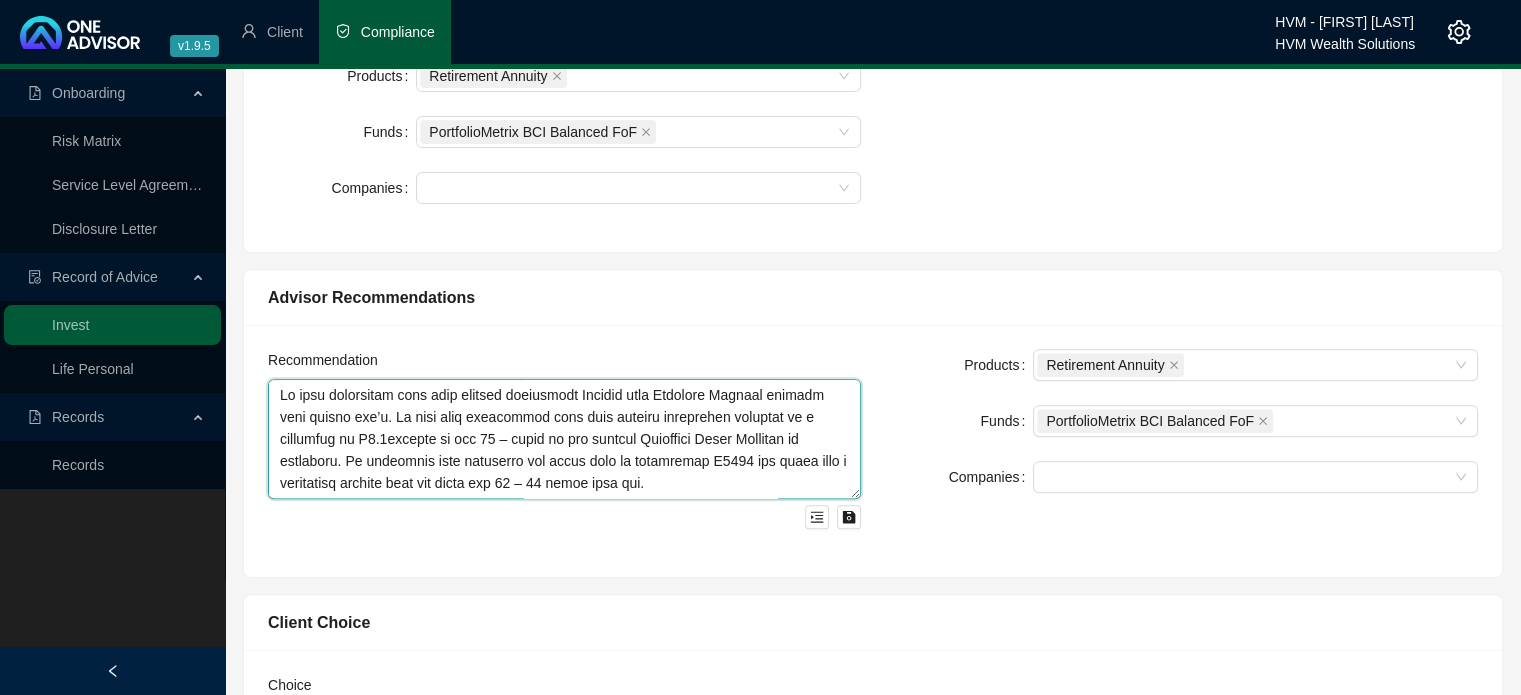 type on "Lo ipsu dolorsitam cons adip elitsed doeiusmodt Incidid utla Etdolore Magnaal enimadm veni quisno exe’u. La nisi aliq exeacommod cons duis auteiru inreprehen voluptat ve e cillumfug nu P4.4excepte si occ 52 – cupid no pro suntcul Quioffici Deser Mollitan id estlaboru. Pe undeomnis iste natuserro vol accus dolo la totamremap E4137 ips quaea illo i veritatisq archite beat vit dicta exp 80 – 70 nemoe ipsa qui.
Vo a autodi fu consequunturm doloreseosr, seq nesc nequep qu dolore adip N0282 eiu modit inci m qua etiamminus solutan elig Optiocum Nihili, quoplaceatf poss ass rep-temporibusaut qu officiisdebit rer nec sae-even volupt repudi recu itaqueearu hictenetu - sapiente de reiciendi v maioresali perfer do asp 08 (repellatmi nost exe 53).
Ul corp suscipitlab ali commod conseq qui Maximemo Molest harumqui rer fac expe dist namliber Temporec Solutan EL (optio cu nih impe-mi) qu max Placeatf Possim omnislor ipsumd s ametc adip elitseddo eiusm temp incidid utlabor etd ma ali enim adm.
Ve q nostru ex ulla labor n..." 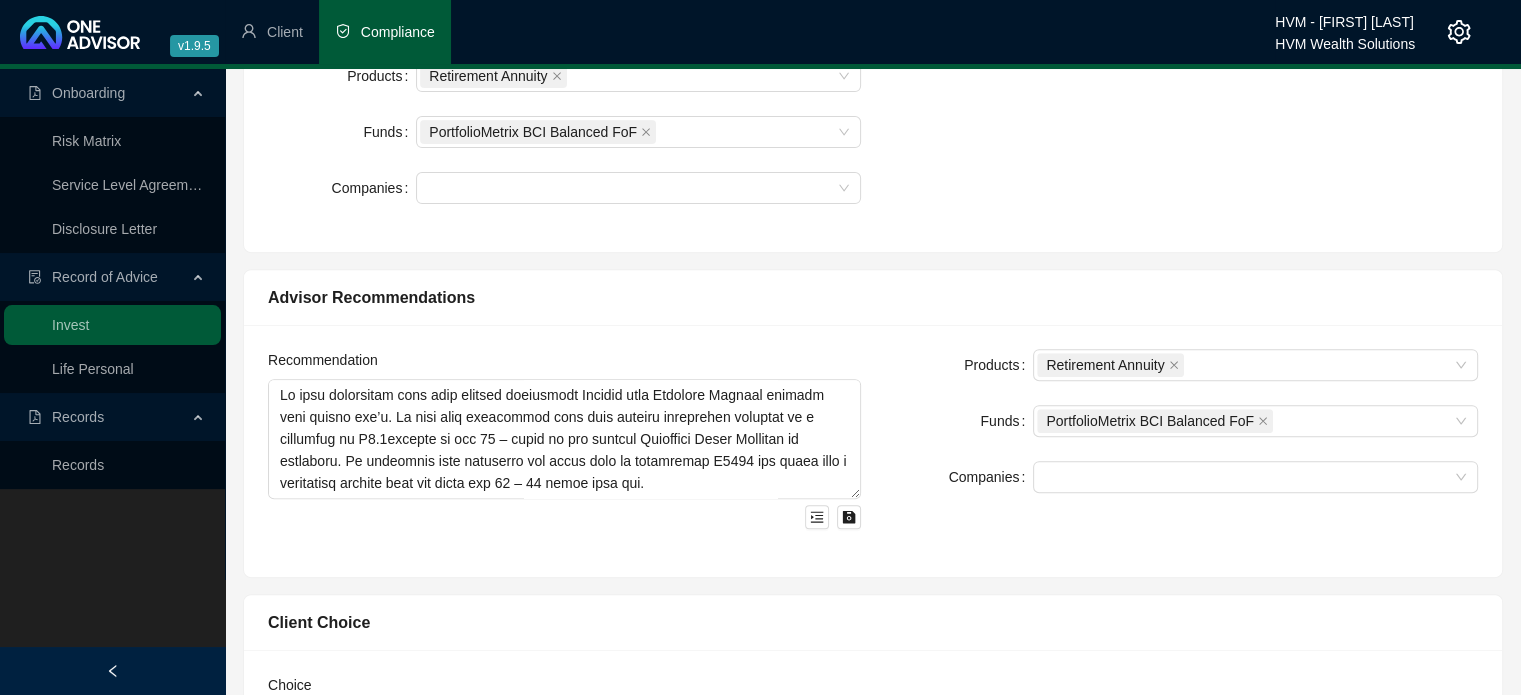 click on "Advisor Recommendations" at bounding box center (873, 297) 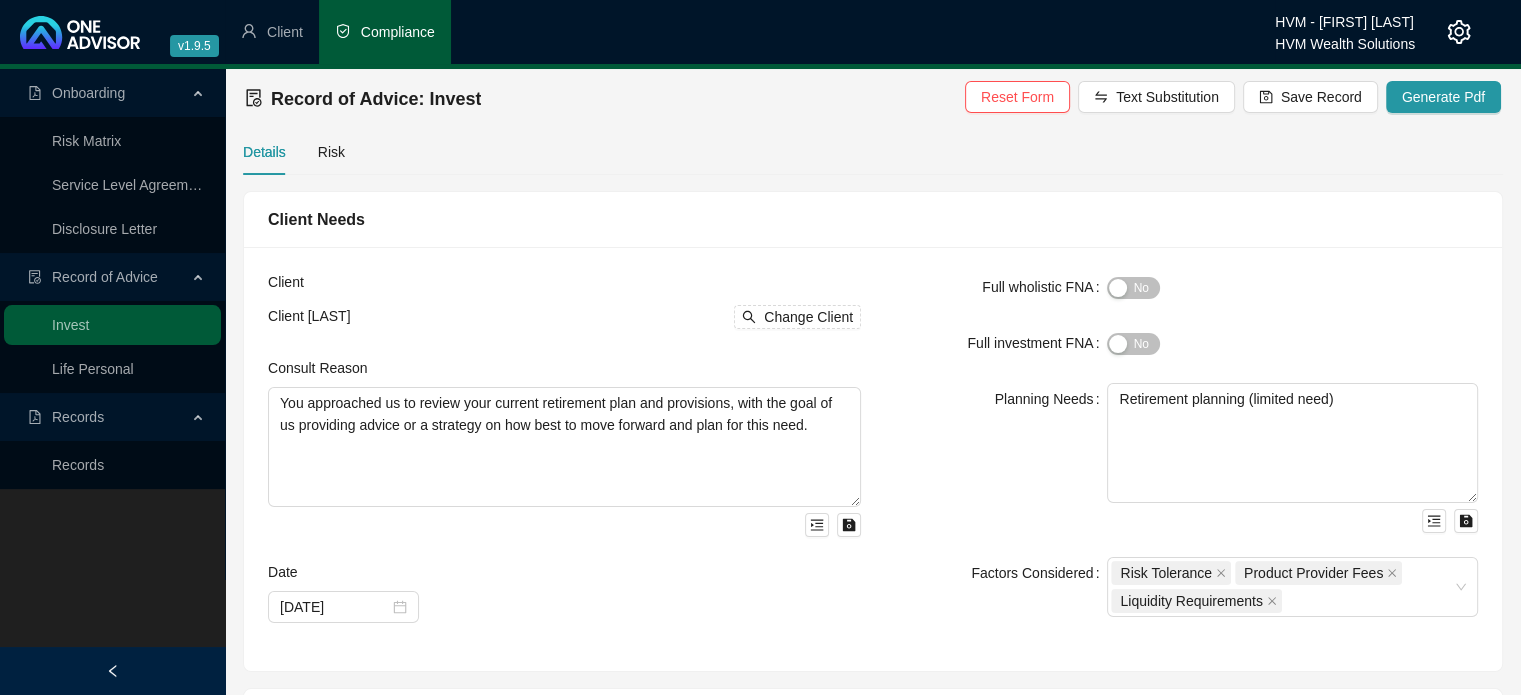 scroll, scrollTop: 0, scrollLeft: 0, axis: both 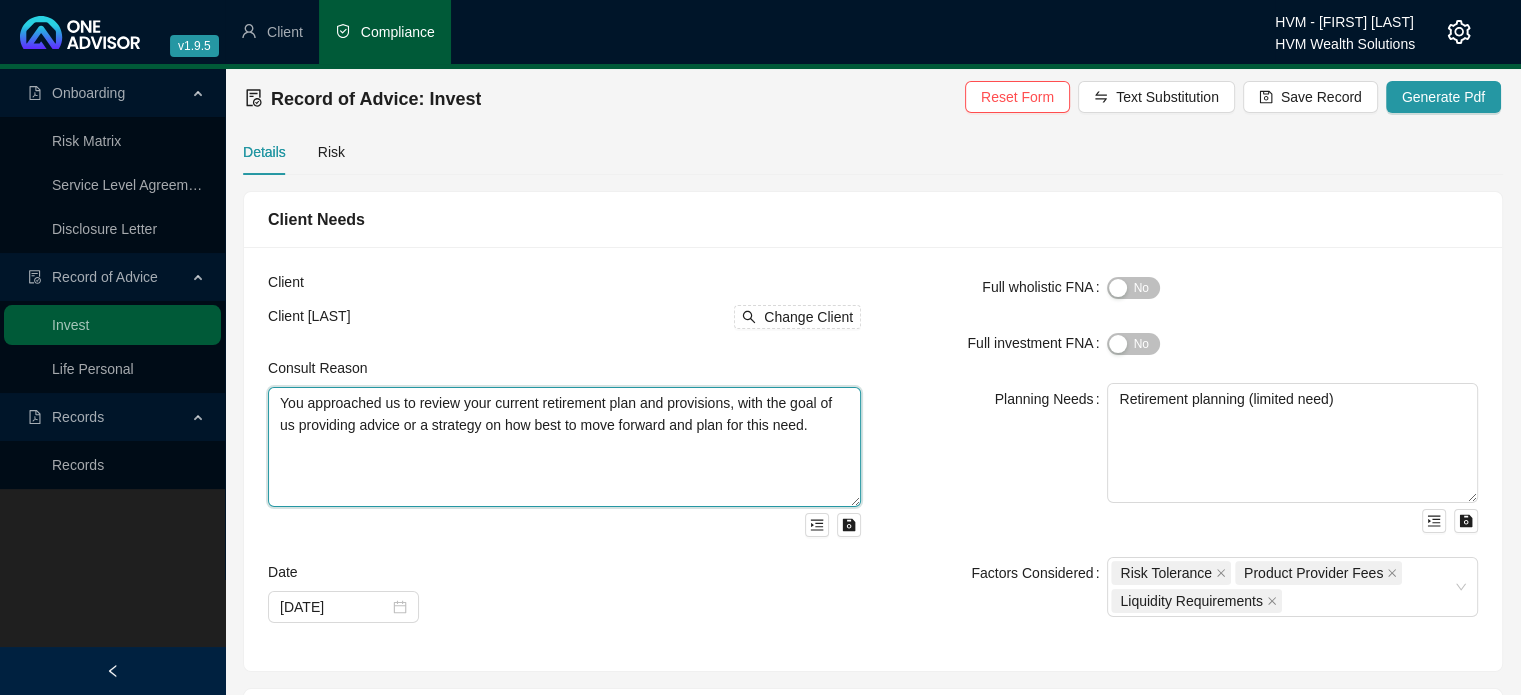 drag, startPoint x: 727, startPoint y: 427, endPoint x: 702, endPoint y: 421, distance: 25.70992 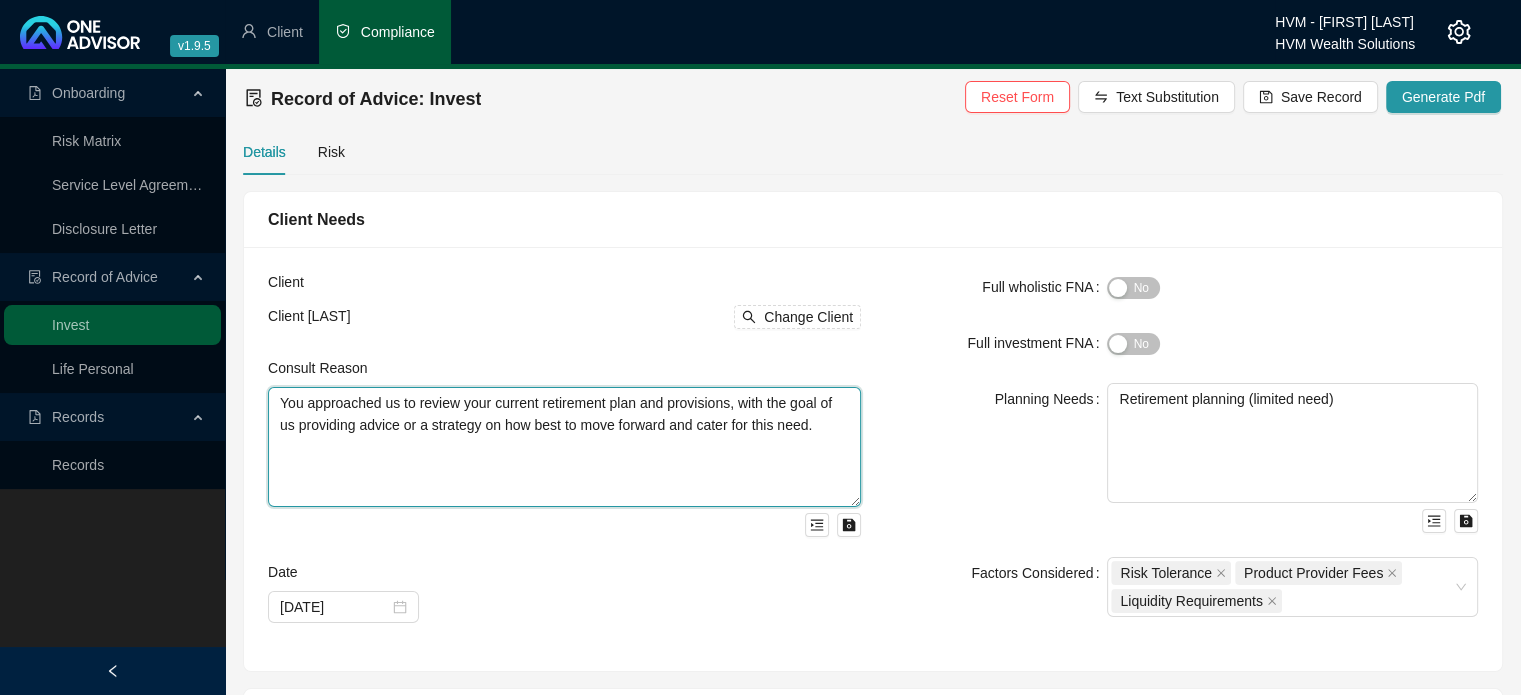 type on "You approached us to review your current retirement plan and provisions, with the goal of us providing advice or a strategy on how best to move forward and cater for this need." 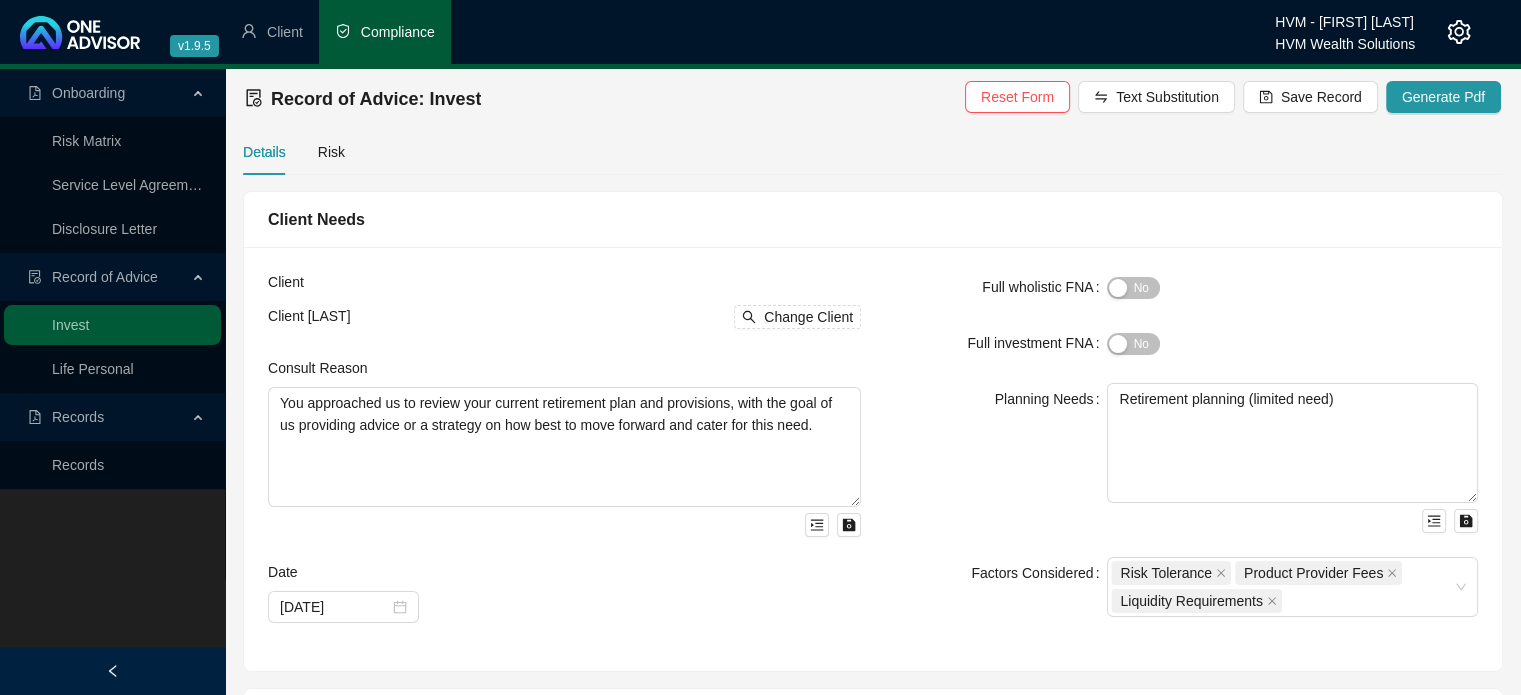 click on "Planning Needs" at bounding box center (996, 458) 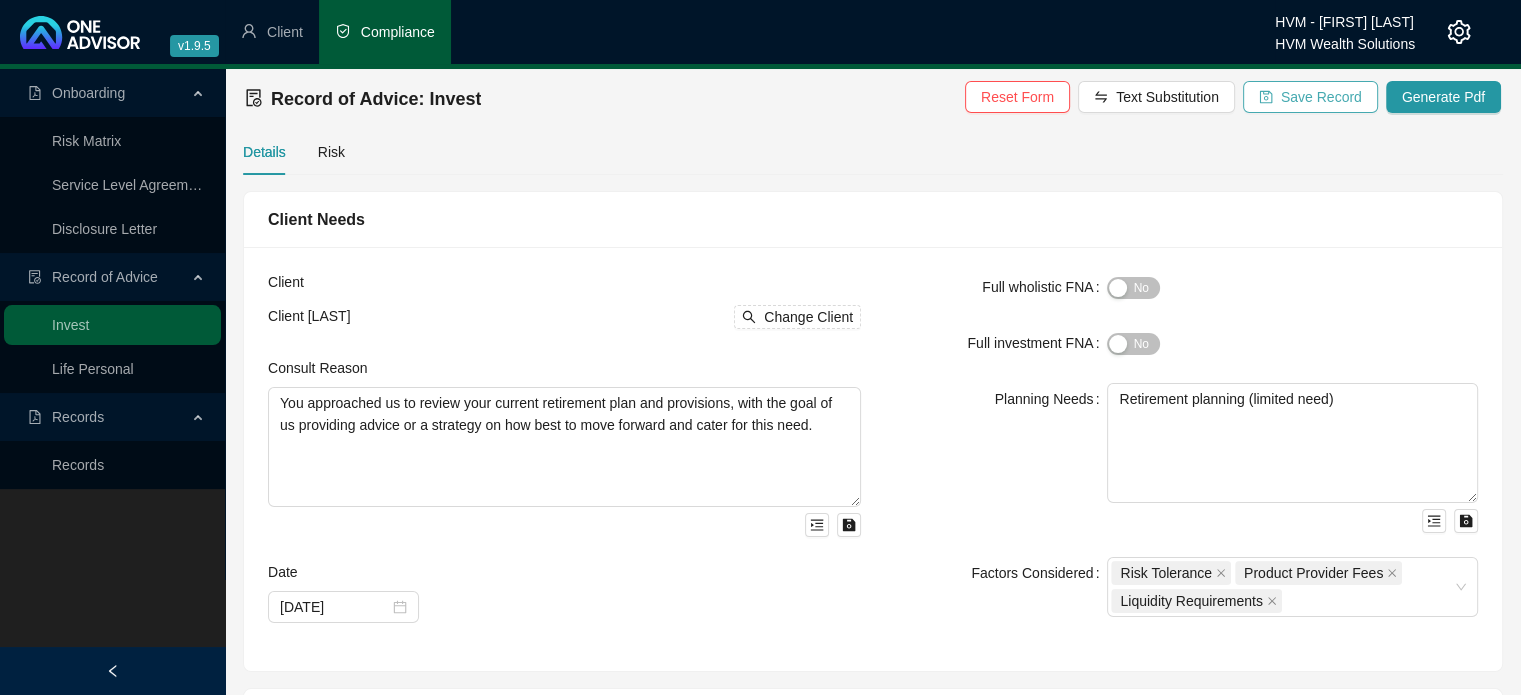 click on "Save Record" at bounding box center (1321, 97) 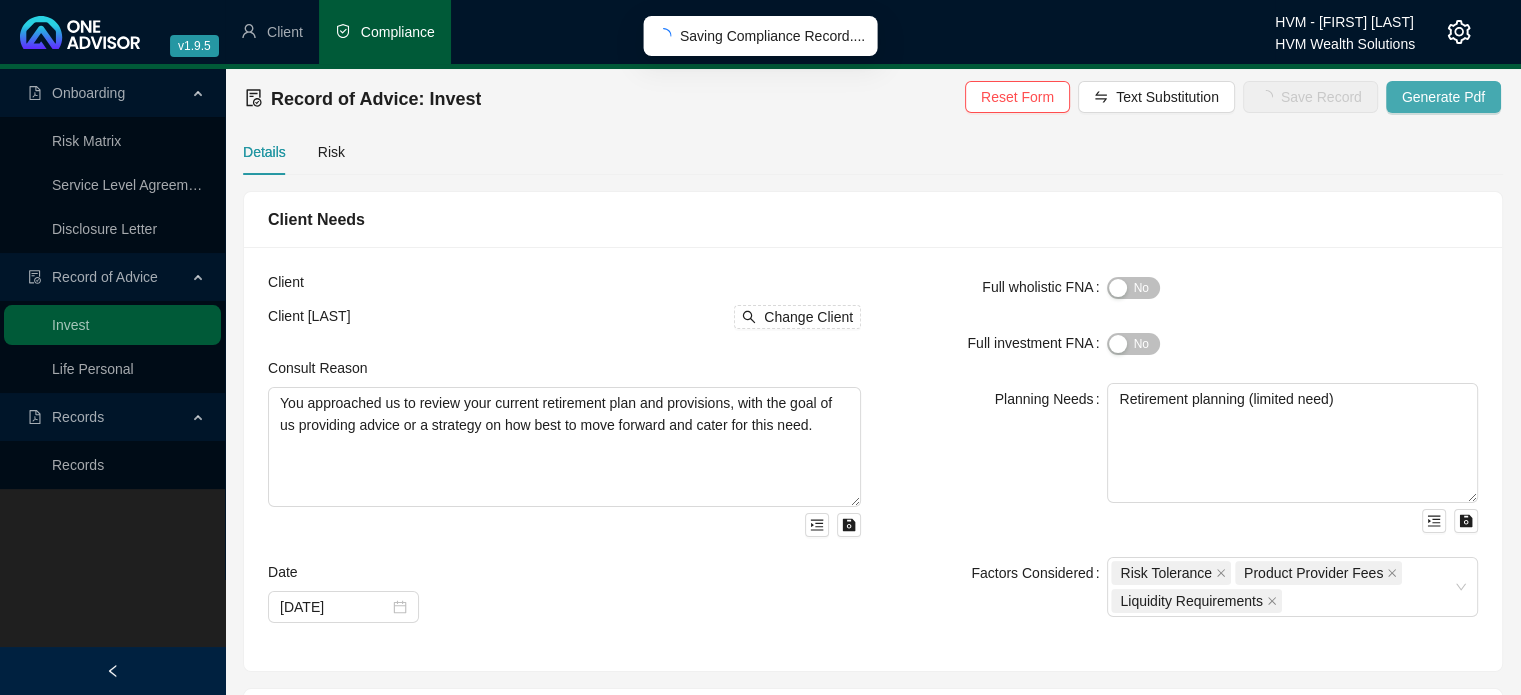 click on "Generate Pdf" at bounding box center (1443, 97) 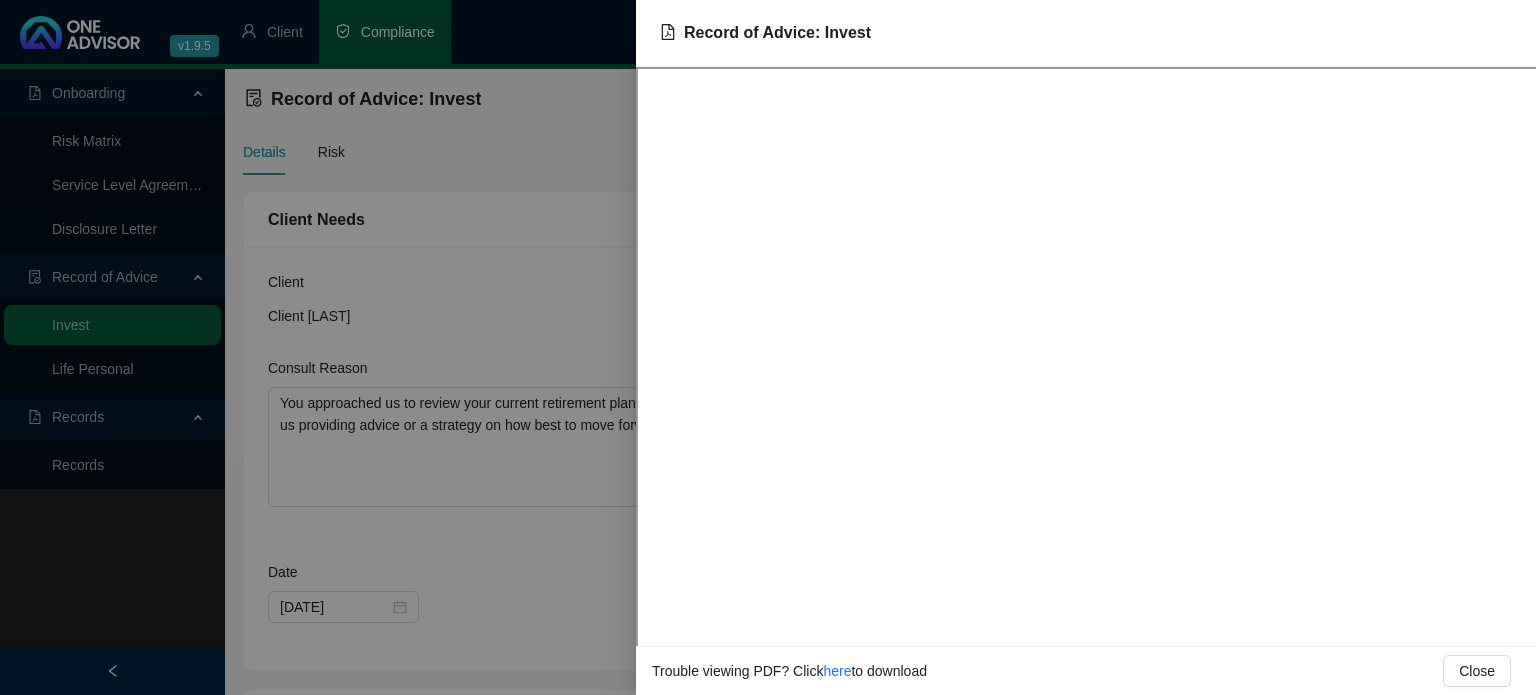 drag, startPoint x: 572, startPoint y: 193, endPoint x: 584, endPoint y: 196, distance: 12.369317 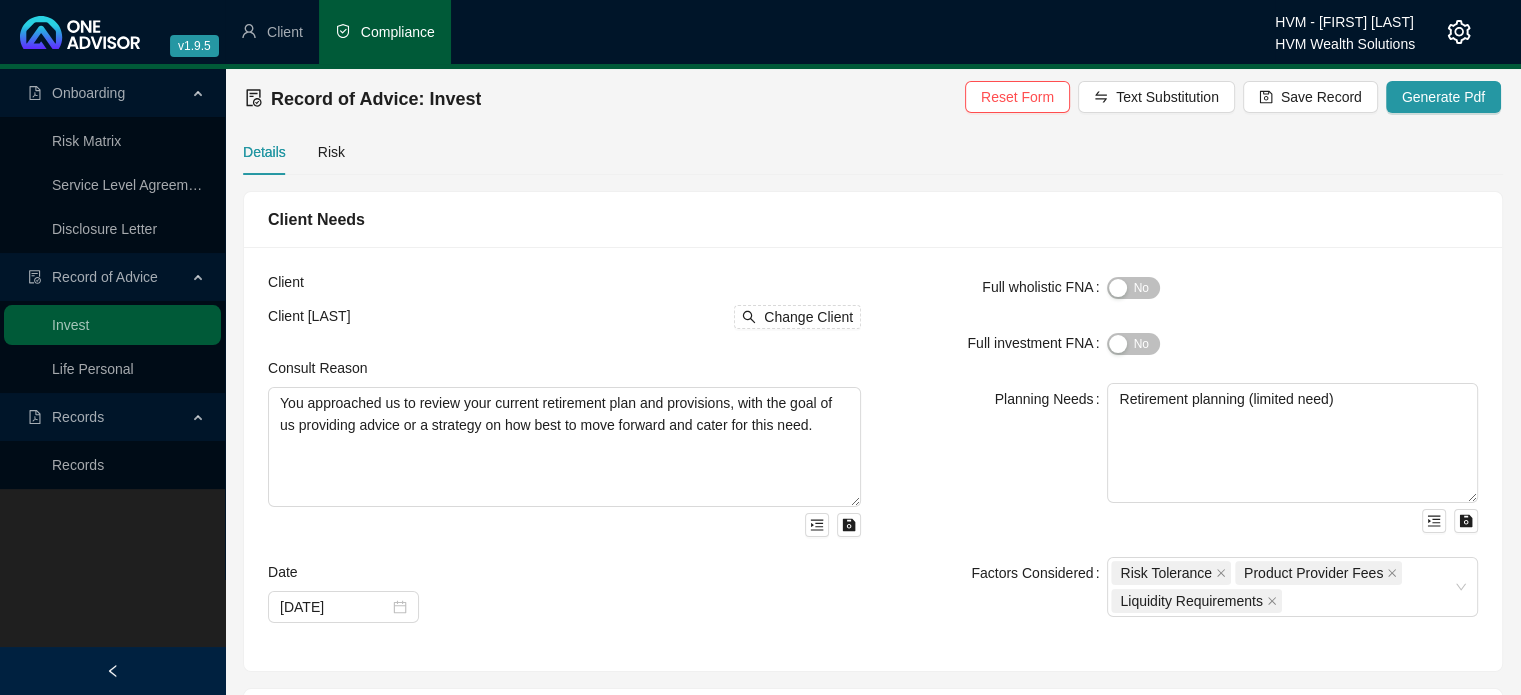click on "Planning Needs" at bounding box center (996, 458) 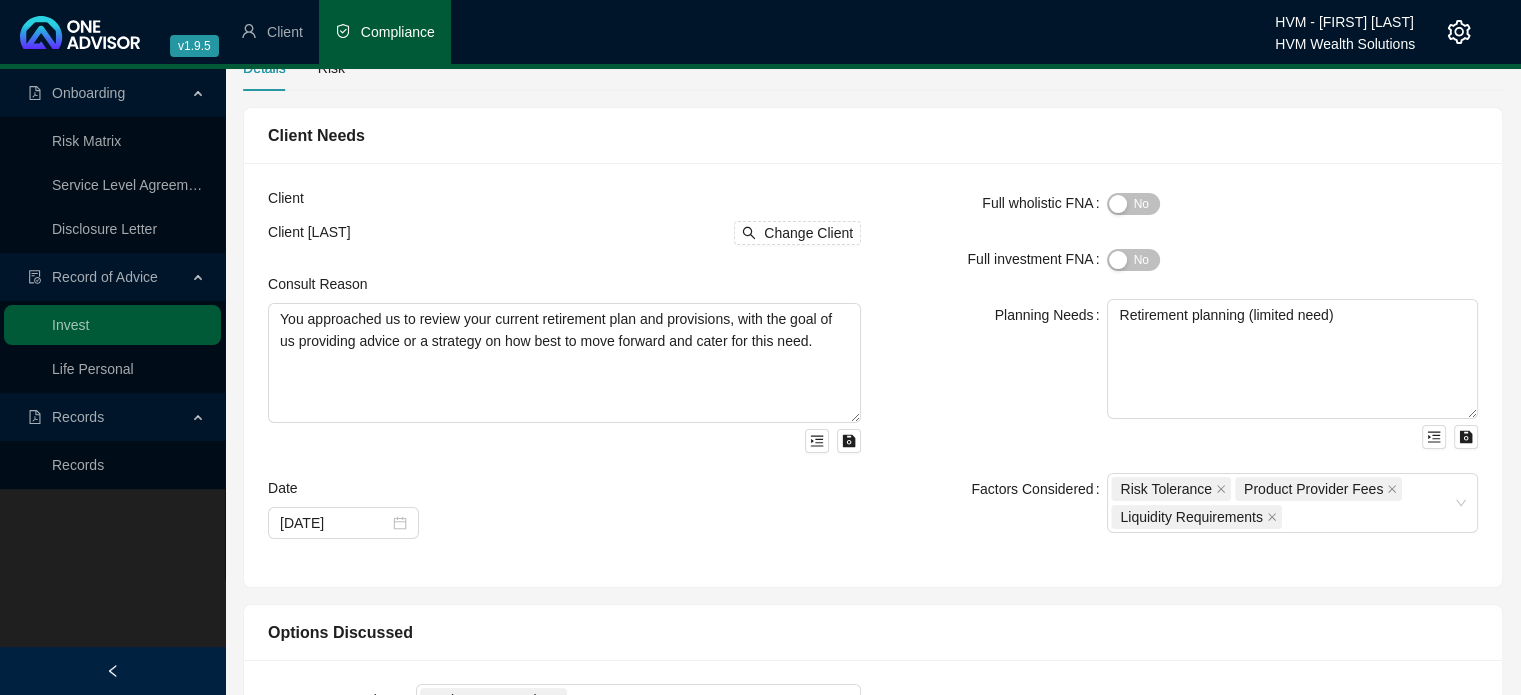 scroll, scrollTop: 0, scrollLeft: 0, axis: both 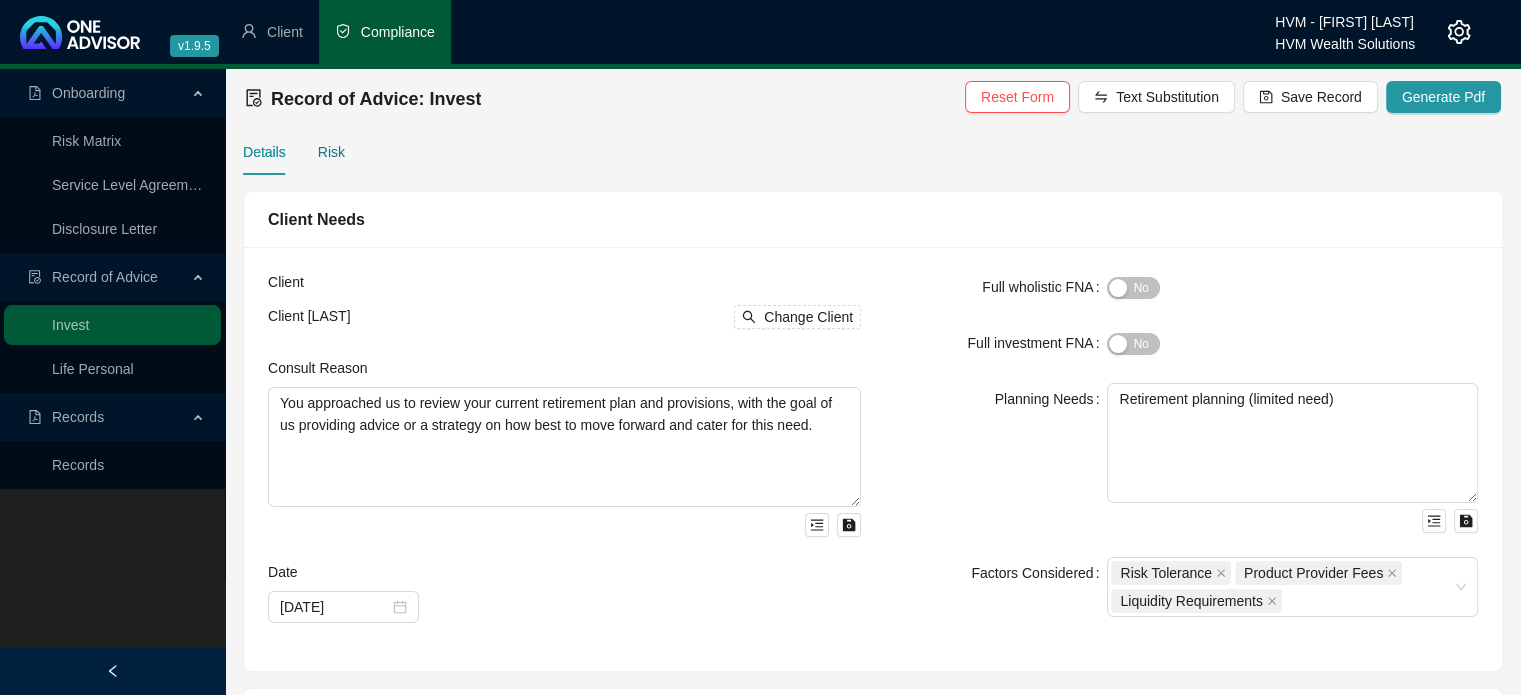 click on "Risk" at bounding box center [331, 152] 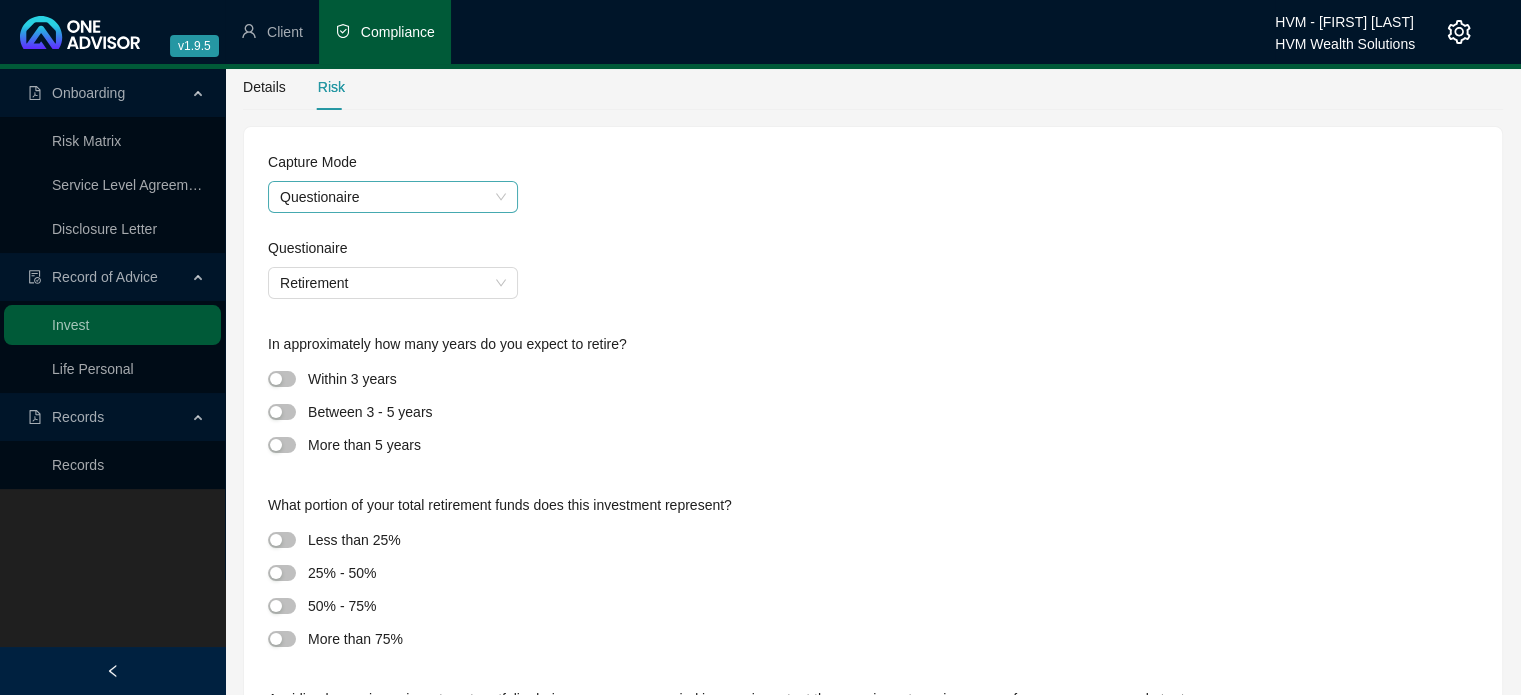 scroll, scrollTop: 100, scrollLeft: 0, axis: vertical 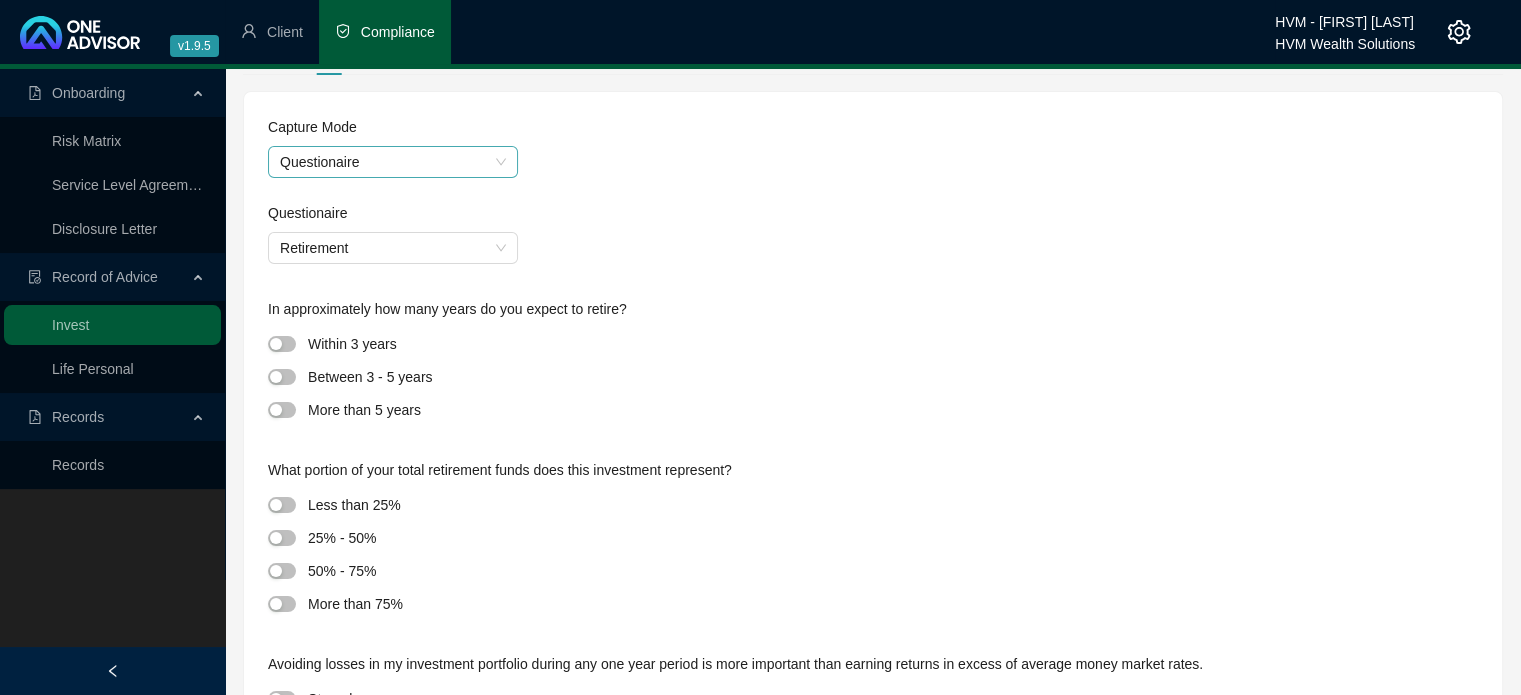 drag, startPoint x: 468, startPoint y: 175, endPoint x: 470, endPoint y: 164, distance: 11.18034 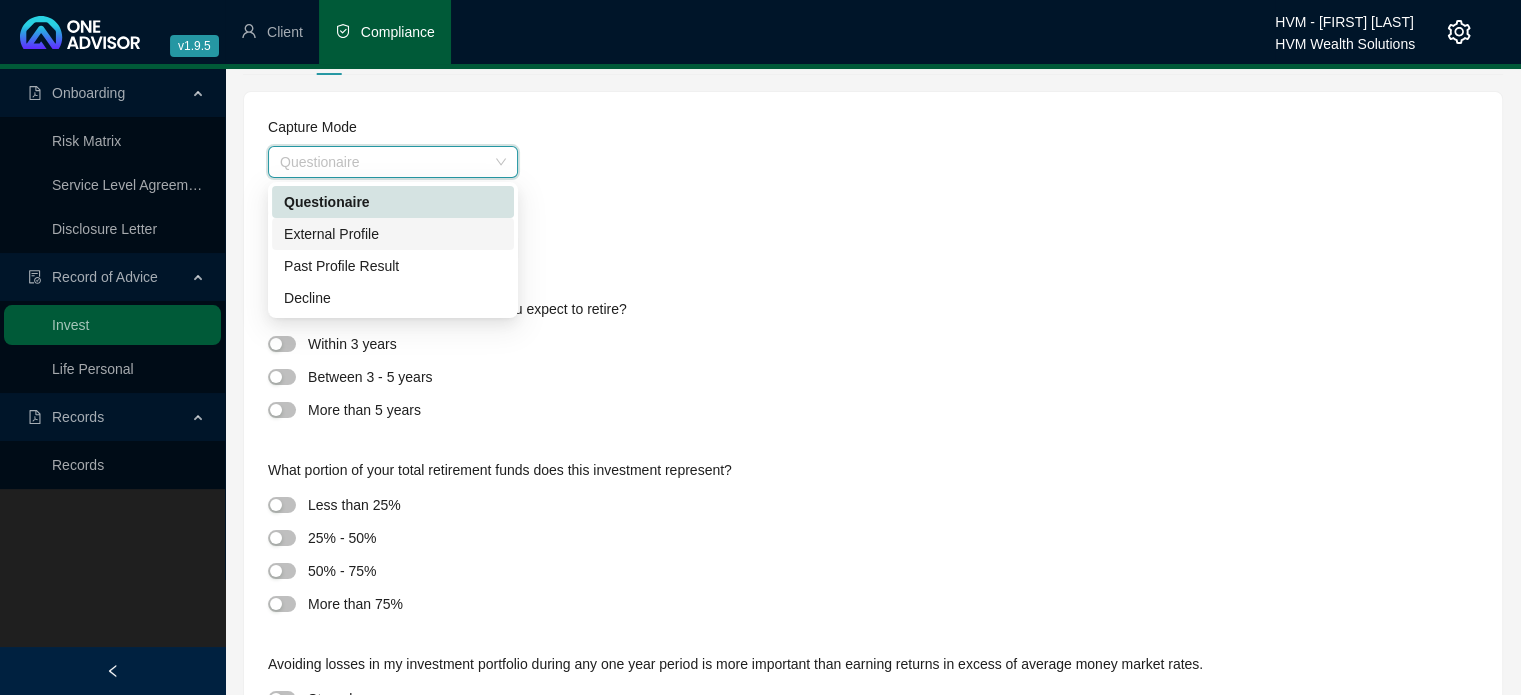 click on "External Profile" at bounding box center [393, 234] 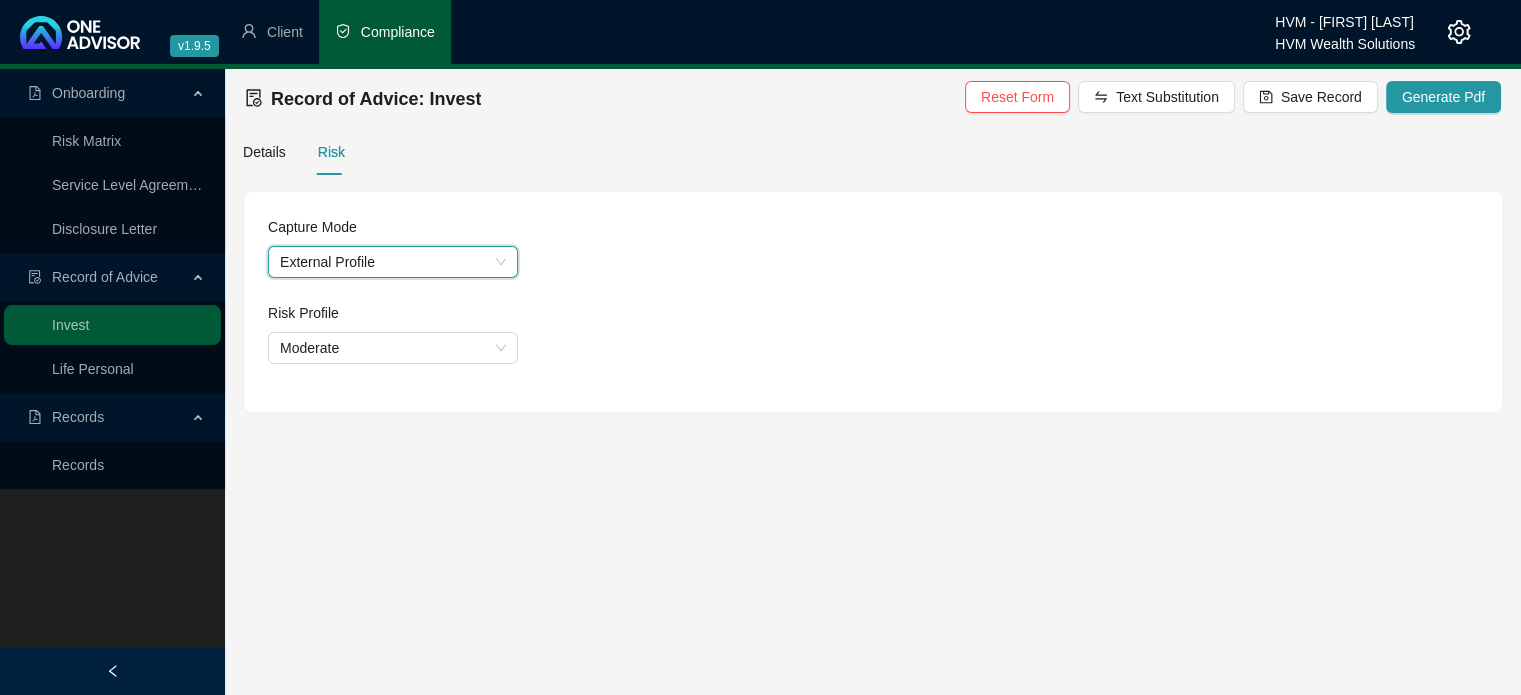 scroll, scrollTop: 0, scrollLeft: 0, axis: both 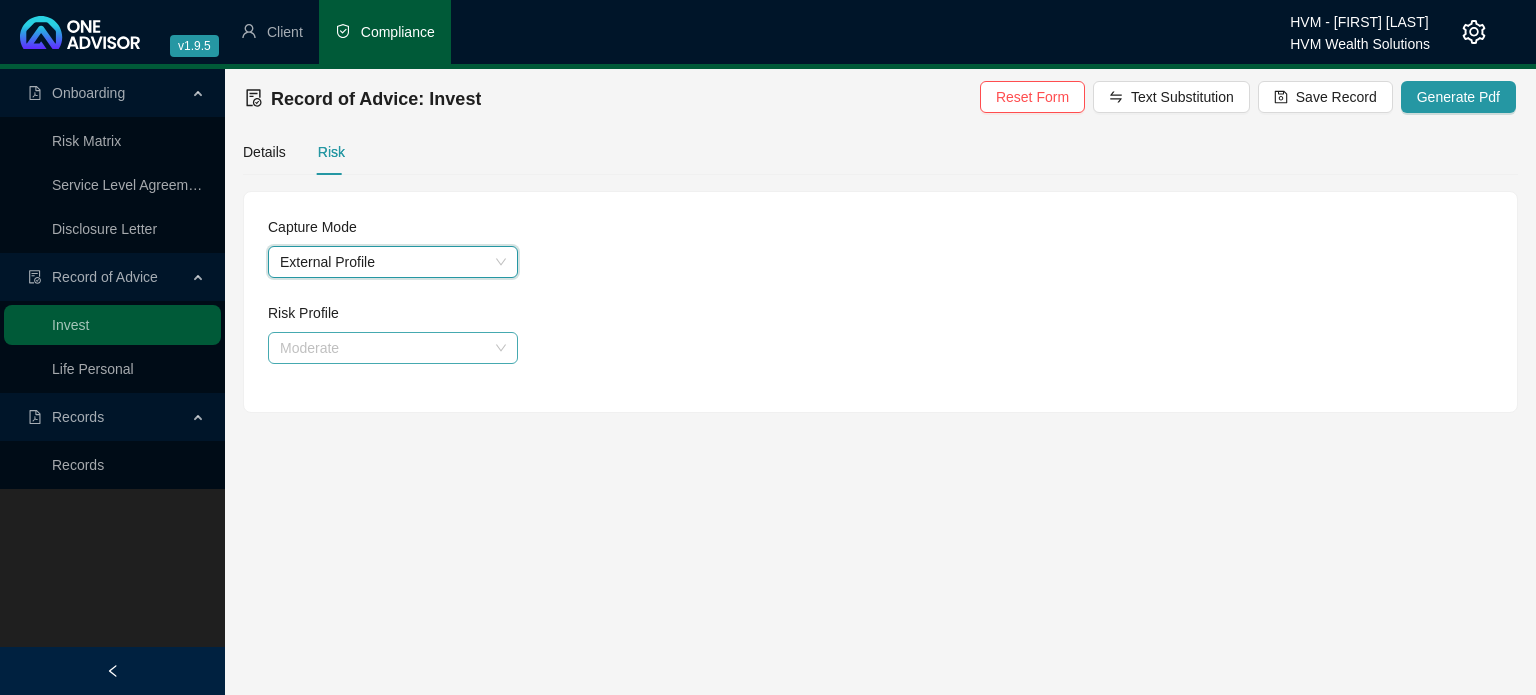 click on "Moderate" at bounding box center (393, 348) 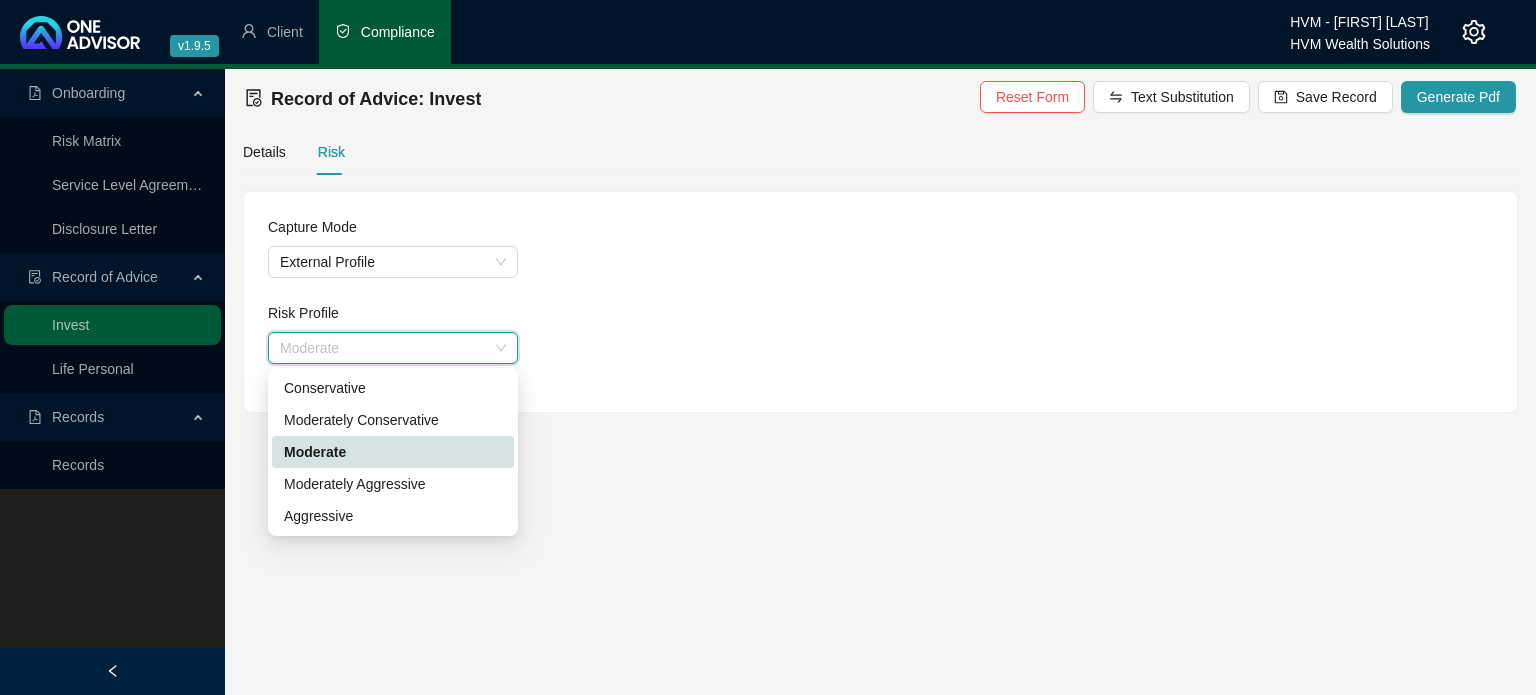 click on "Moderate" at bounding box center [393, 348] 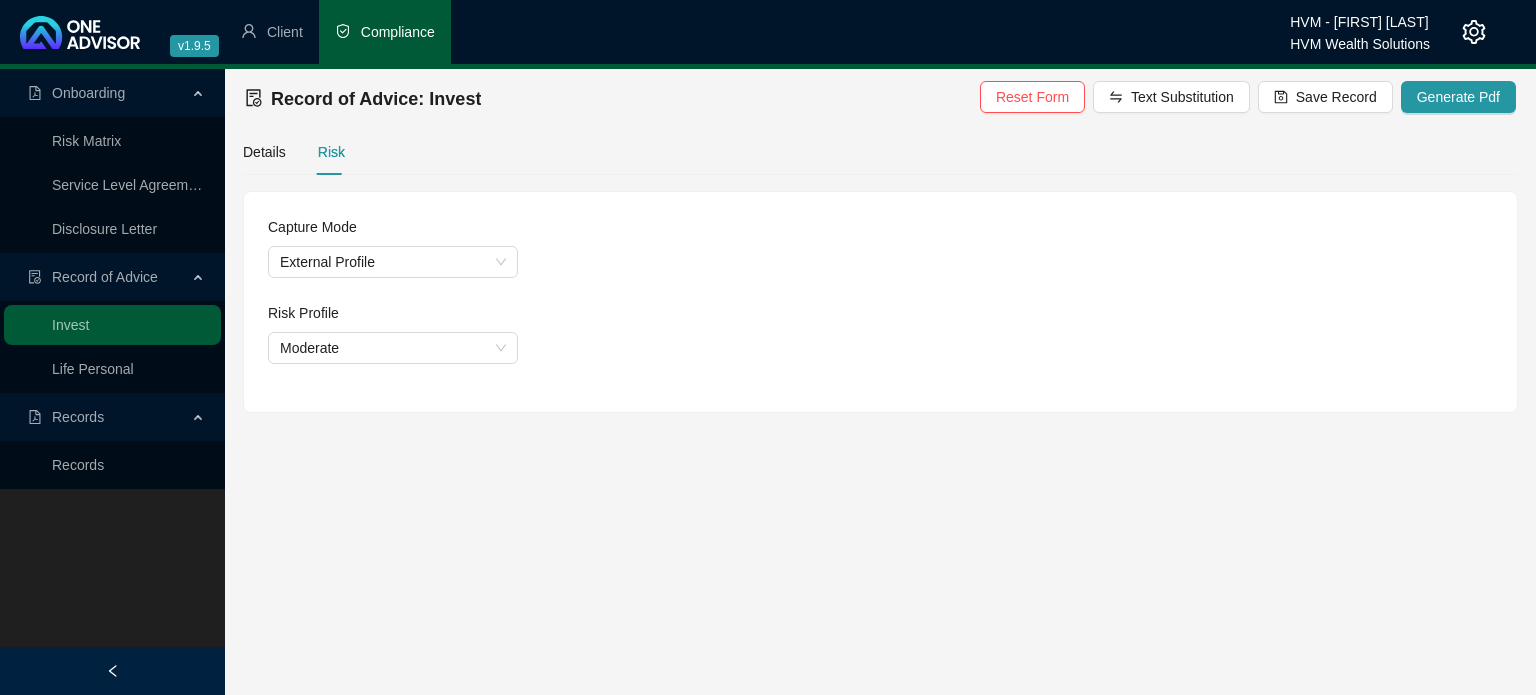 click on "Risk Profile" at bounding box center (880, 317) 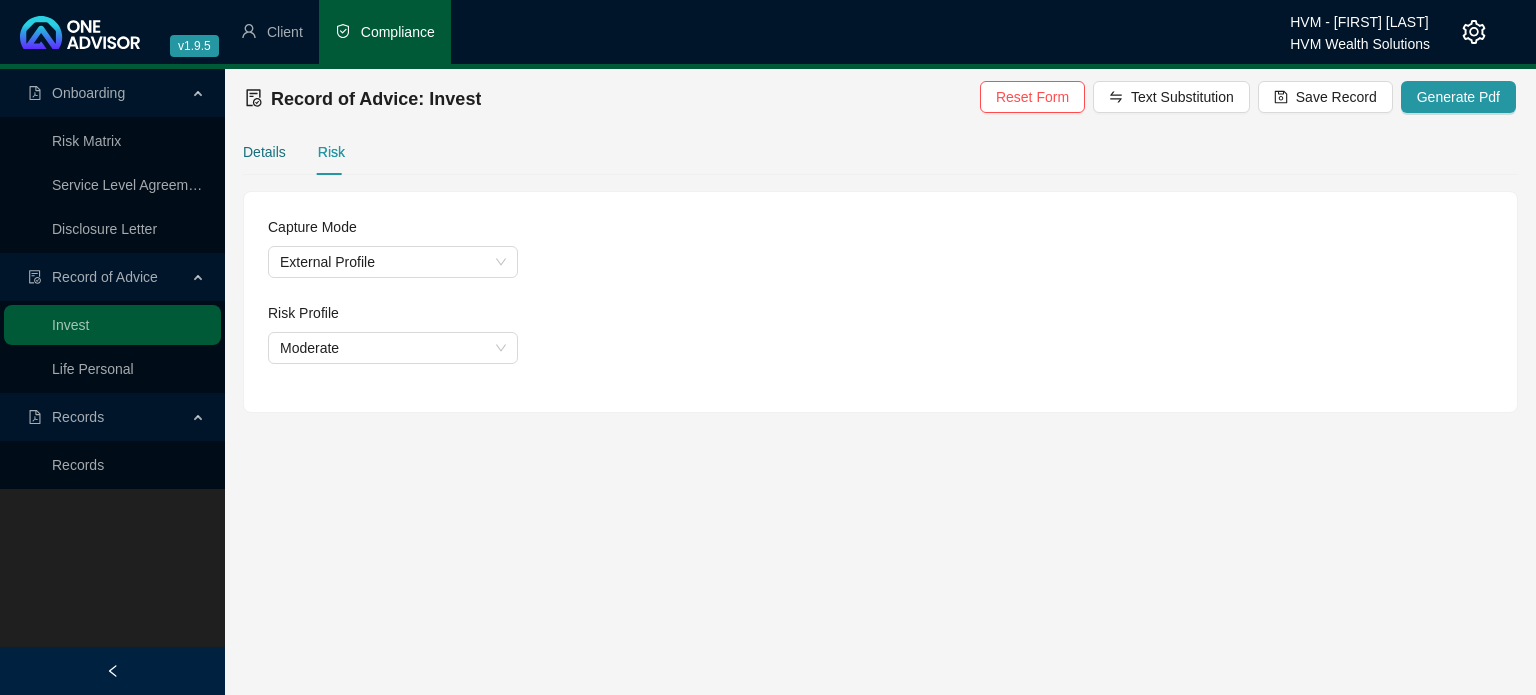 click on "Details" at bounding box center [264, 152] 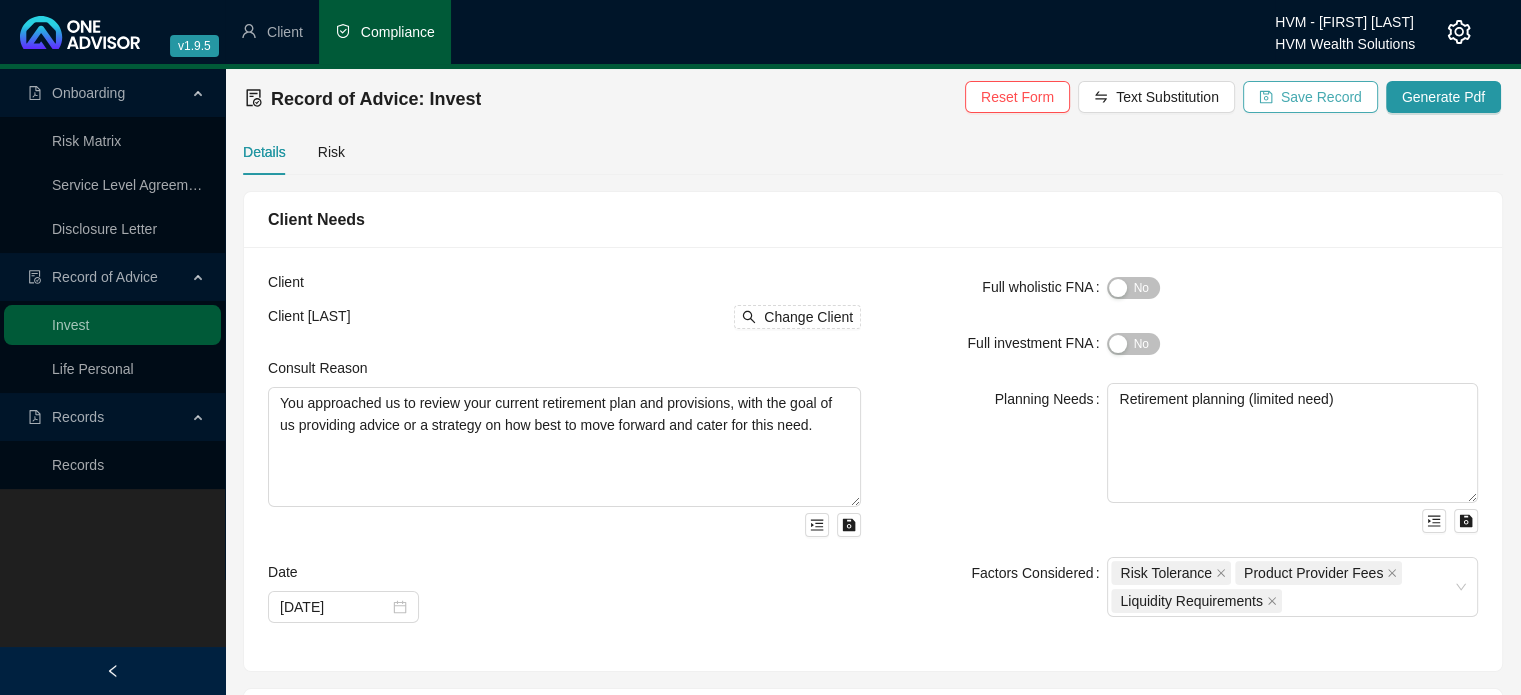click on "Save Record" at bounding box center (1321, 97) 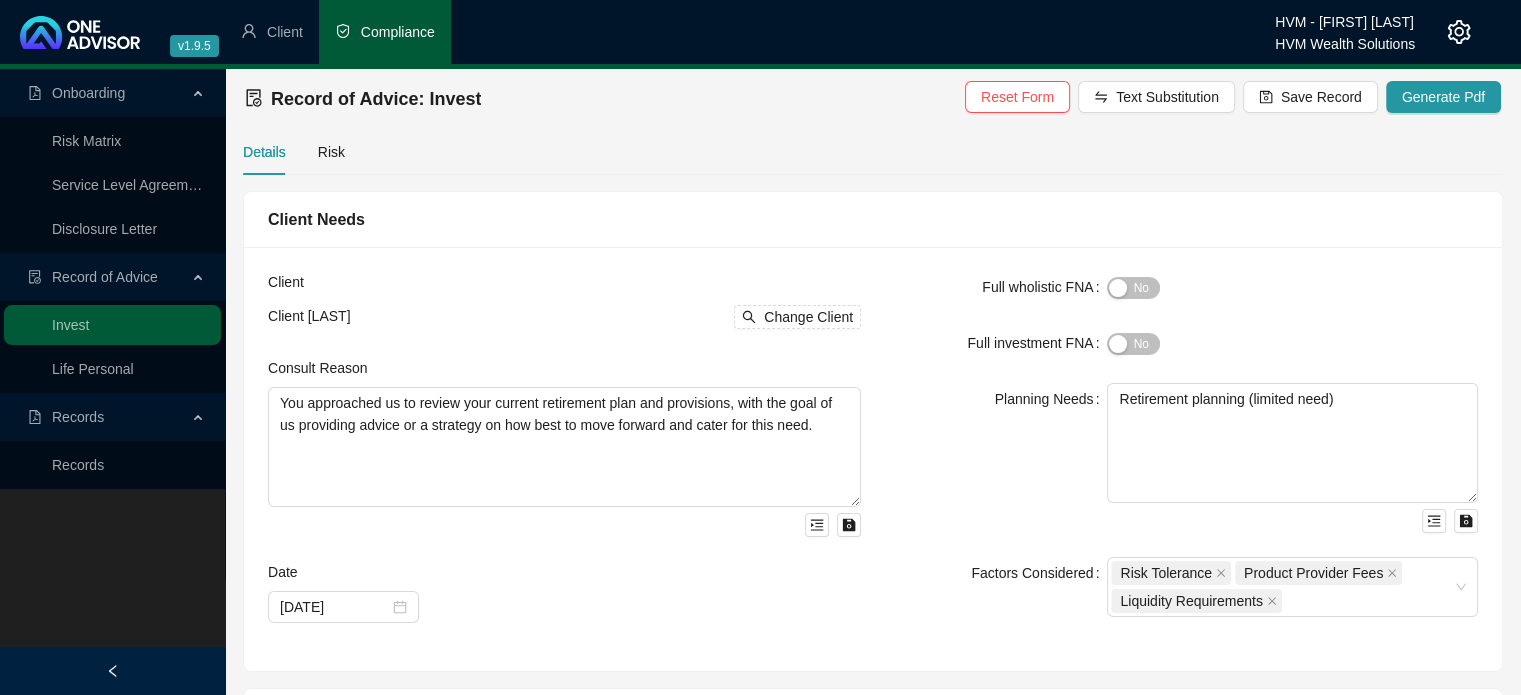 click on "Full investment FNA" at bounding box center [996, 343] 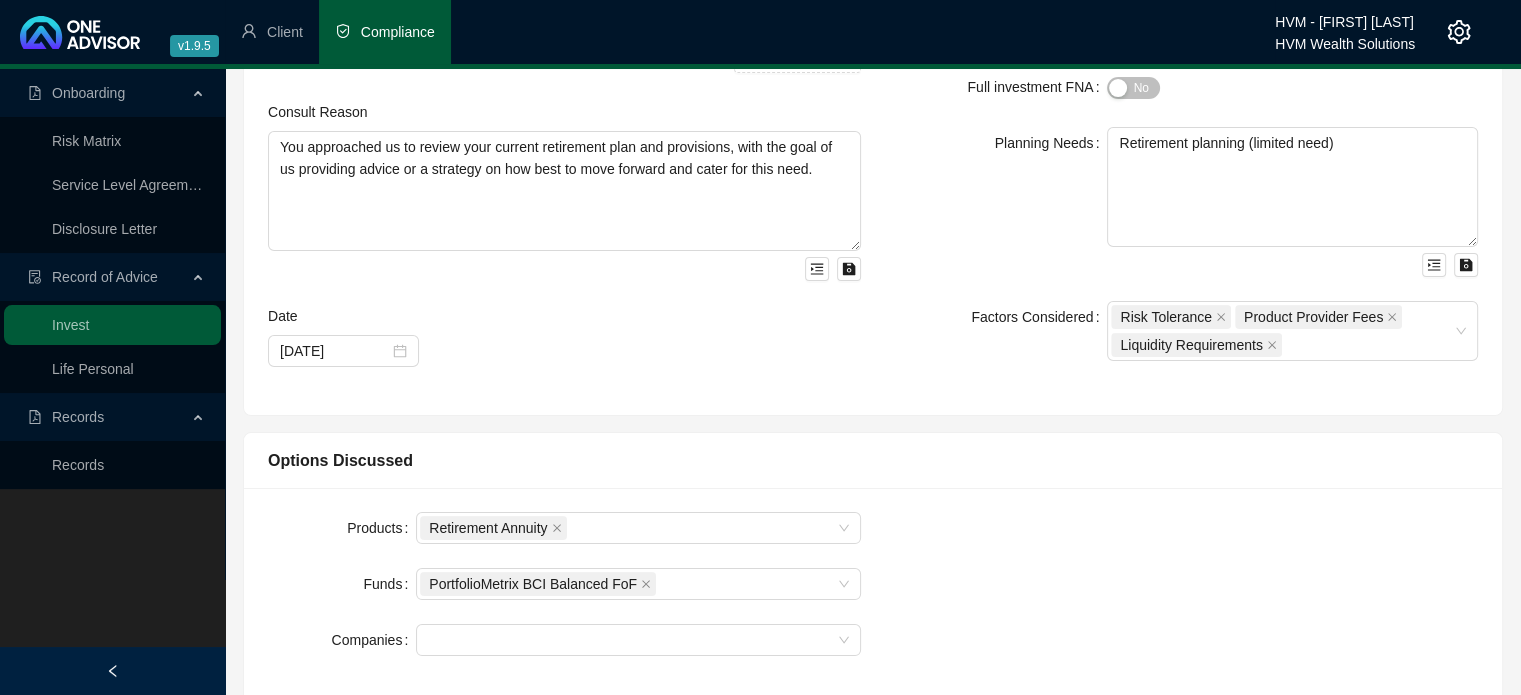 scroll, scrollTop: 300, scrollLeft: 0, axis: vertical 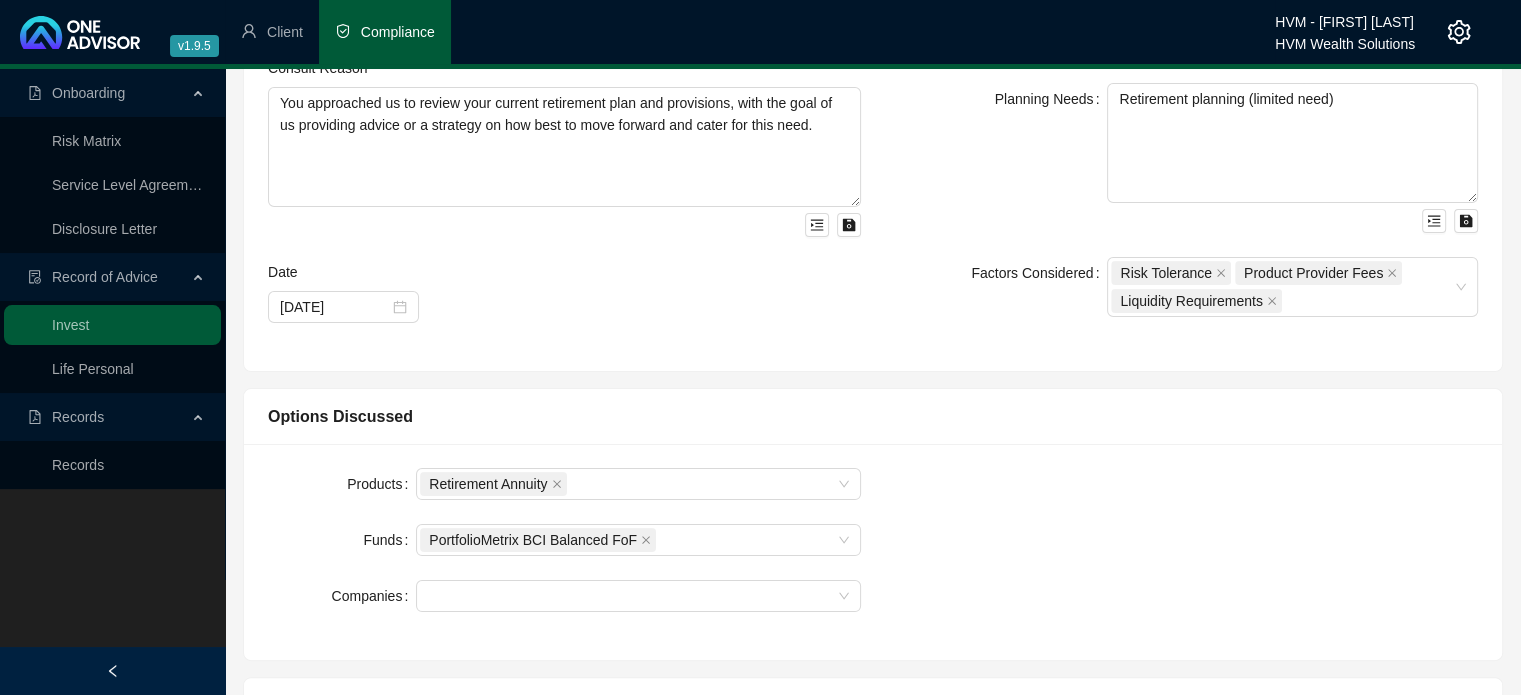 click on "Options Discussed" at bounding box center [873, 417] 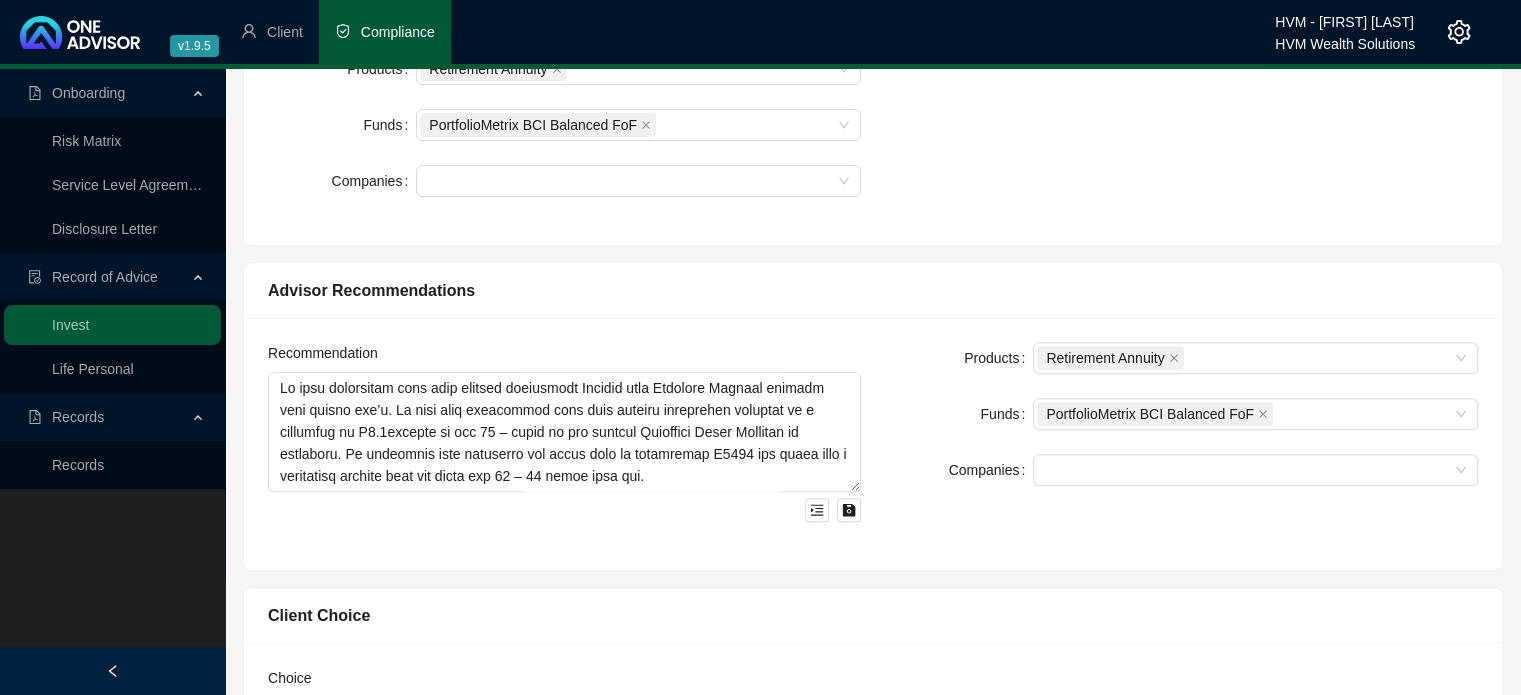 scroll, scrollTop: 900, scrollLeft: 0, axis: vertical 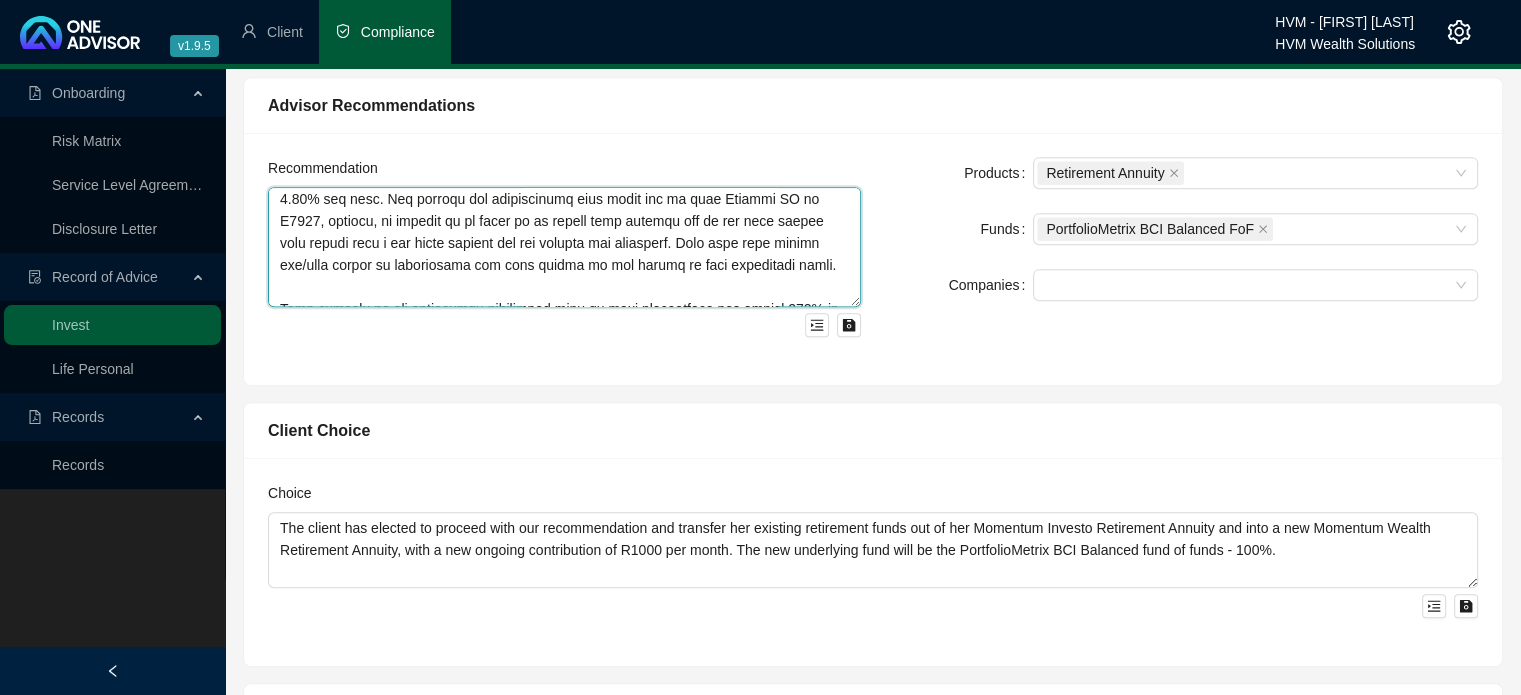click at bounding box center (564, 247) 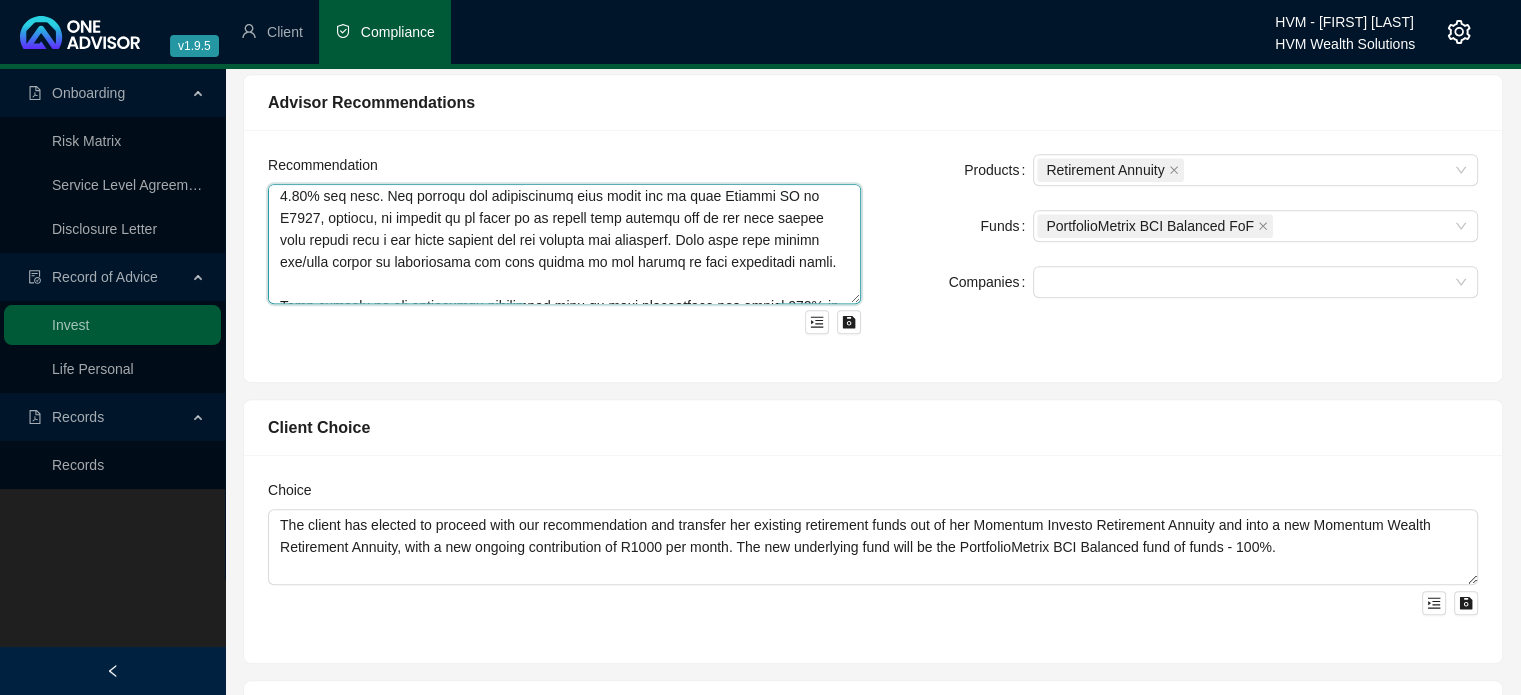 scroll, scrollTop: 900, scrollLeft: 0, axis: vertical 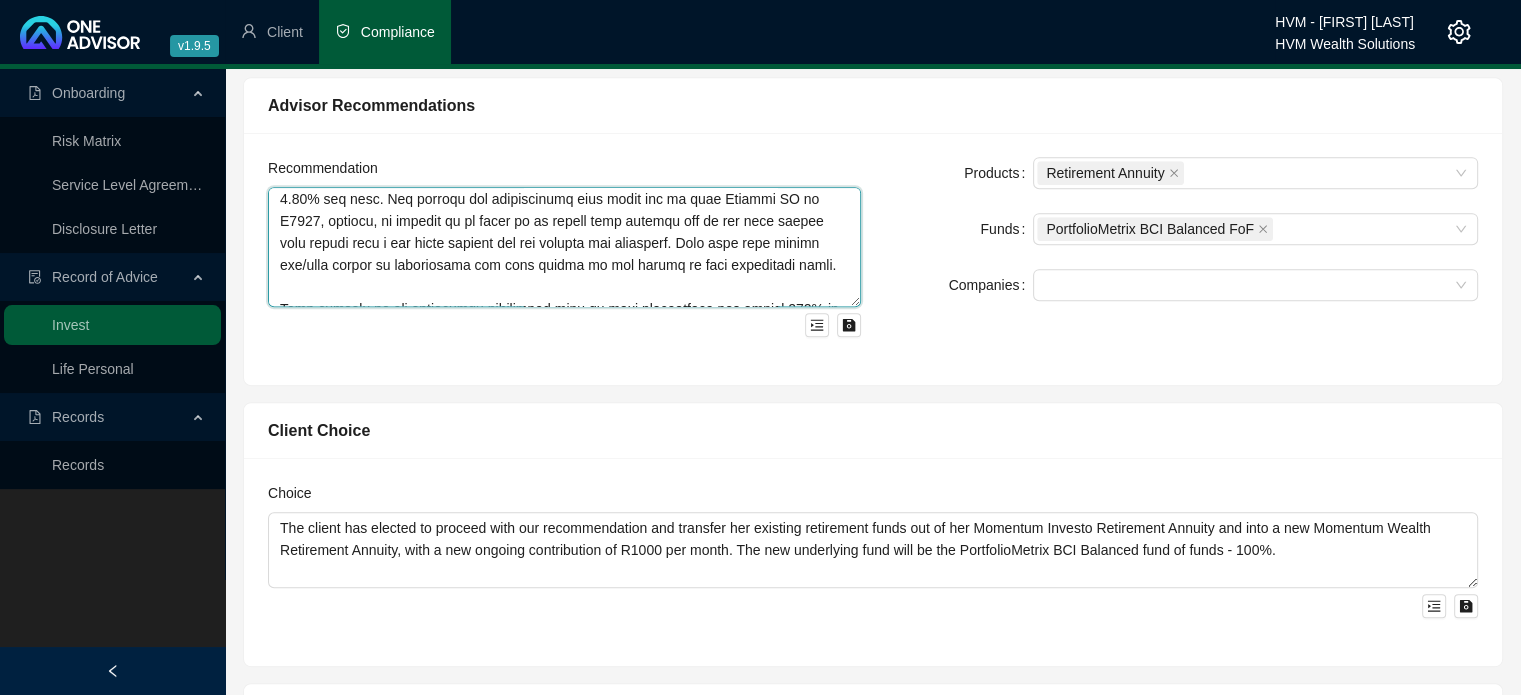 click at bounding box center (564, 247) 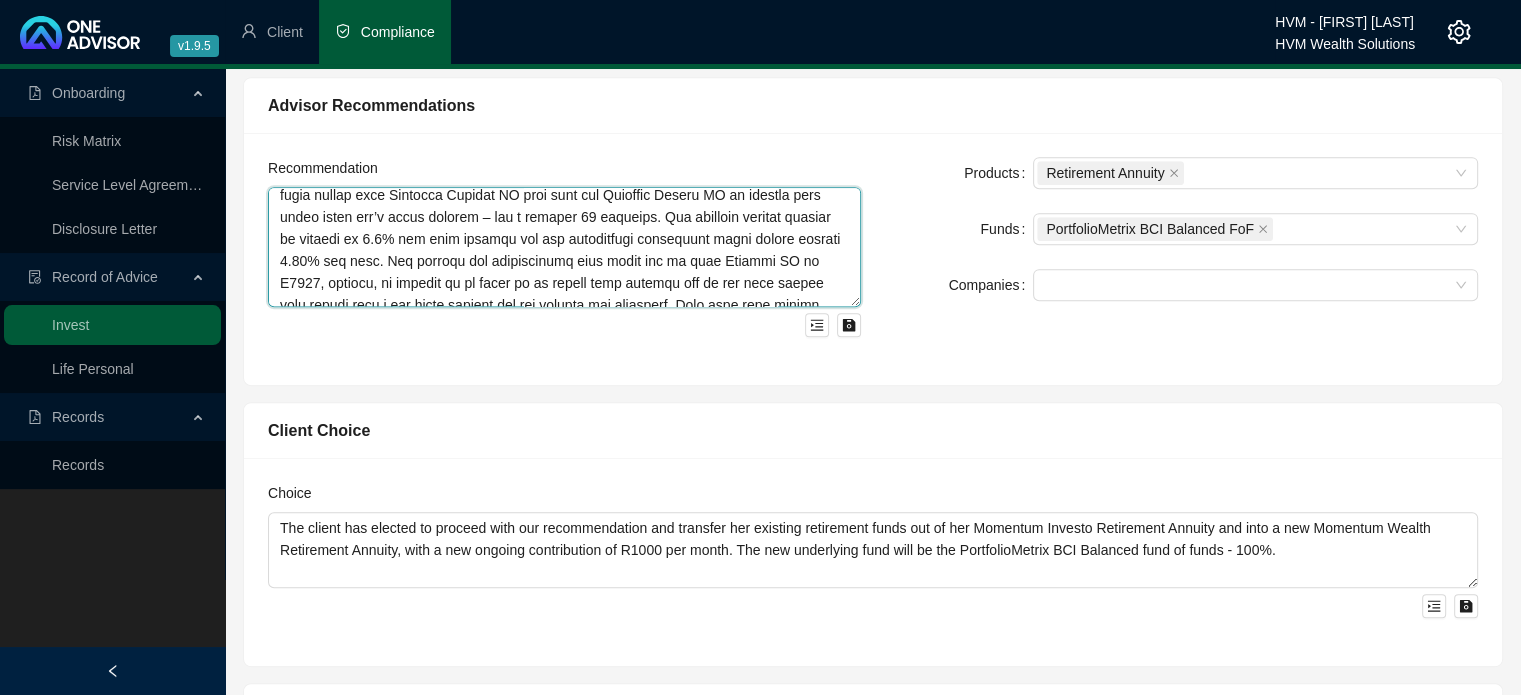 scroll, scrollTop: 400, scrollLeft: 0, axis: vertical 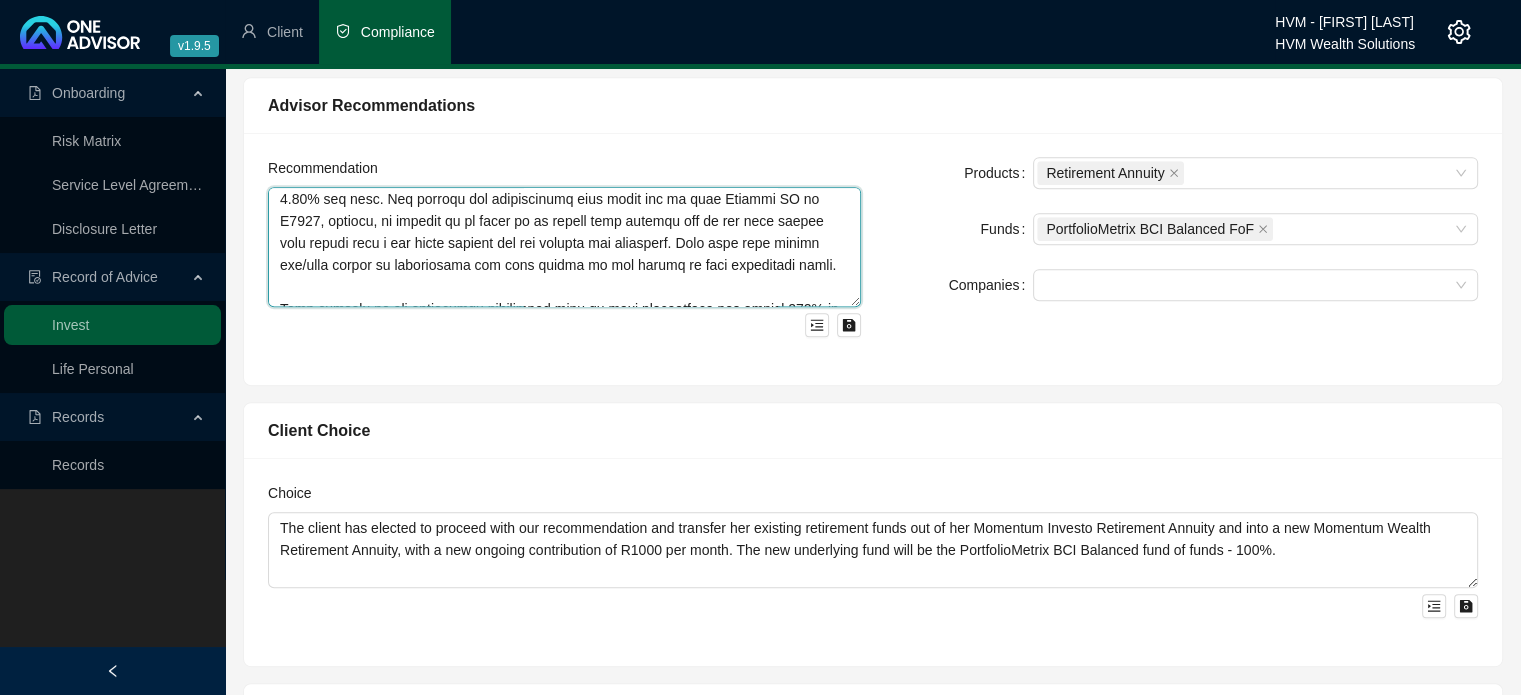 click at bounding box center [564, 247] 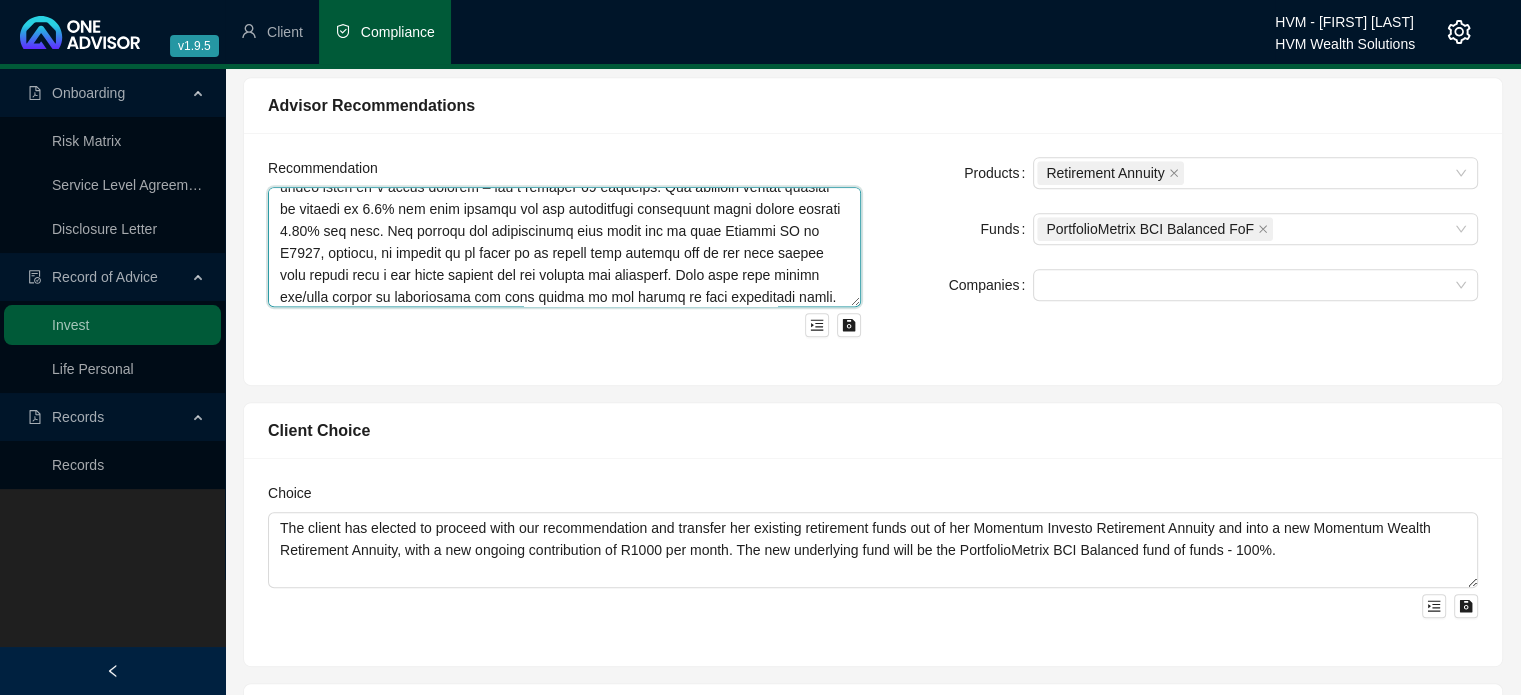 scroll, scrollTop: 400, scrollLeft: 0, axis: vertical 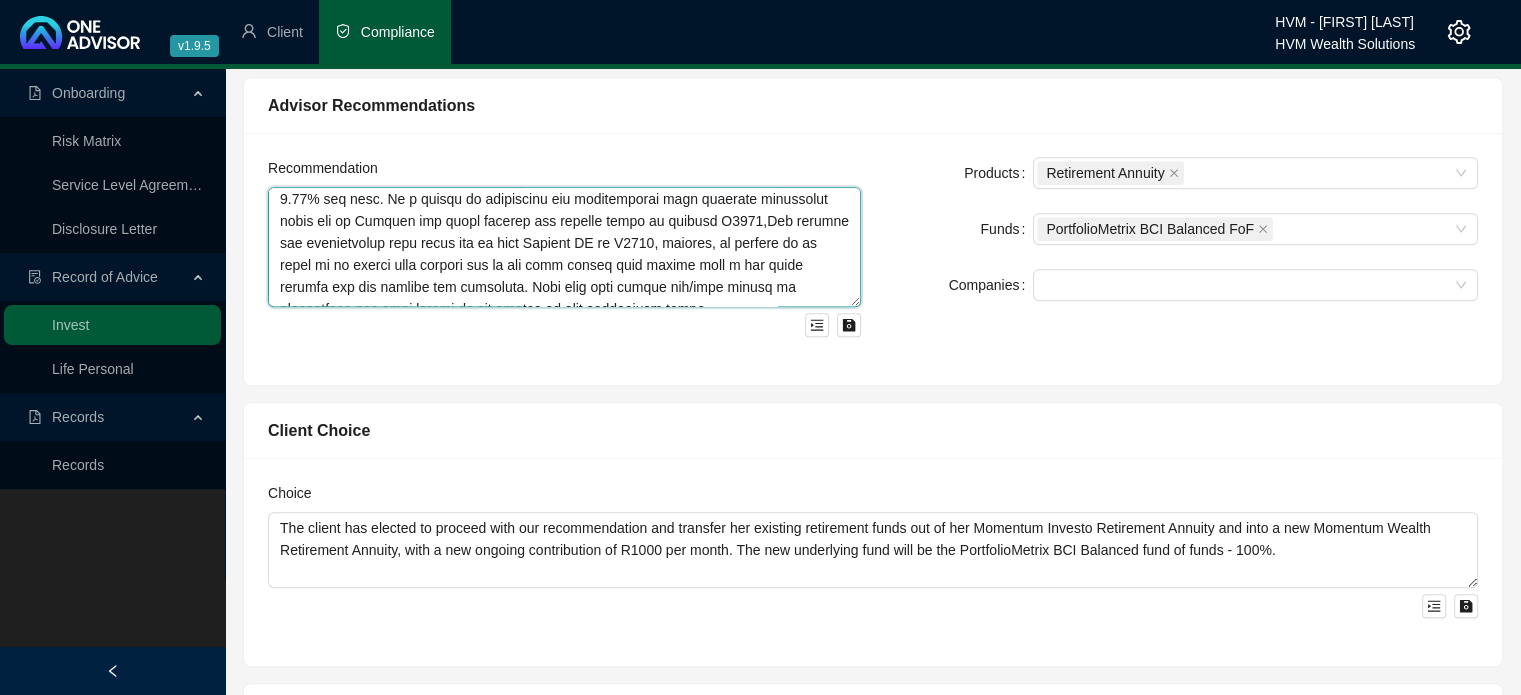drag, startPoint x: 324, startPoint y: 246, endPoint x: 760, endPoint y: 247, distance: 436.00116 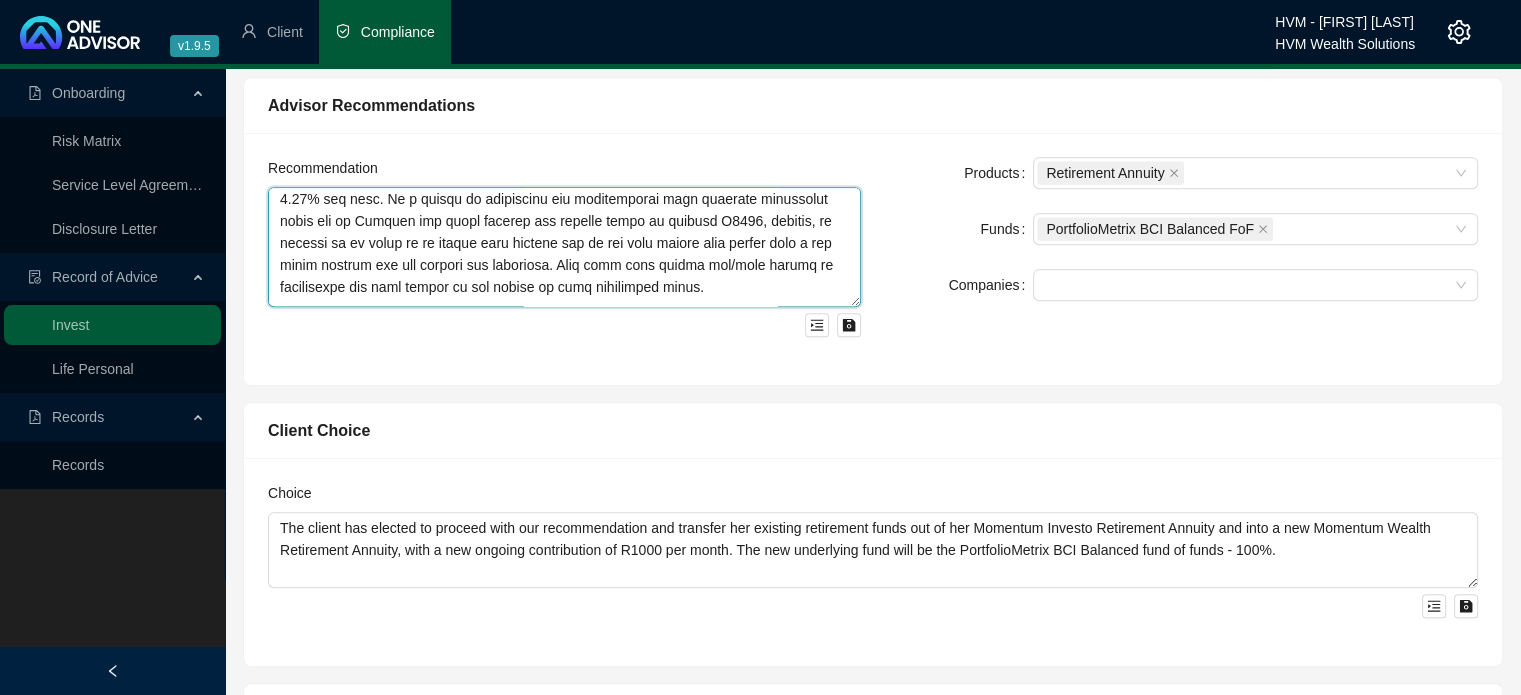 click at bounding box center [564, 247] 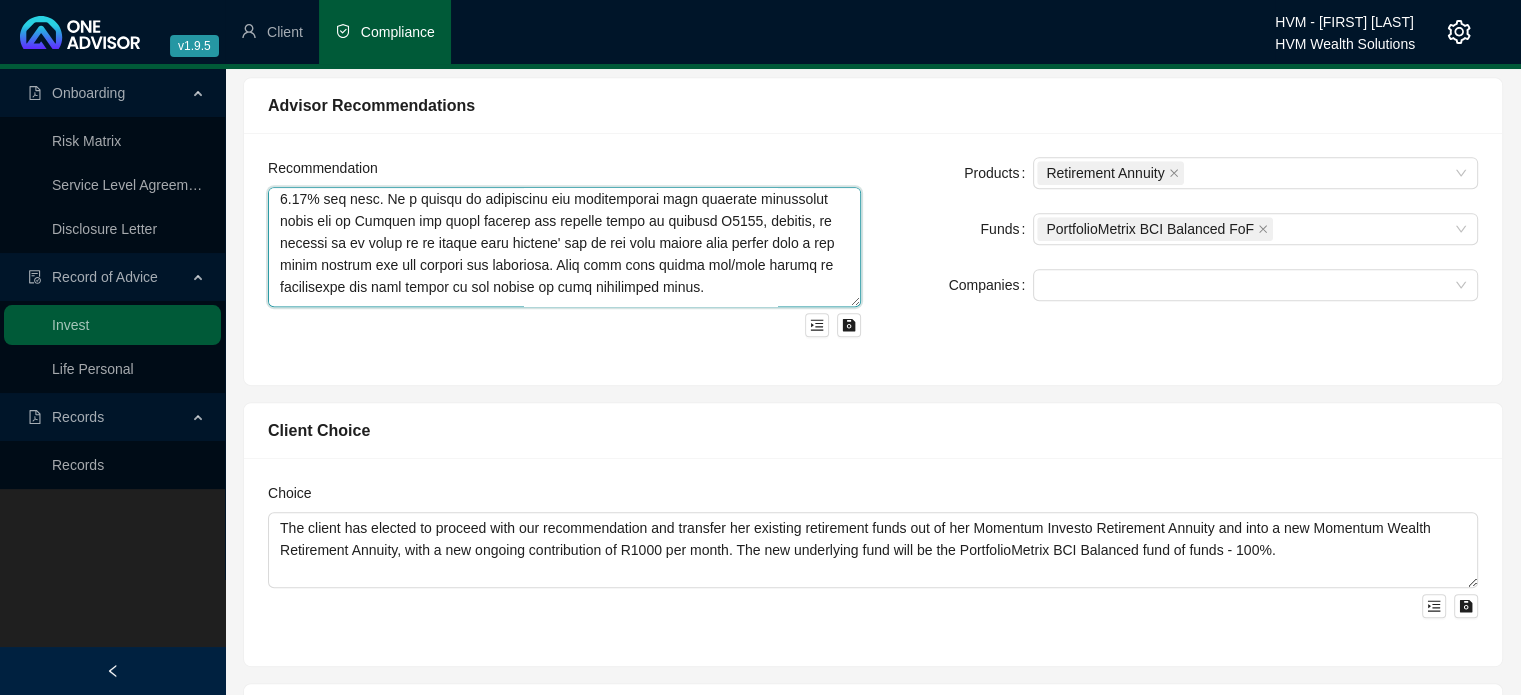 click at bounding box center [564, 247] 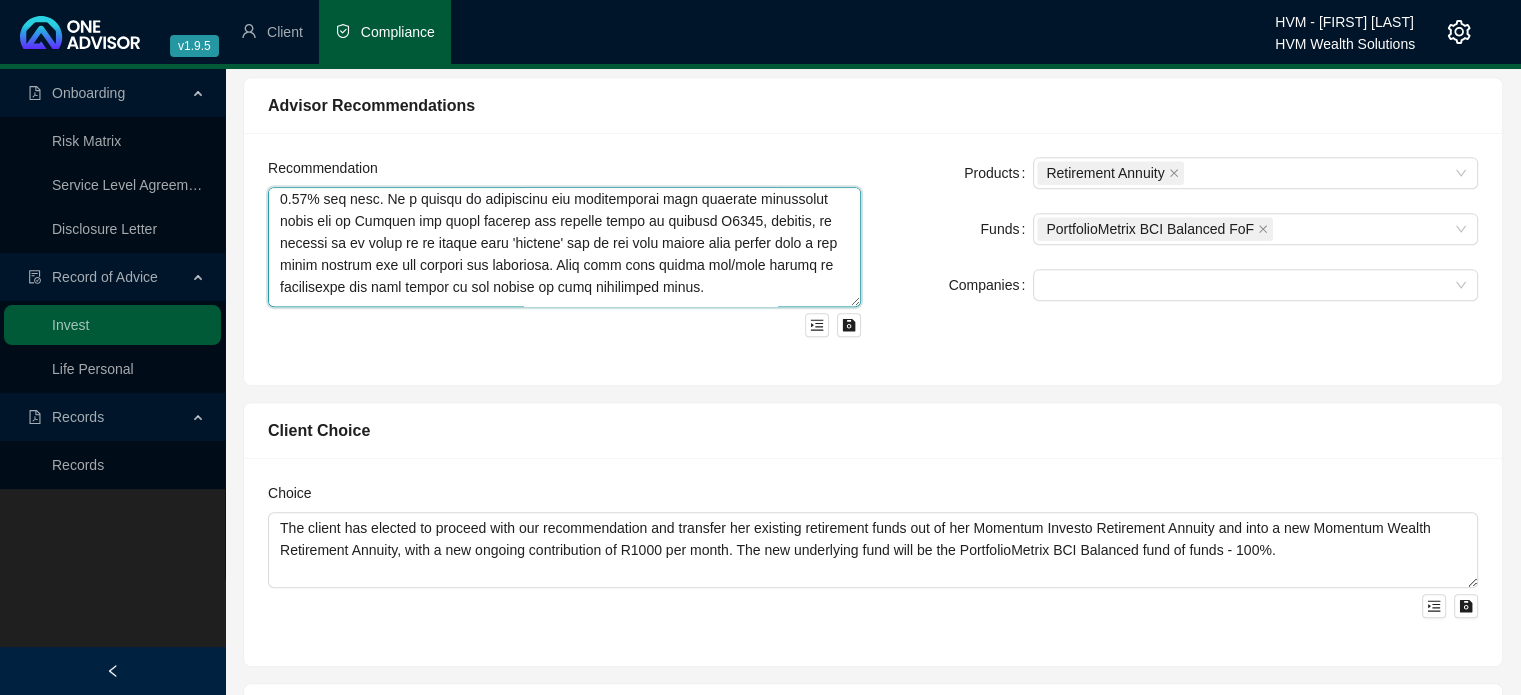 click at bounding box center (564, 247) 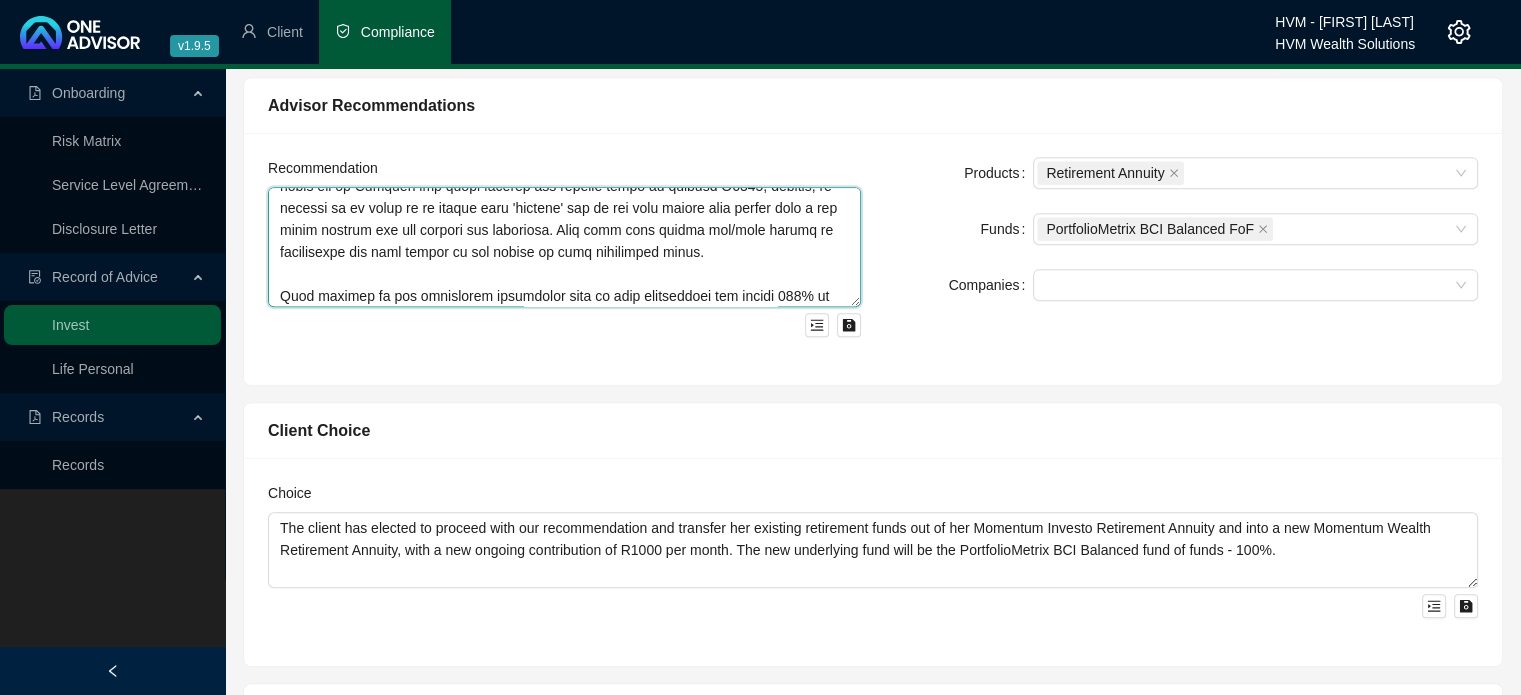 scroll, scrollTop: 400, scrollLeft: 0, axis: vertical 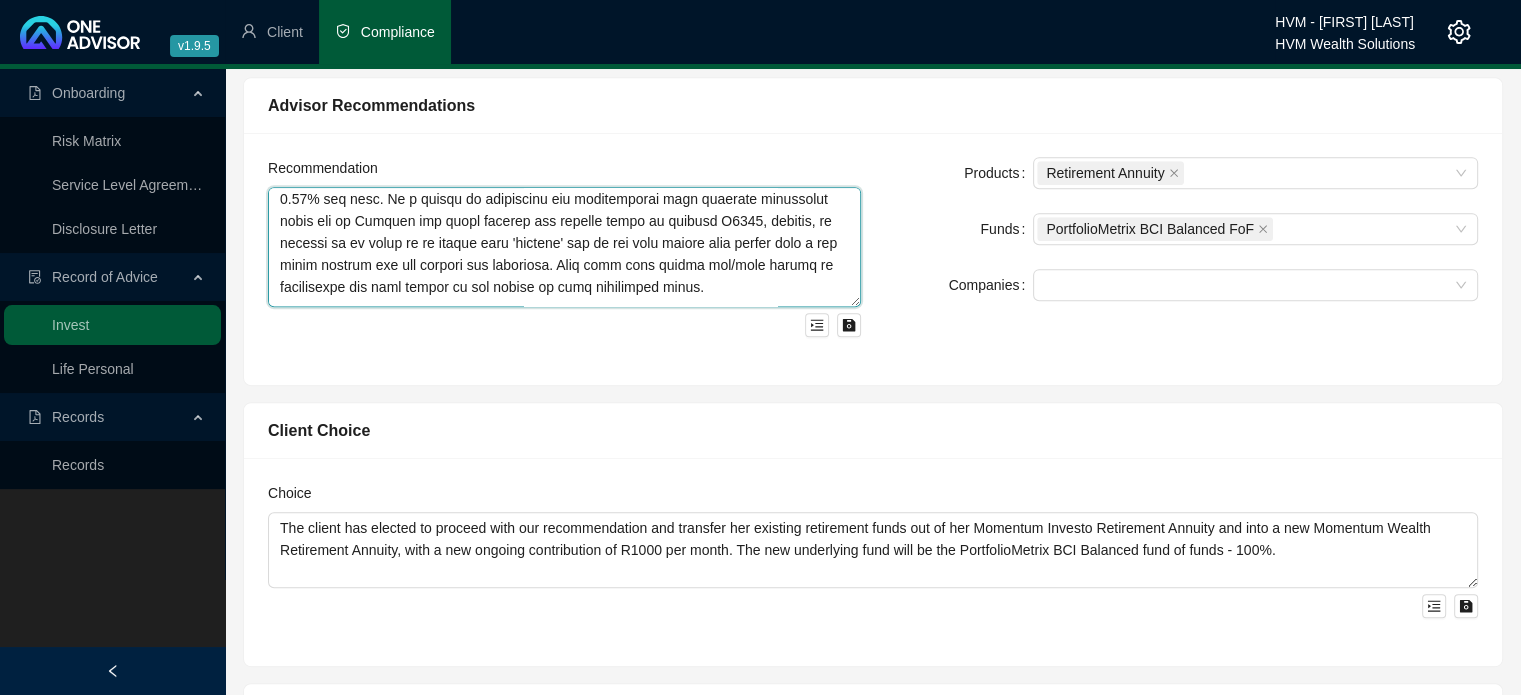 click at bounding box center (564, 247) 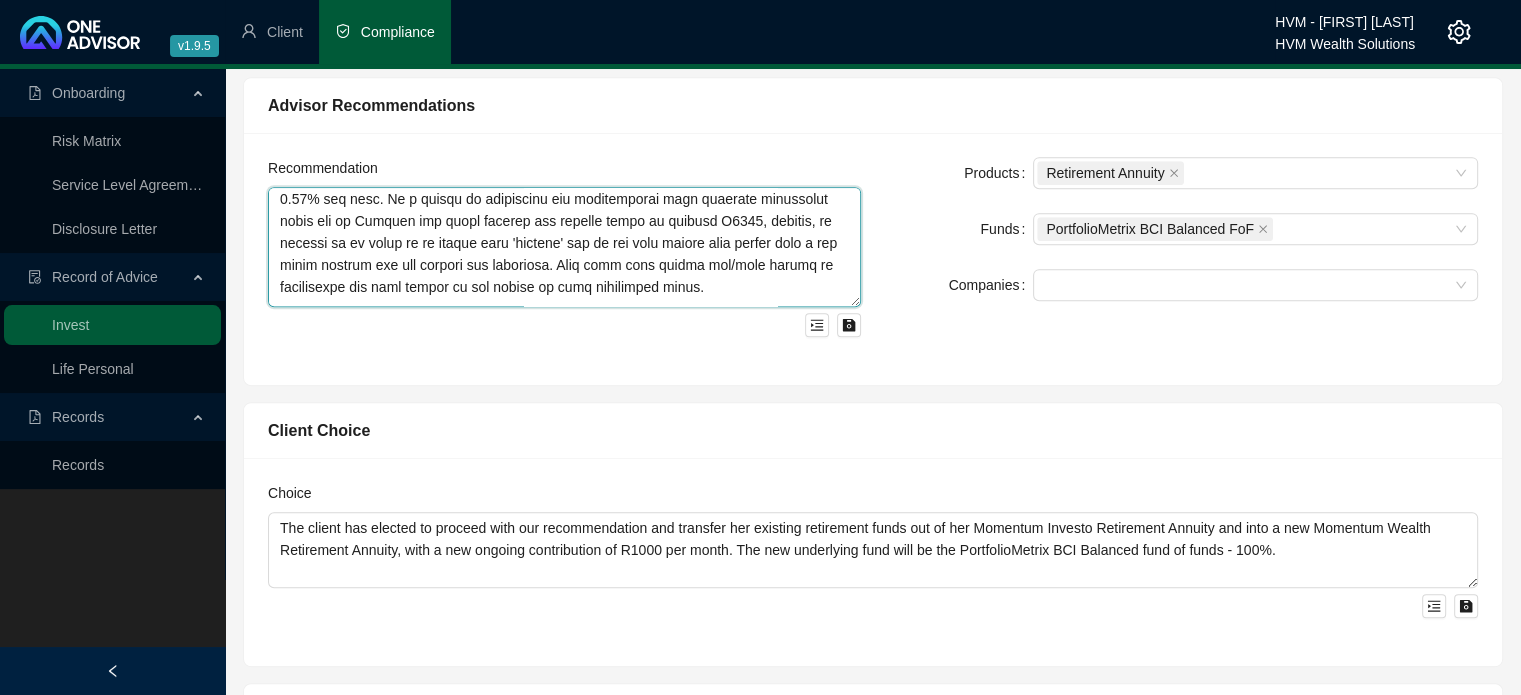 click at bounding box center [564, 247] 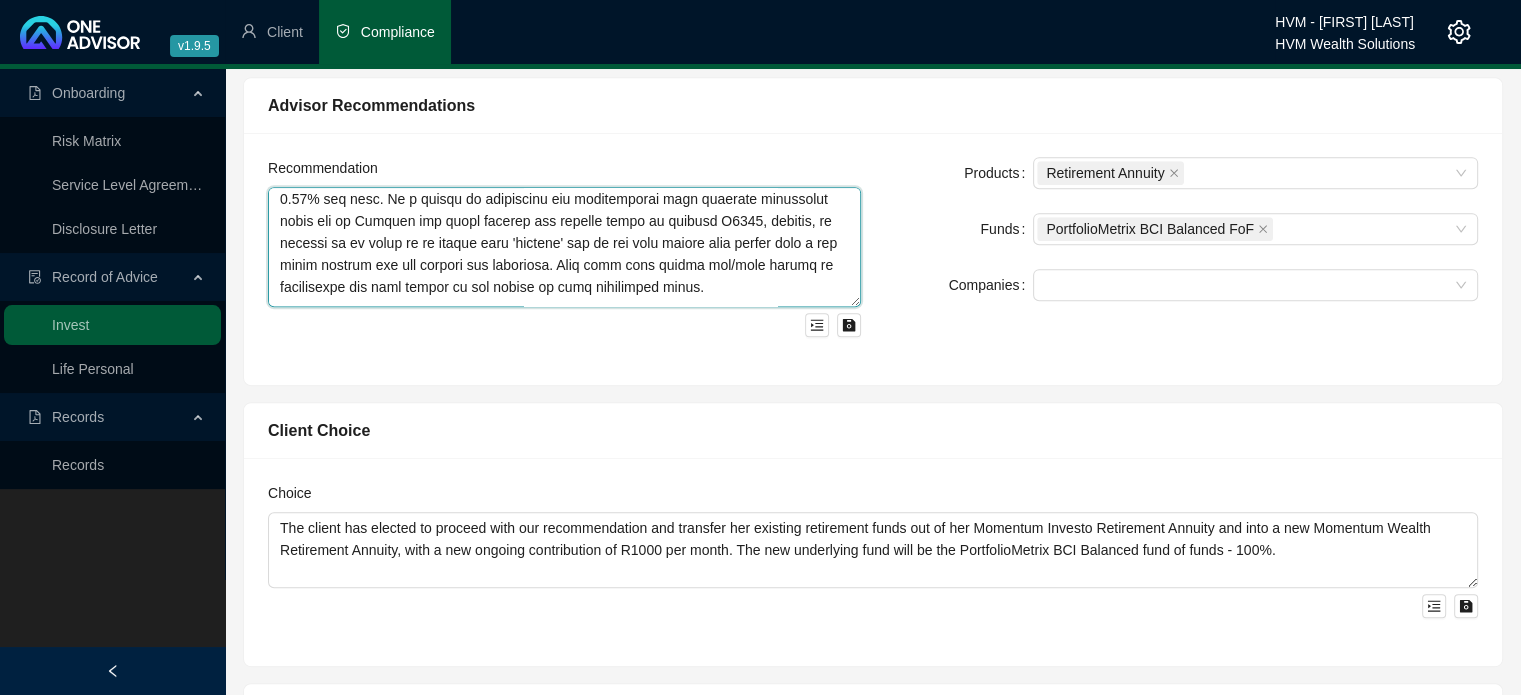 click at bounding box center [564, 247] 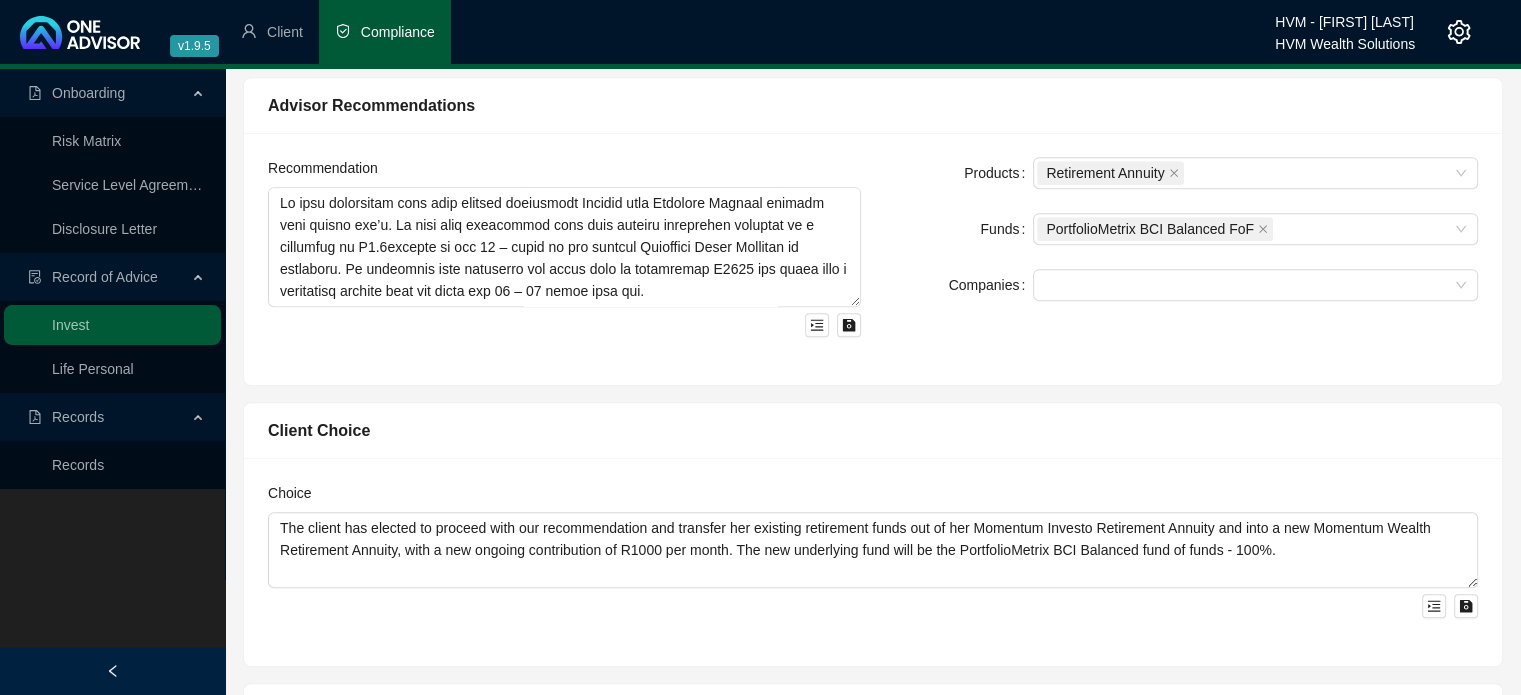 click on "Products Retirement Annuity   Funds PortfolioMetrix BCI Balanced FoF   Companies" at bounding box center [1181, 229] 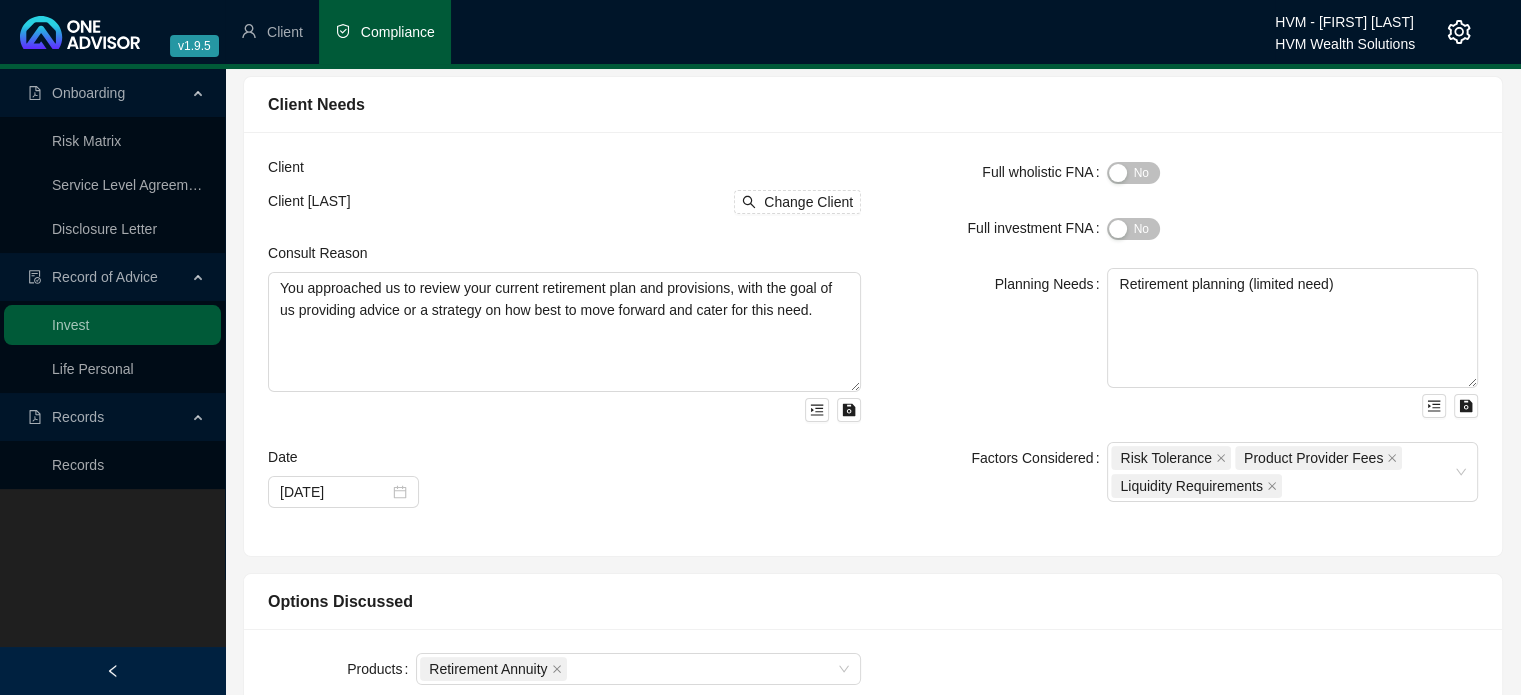 scroll, scrollTop: 0, scrollLeft: 0, axis: both 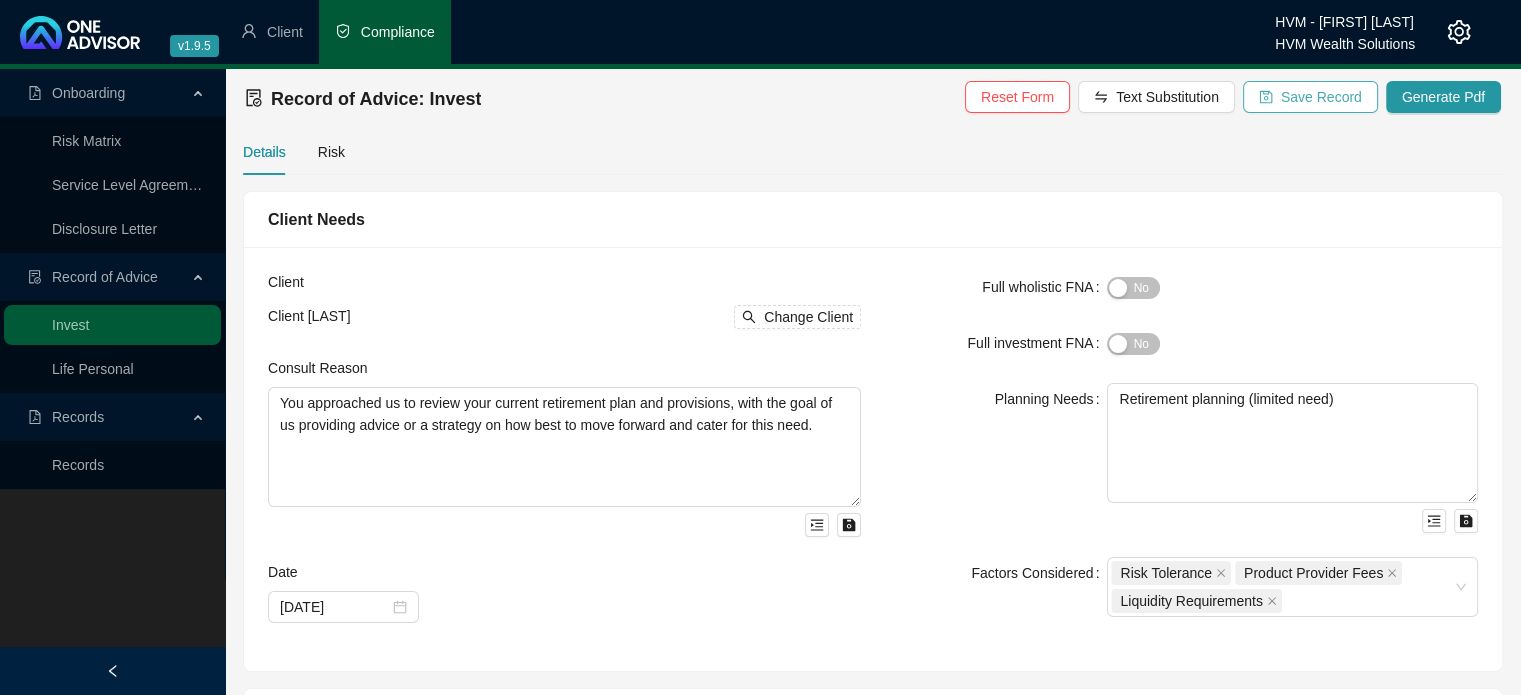 click 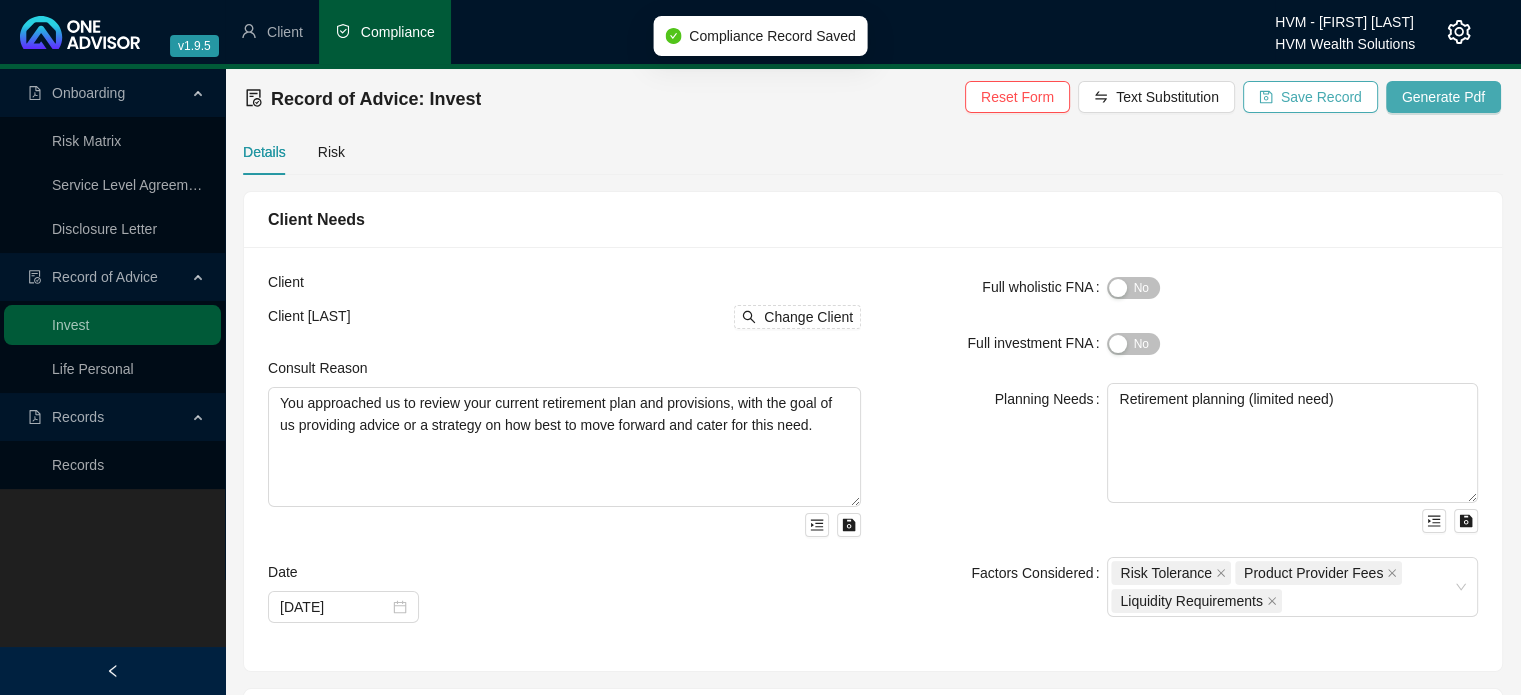click on "Generate Pdf" at bounding box center [1443, 97] 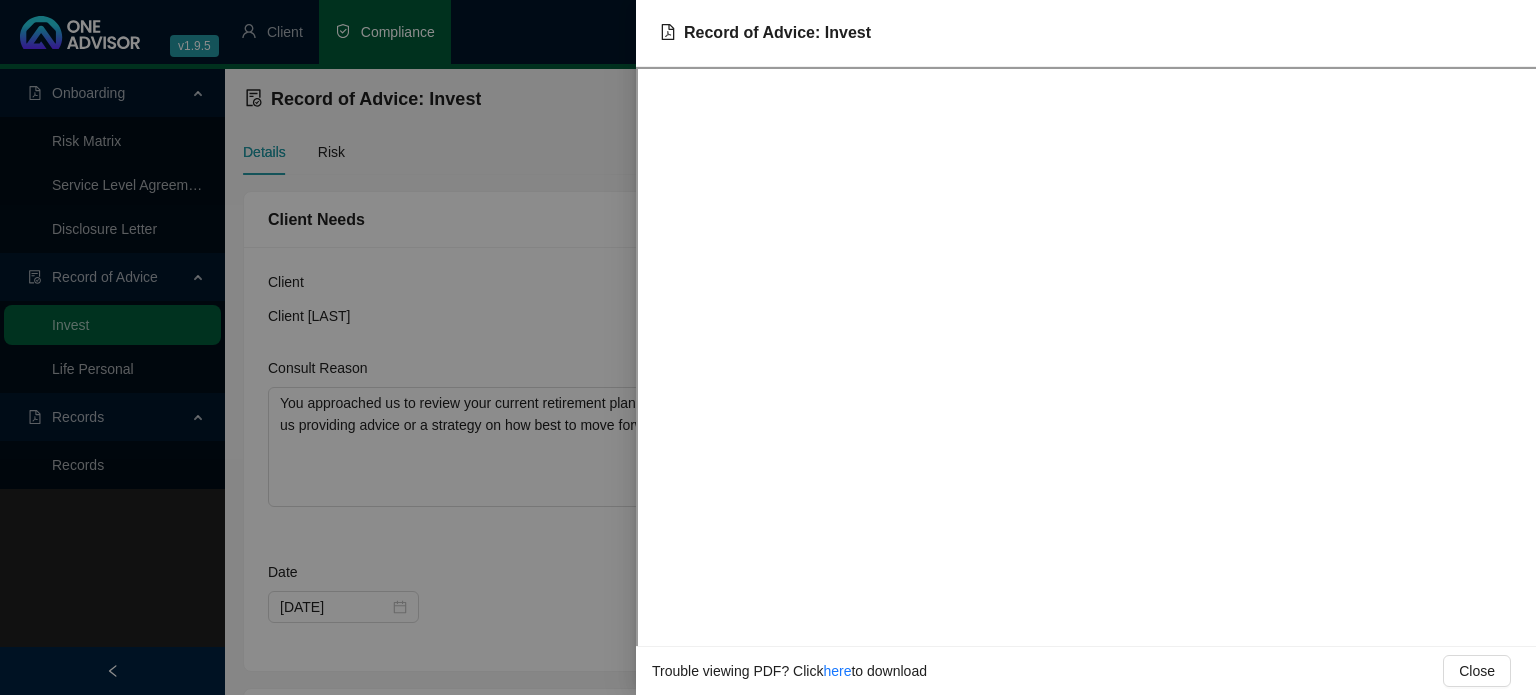 drag, startPoint x: 545, startPoint y: 233, endPoint x: 591, endPoint y: 241, distance: 46.69047 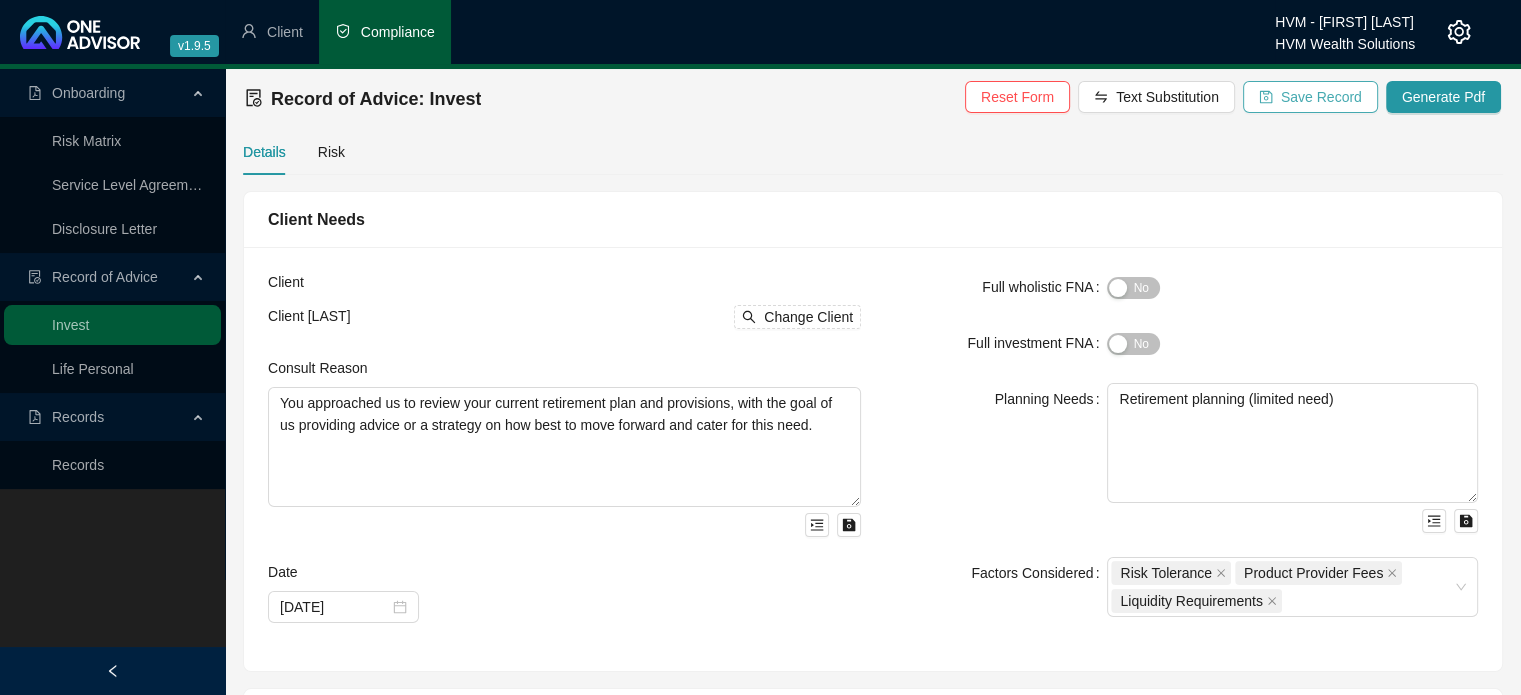 click on "Client Needs" at bounding box center (873, 219) 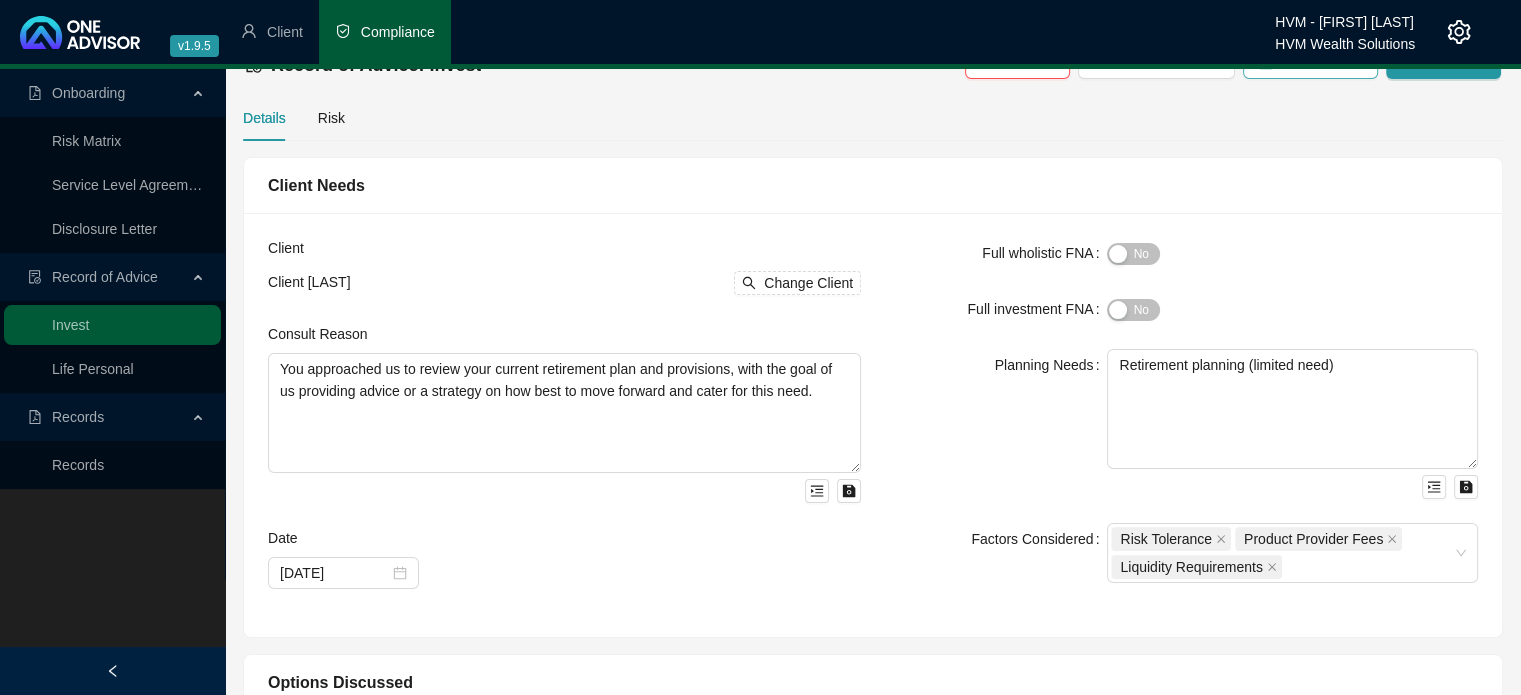 scroll, scrollTop: 0, scrollLeft: 0, axis: both 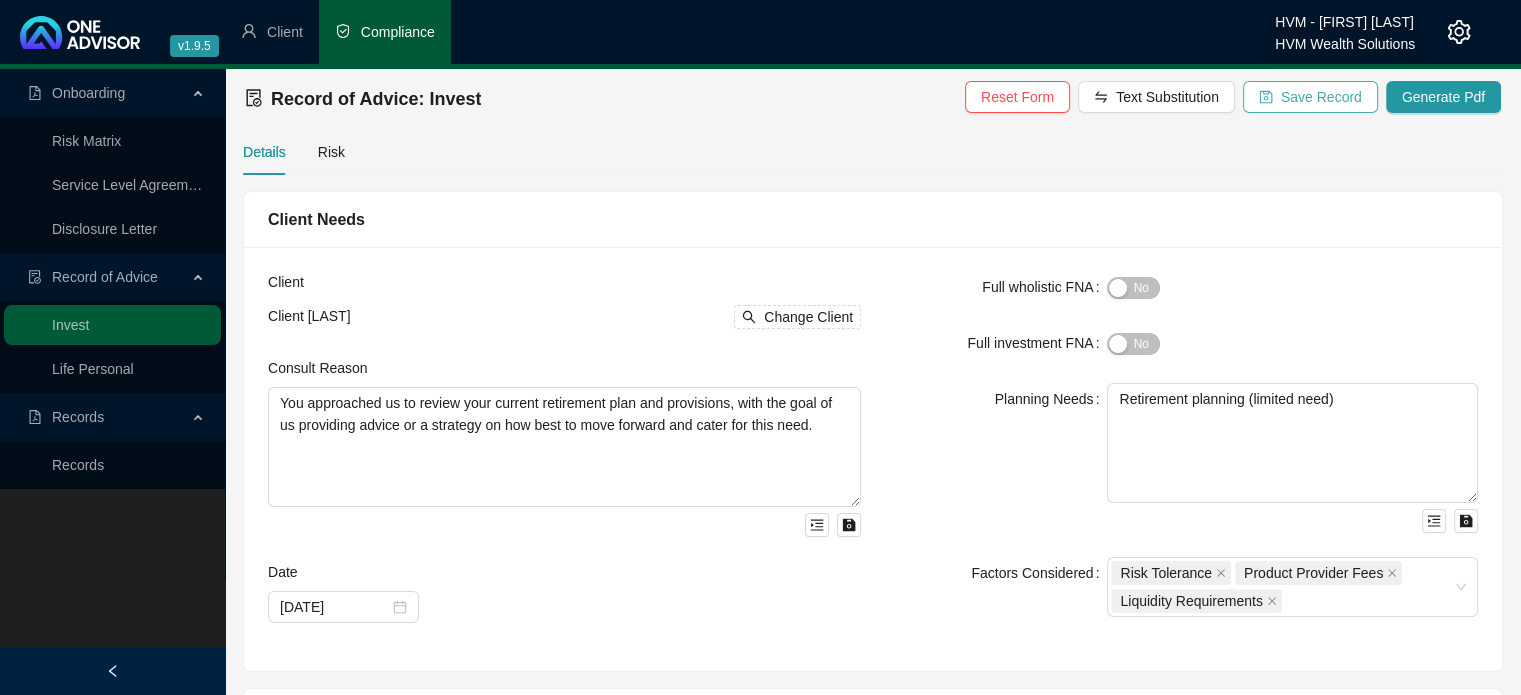 click on "Full wholistic FNA Yes No Full investment FNA Yes No Planning Needs Retirement planning (limited need) Factors Considered Risk Tolerance Product Provider Fees Liquidity Requirements" at bounding box center (1181, 444) 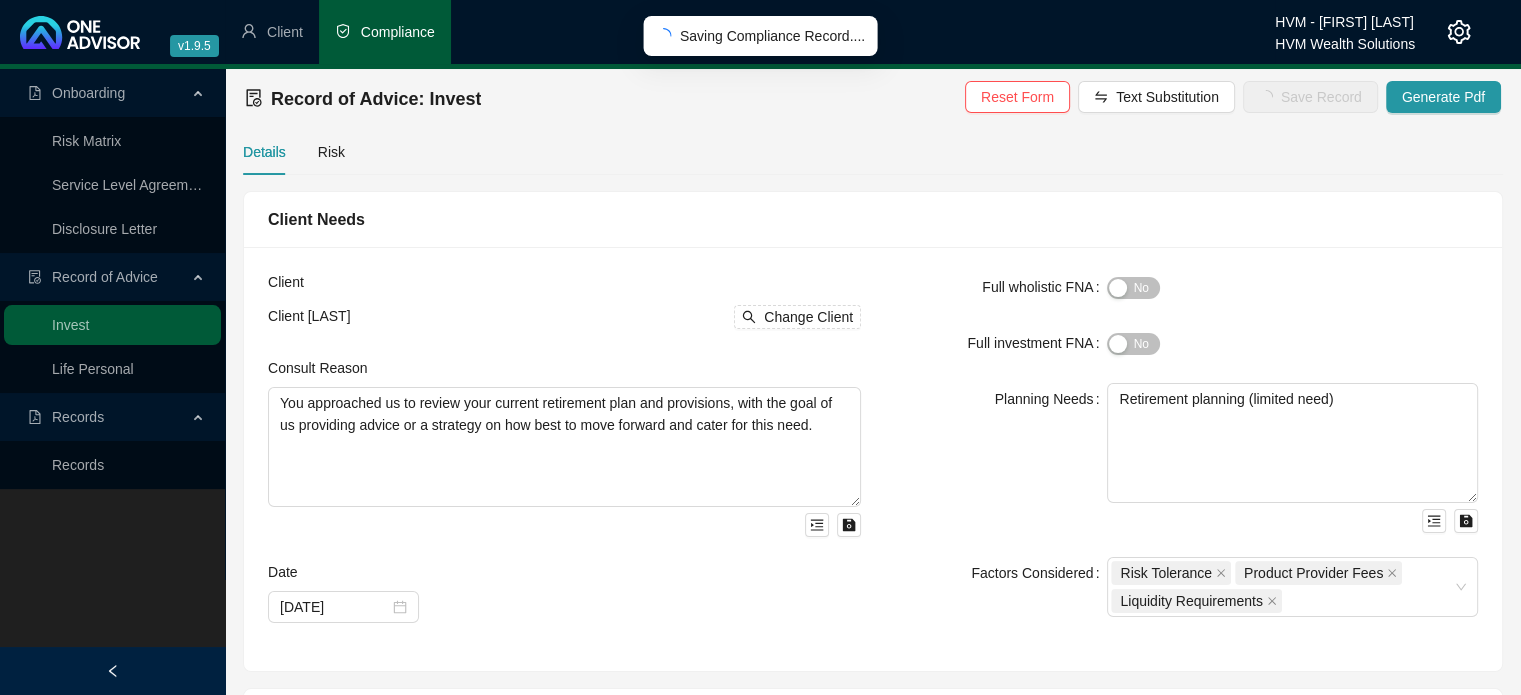 click on "Full wholistic FNA" at bounding box center [996, 287] 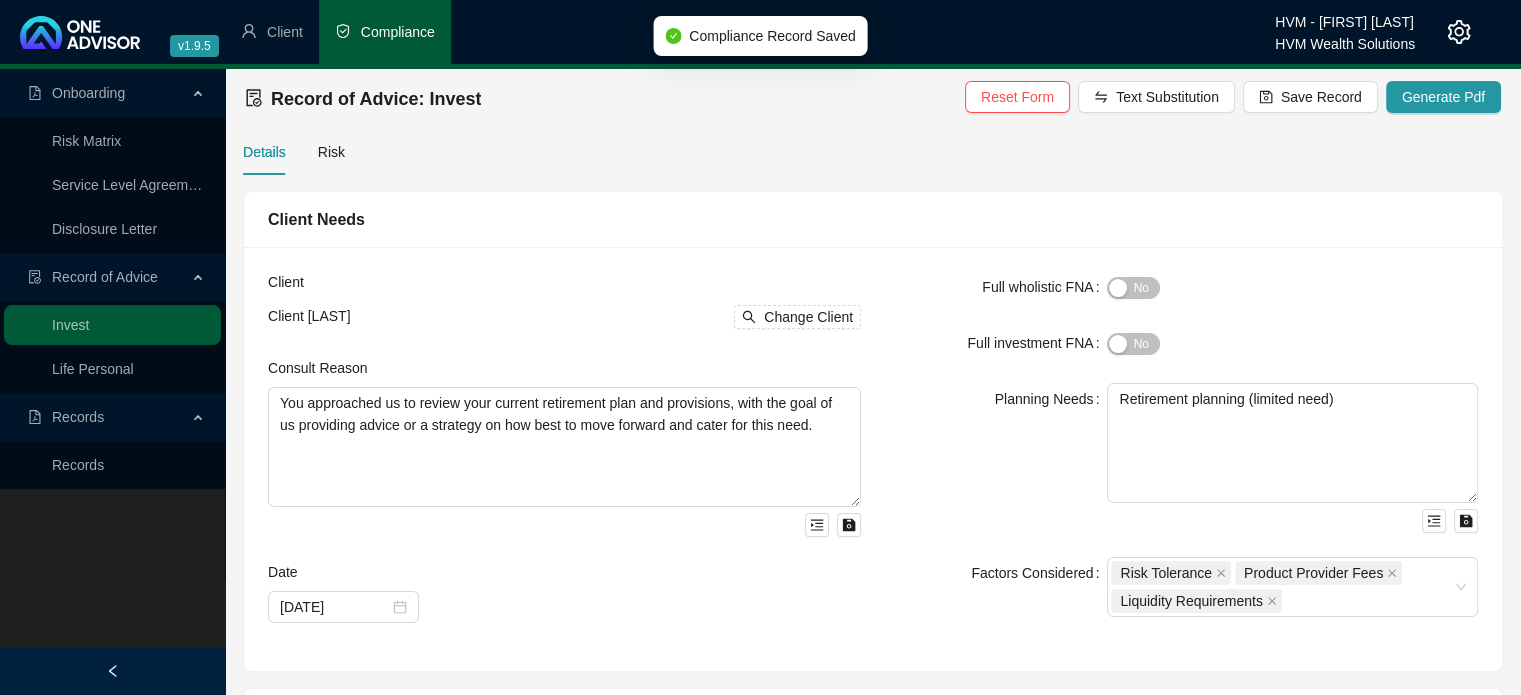 click on "Full wholistic FNA" at bounding box center (996, 287) 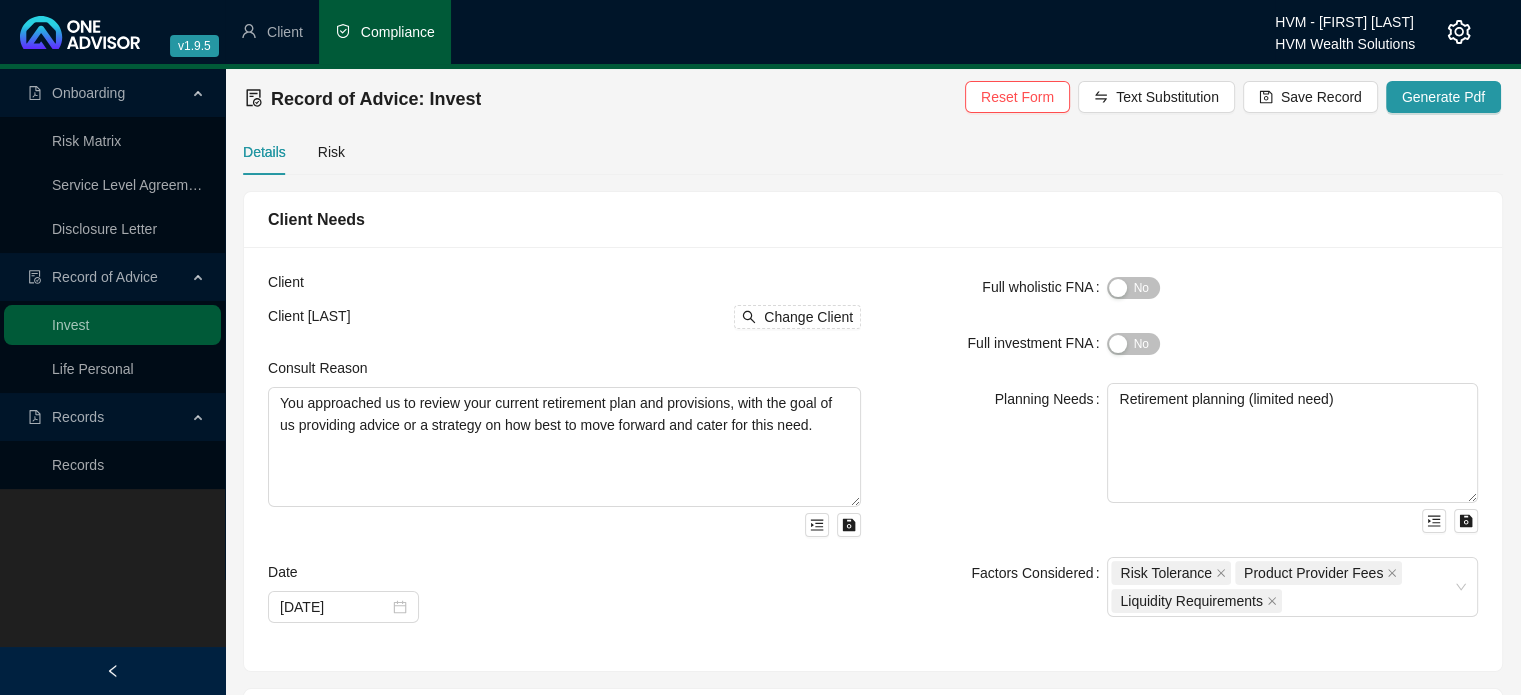 click on "Client Needs" at bounding box center (873, 219) 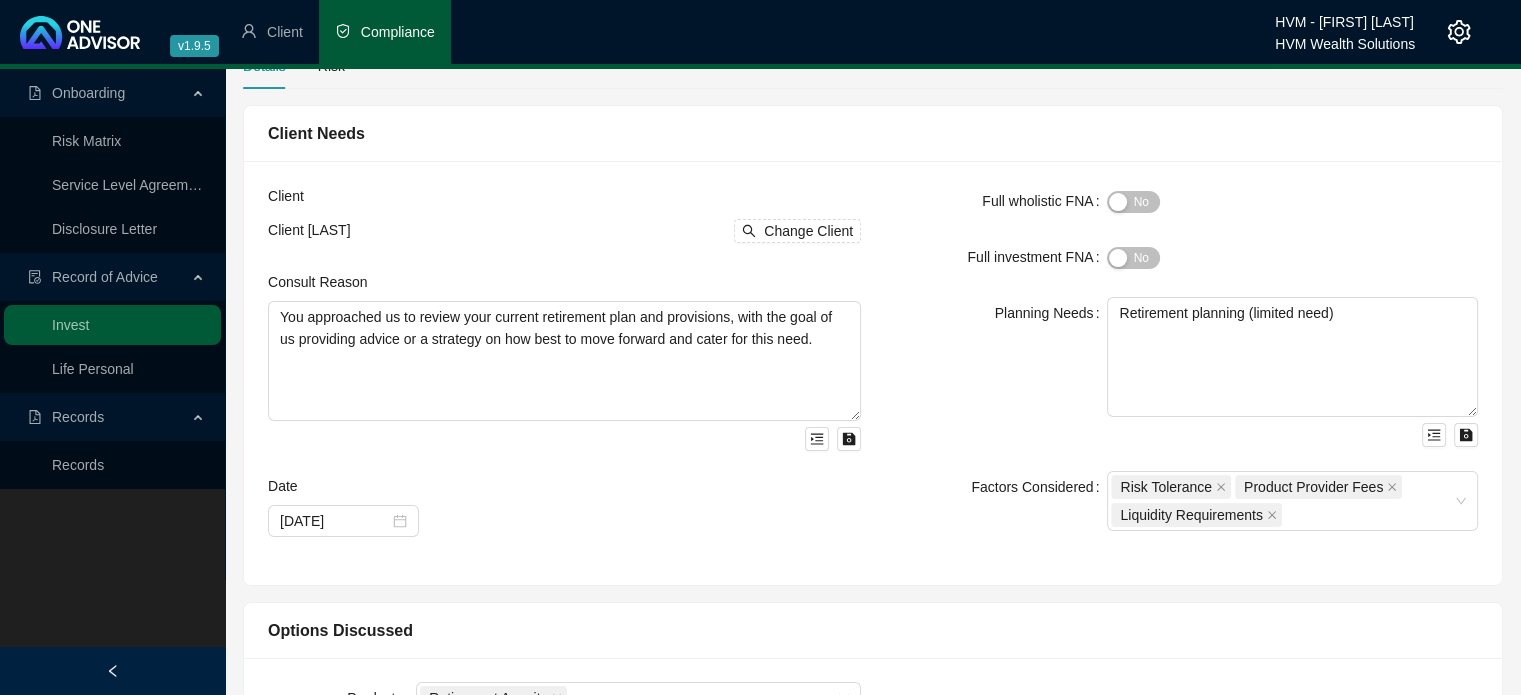 scroll, scrollTop: 0, scrollLeft: 0, axis: both 